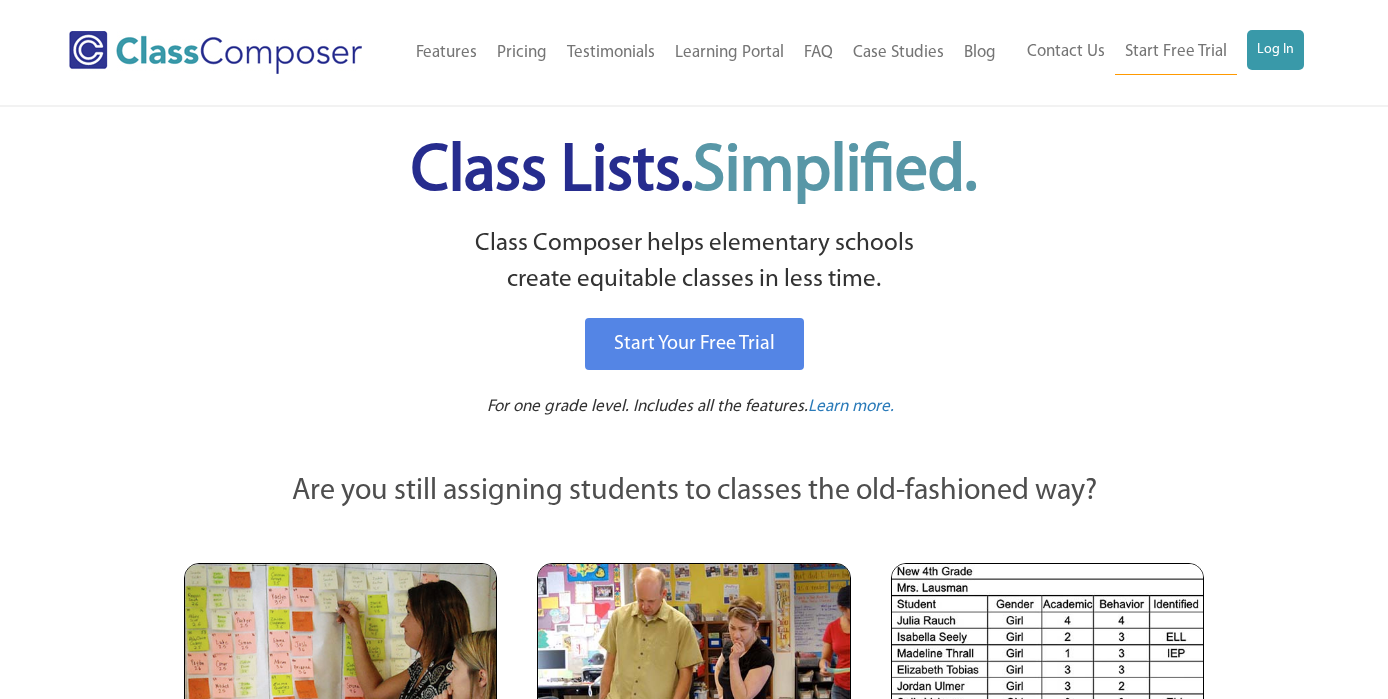 scroll, scrollTop: 0, scrollLeft: 0, axis: both 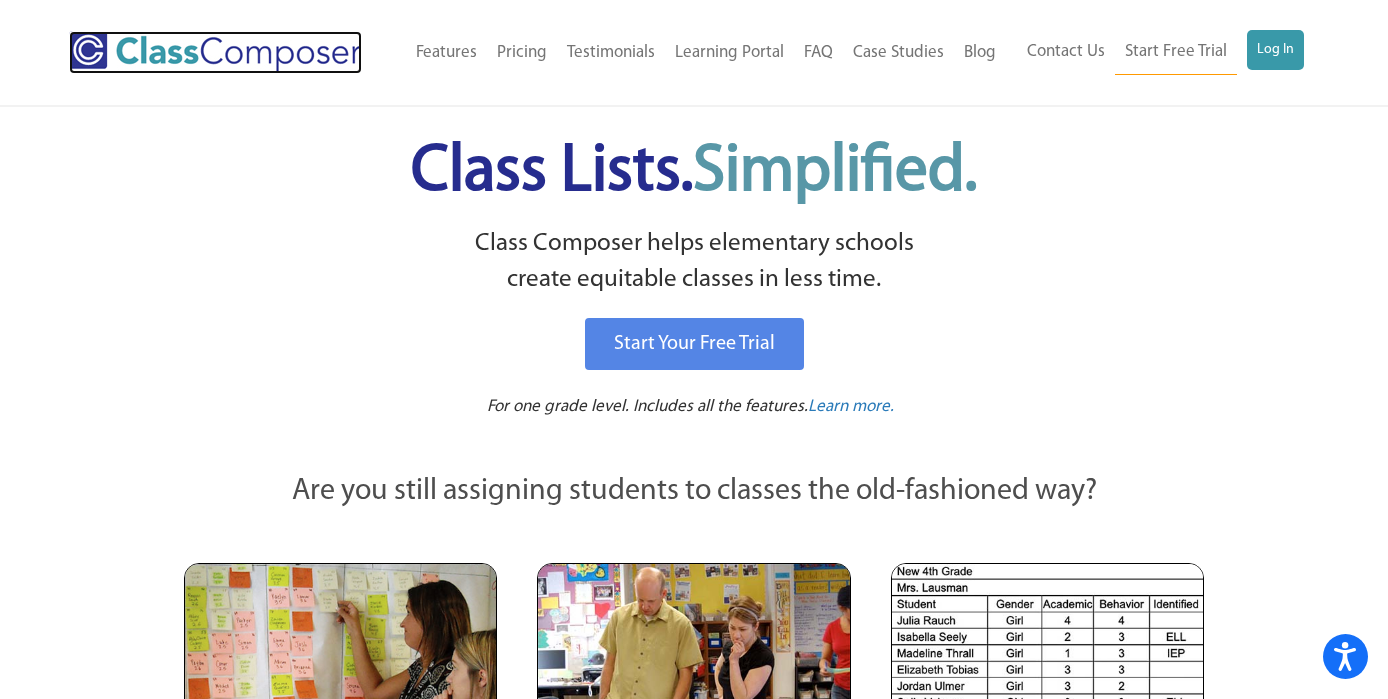 click at bounding box center [215, 52] 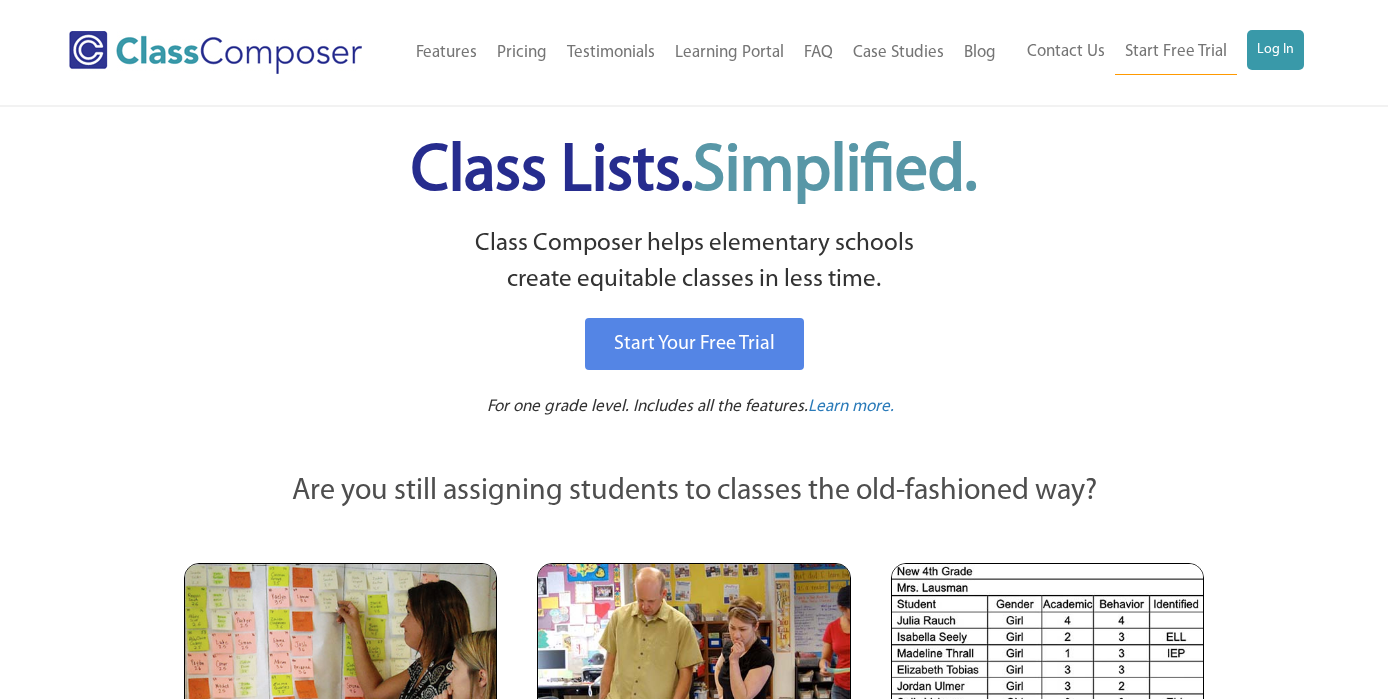 scroll, scrollTop: 0, scrollLeft: 0, axis: both 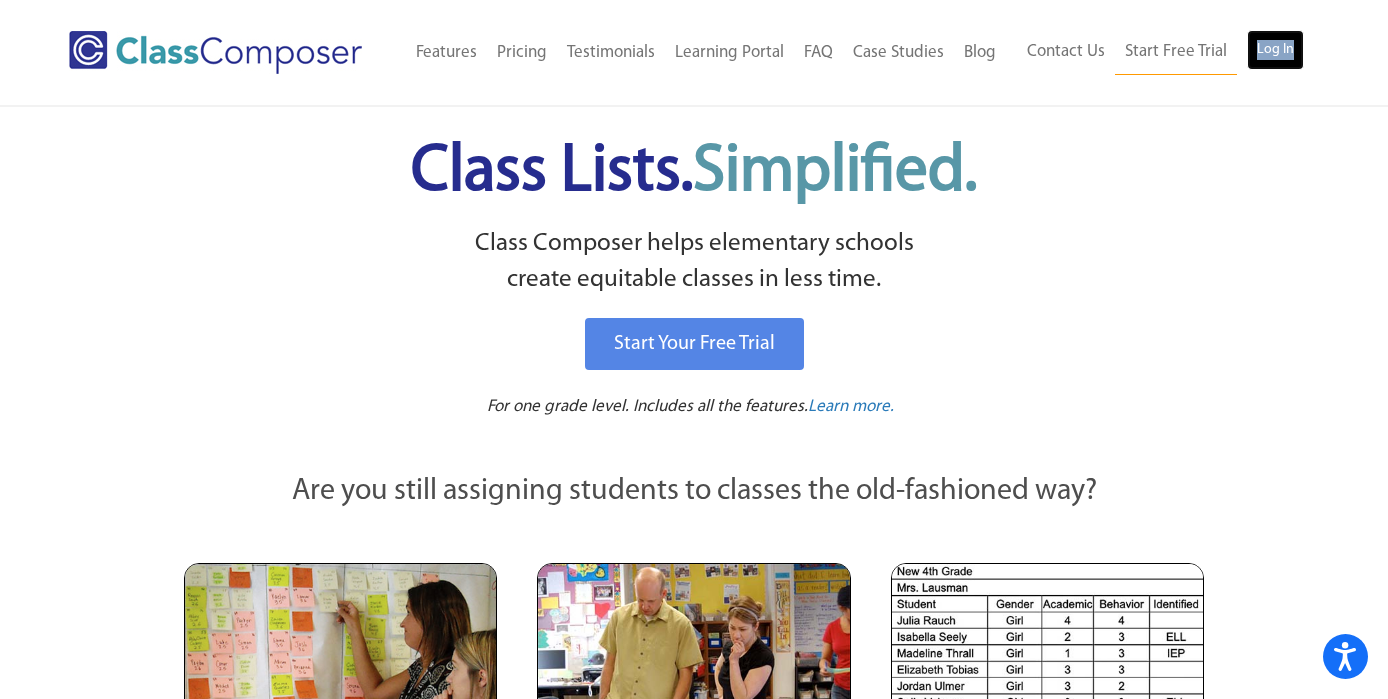 drag, startPoint x: 1283, startPoint y: 49, endPoint x: 1291, endPoint y: 56, distance: 10.630146 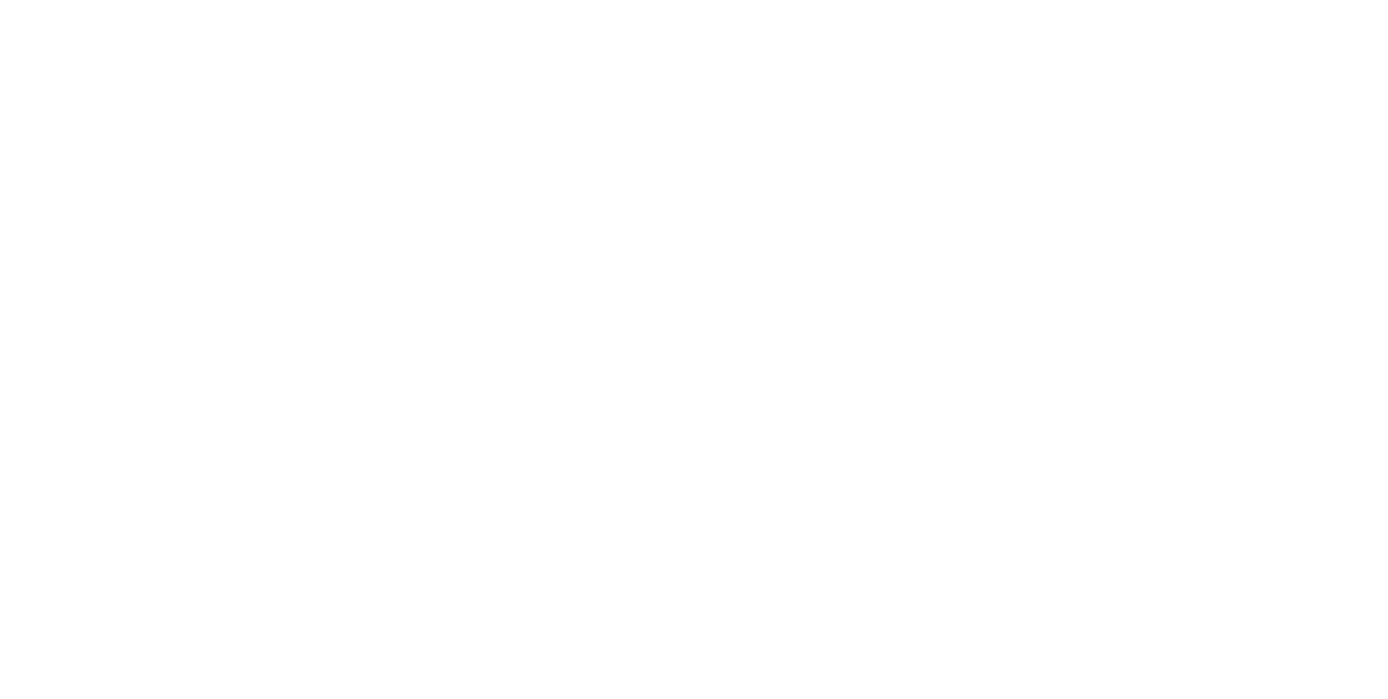 scroll, scrollTop: 0, scrollLeft: 0, axis: both 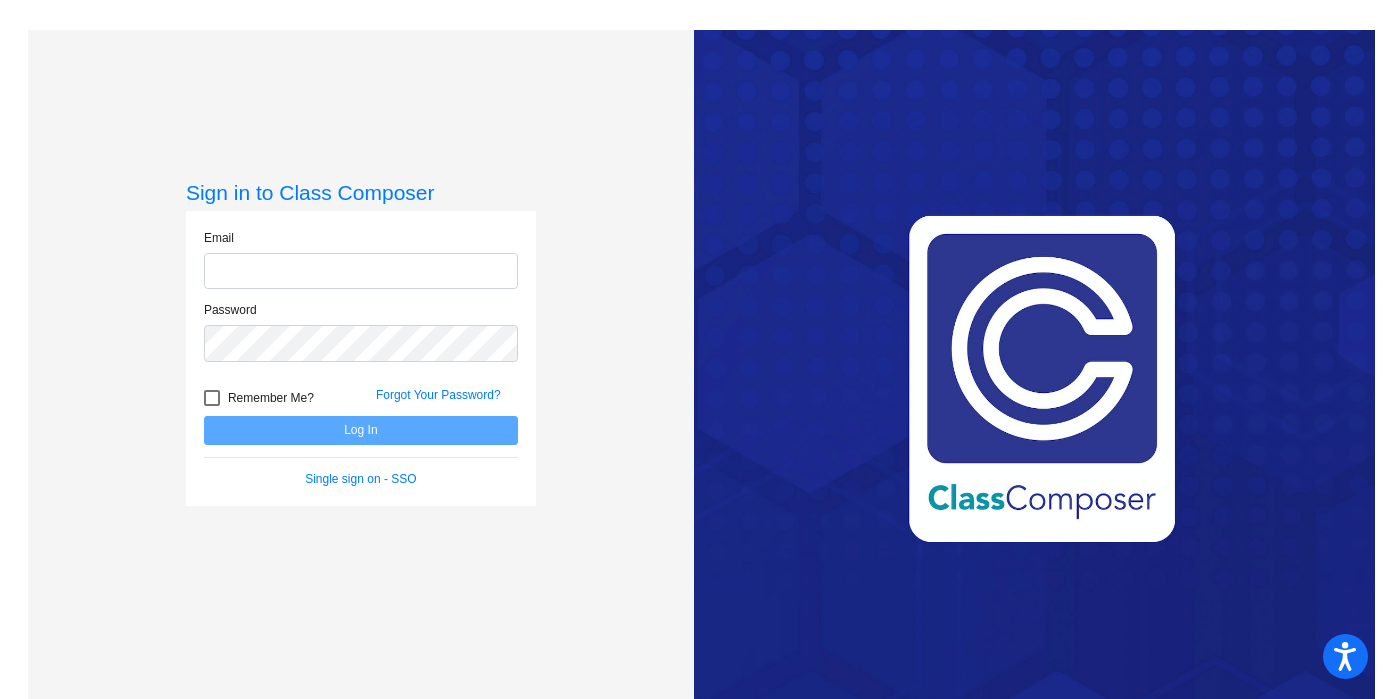 type on "[EMAIL]" 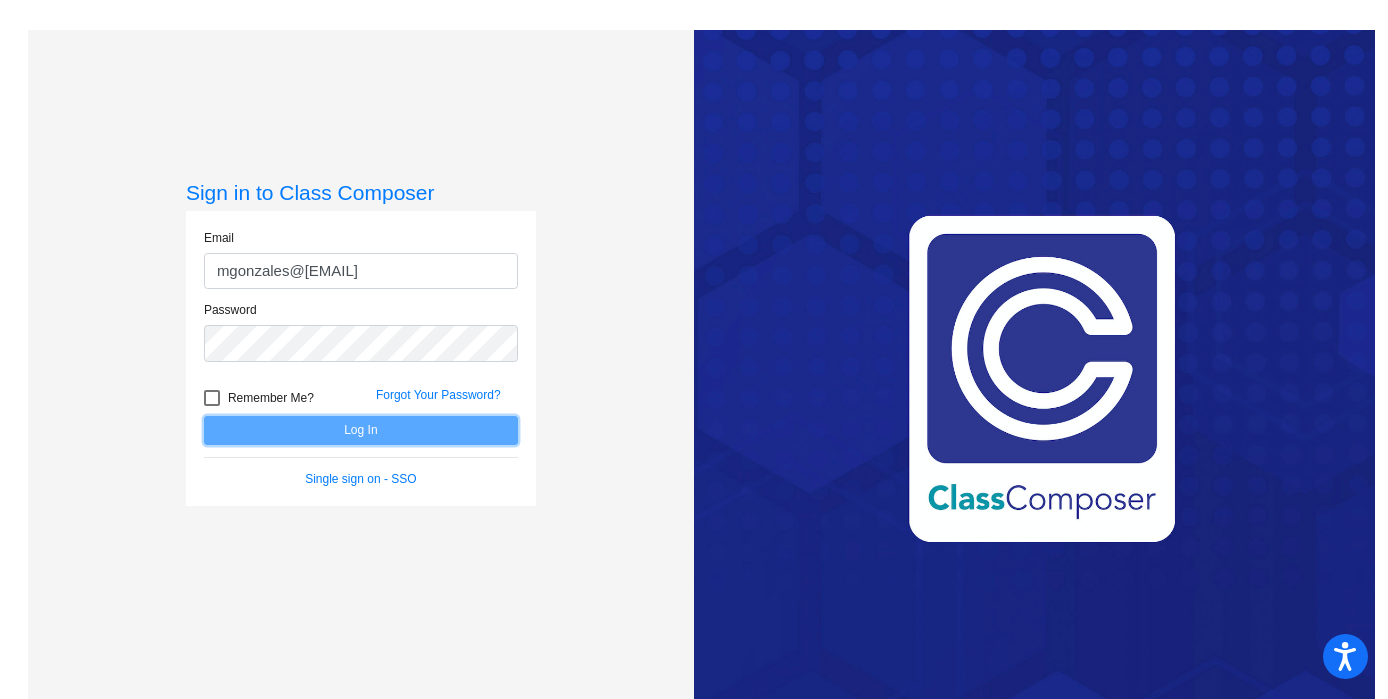 click on "Log In" 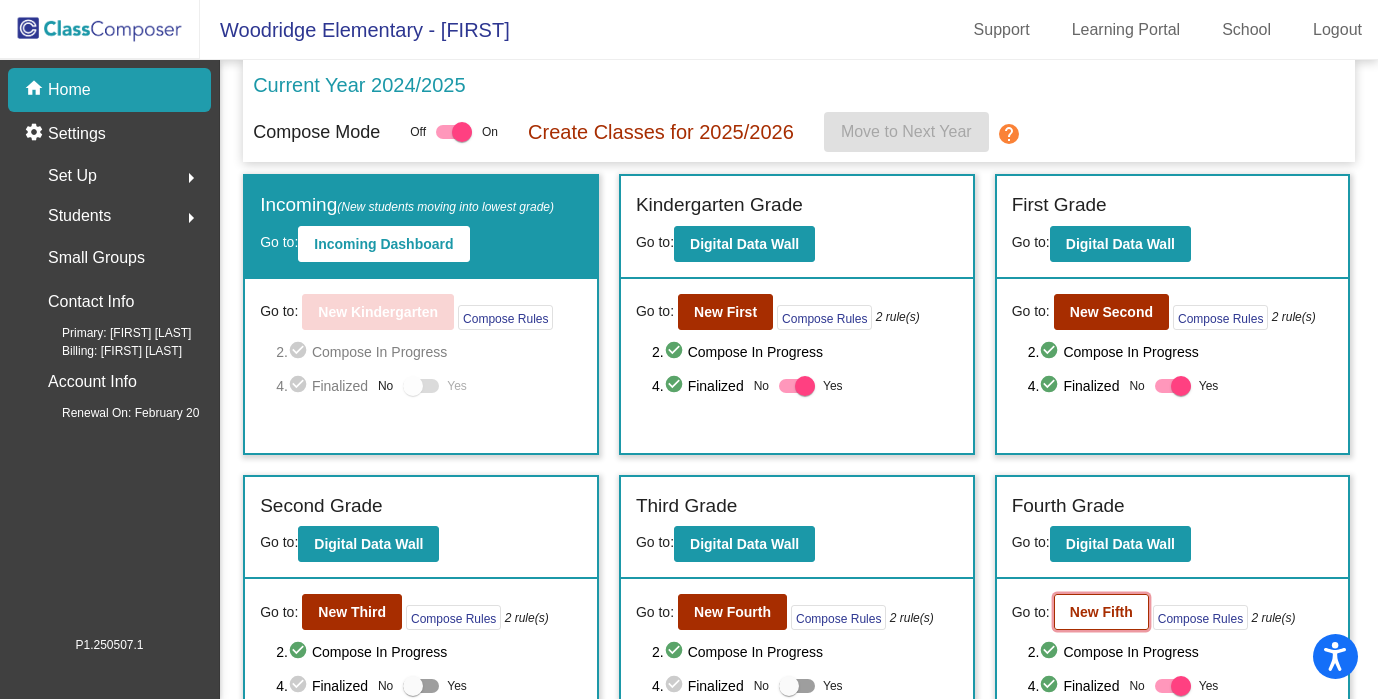 click on "New Fifth" 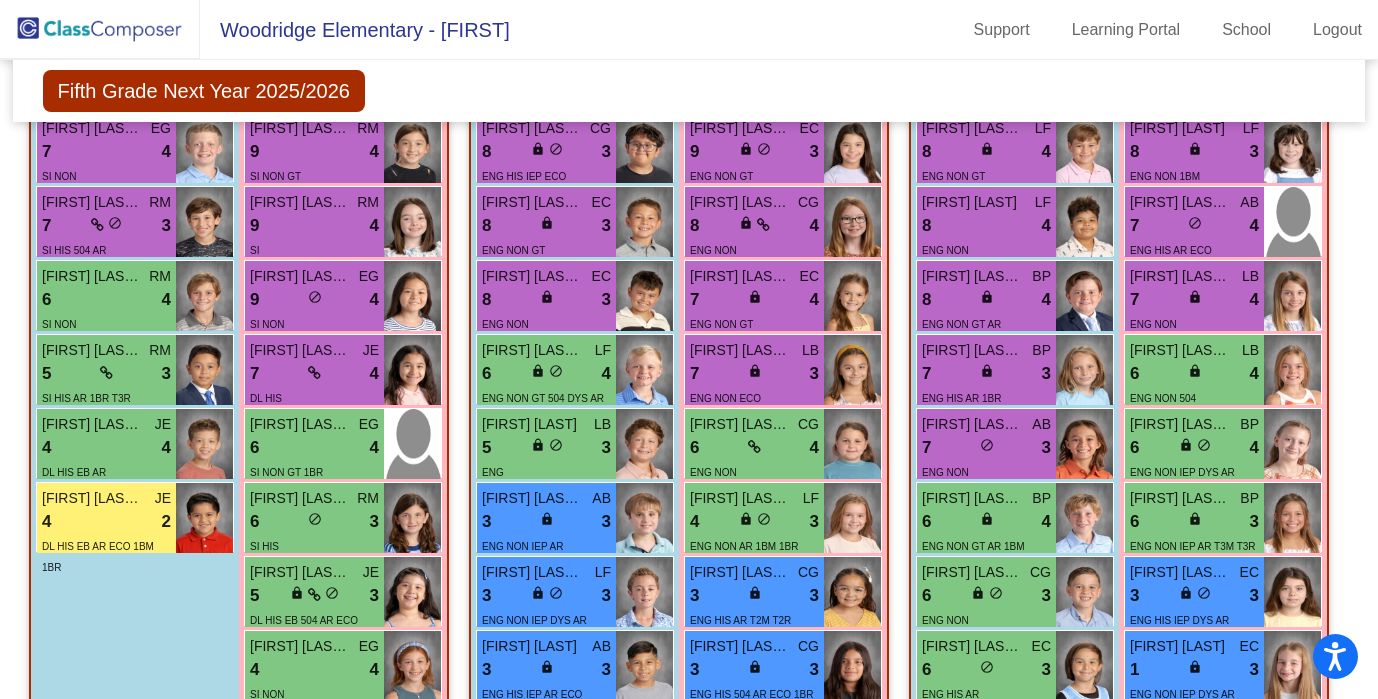scroll, scrollTop: 1784, scrollLeft: 0, axis: vertical 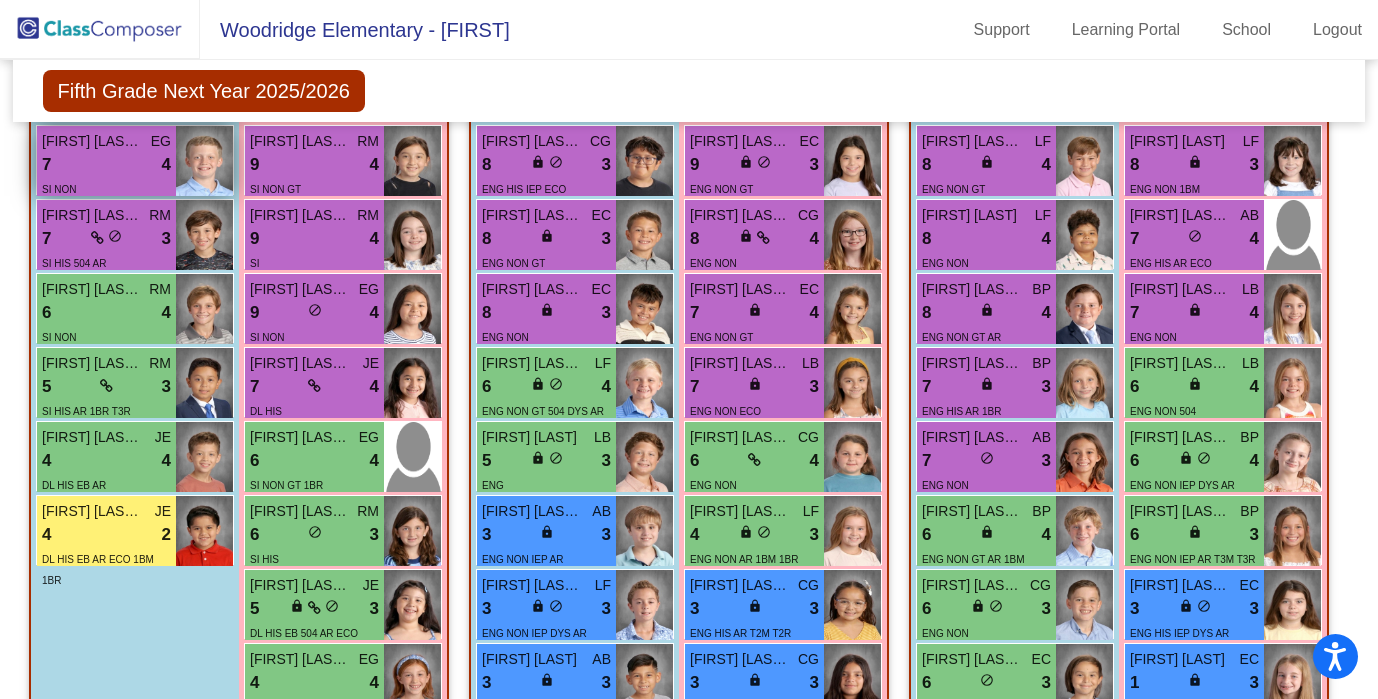 click on "7 lock do_not_disturb_alt 4" at bounding box center (106, 165) 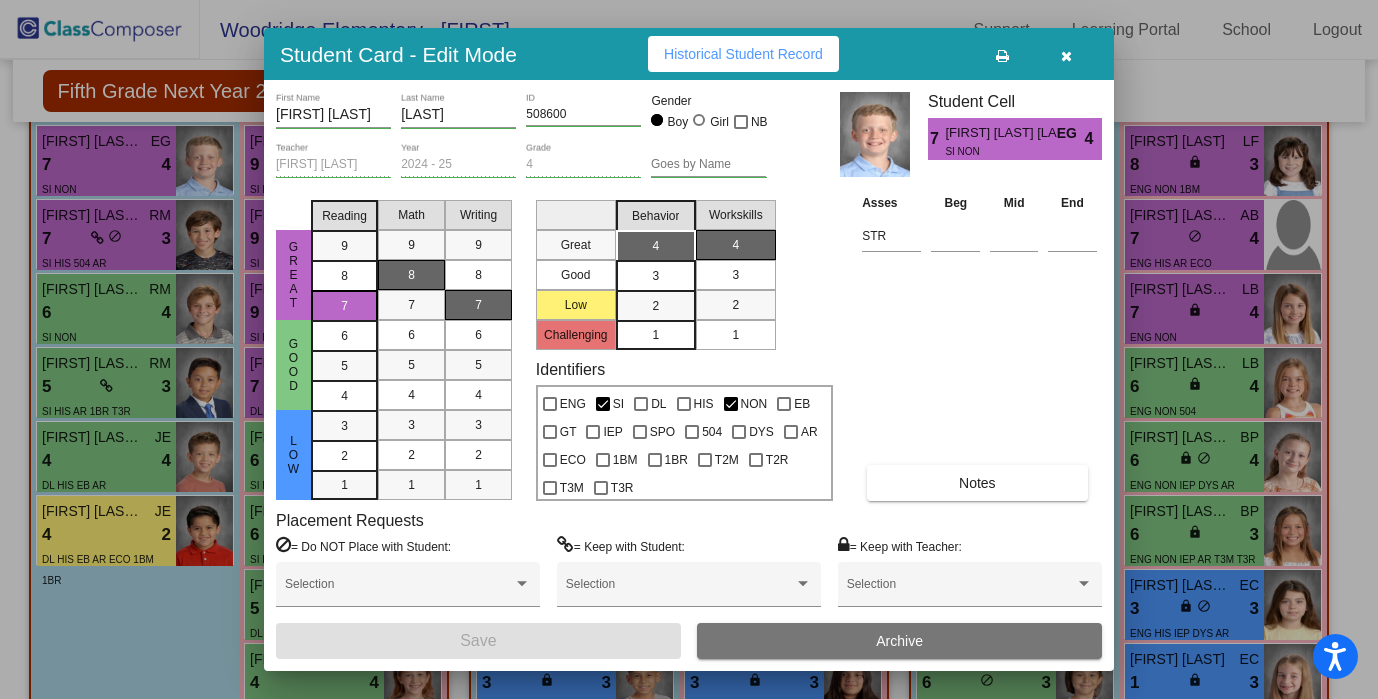 click at bounding box center (1066, 56) 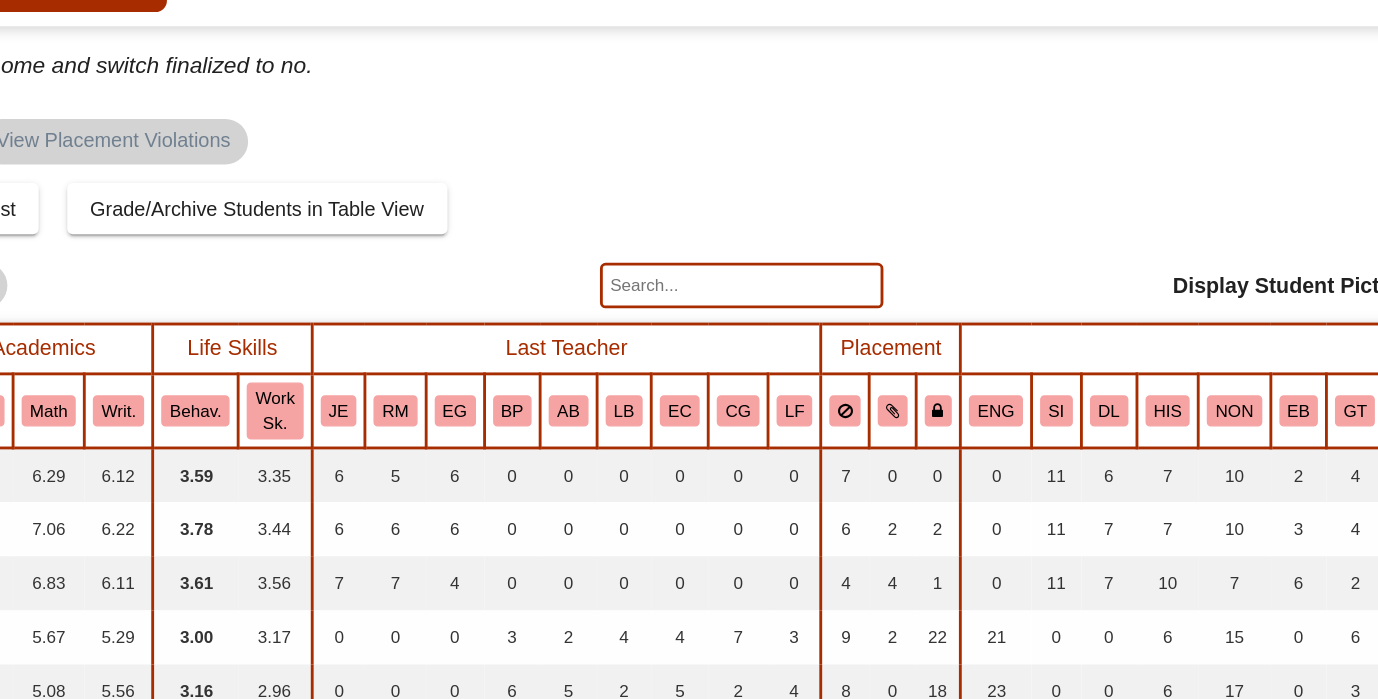 scroll, scrollTop: 0, scrollLeft: 0, axis: both 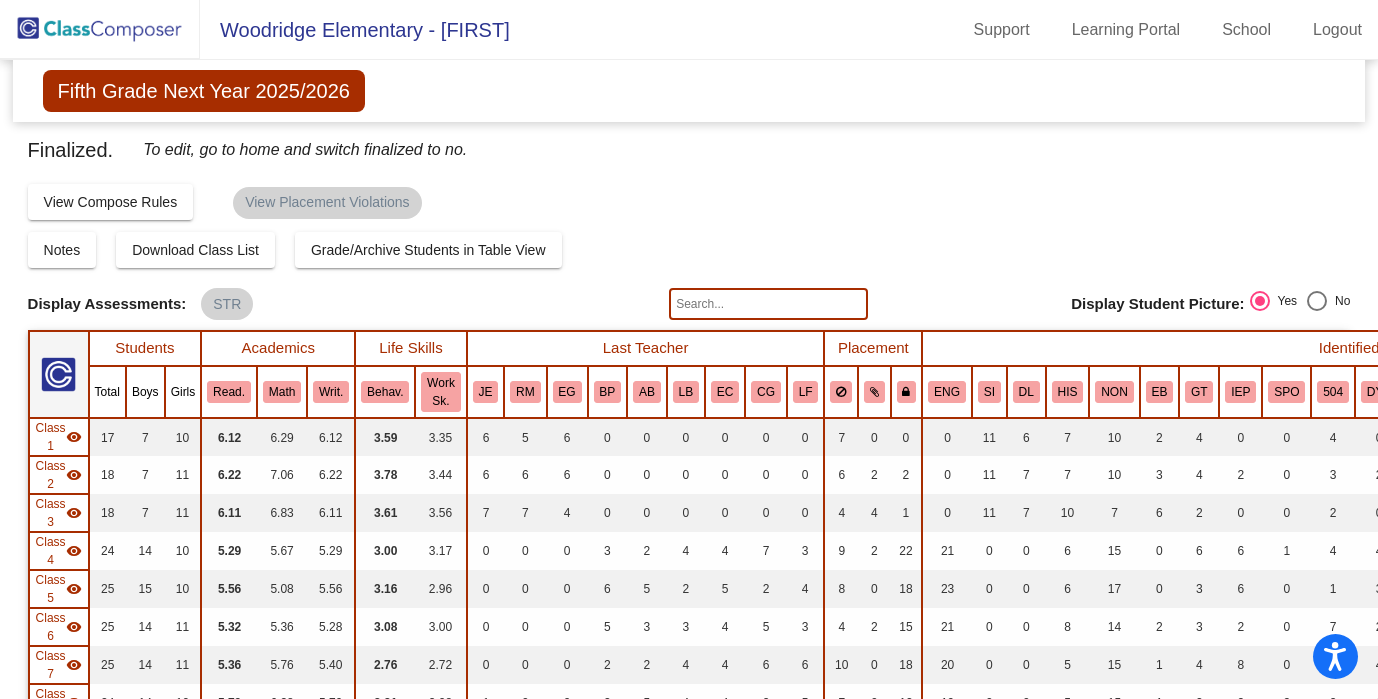 click 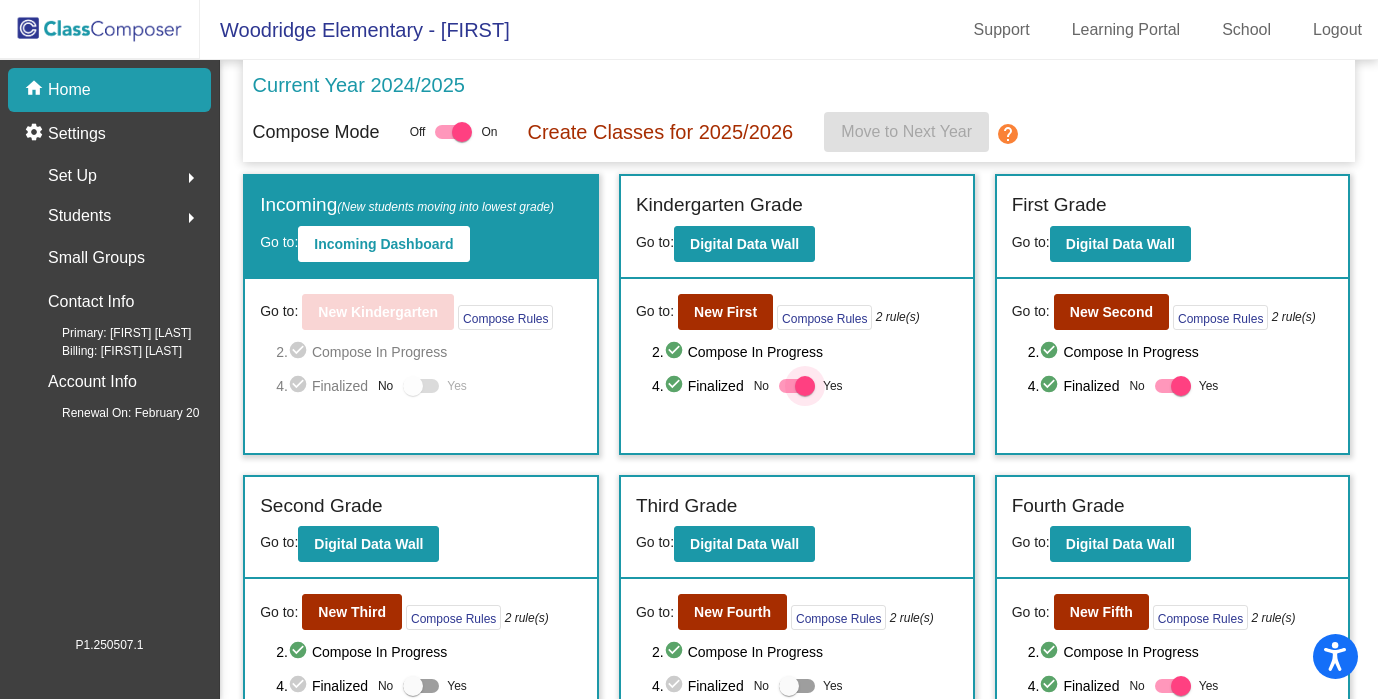 click at bounding box center (797, 386) 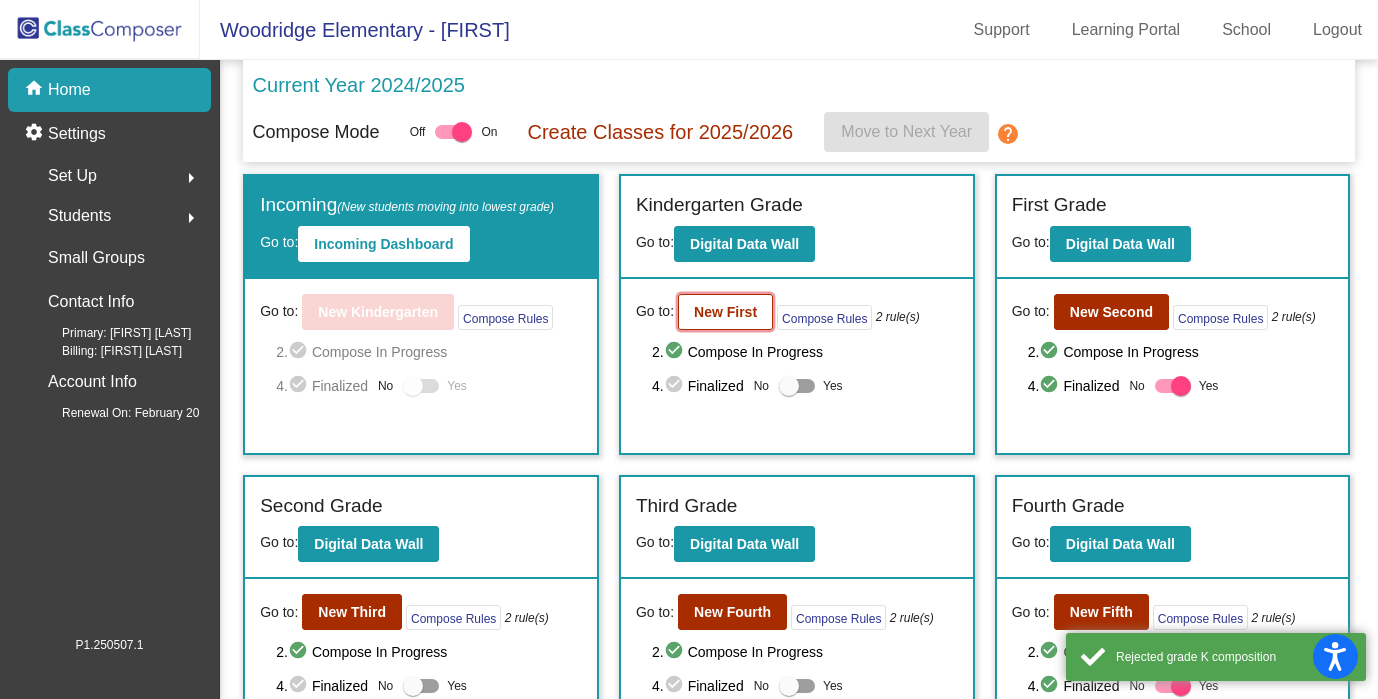click on "New First" 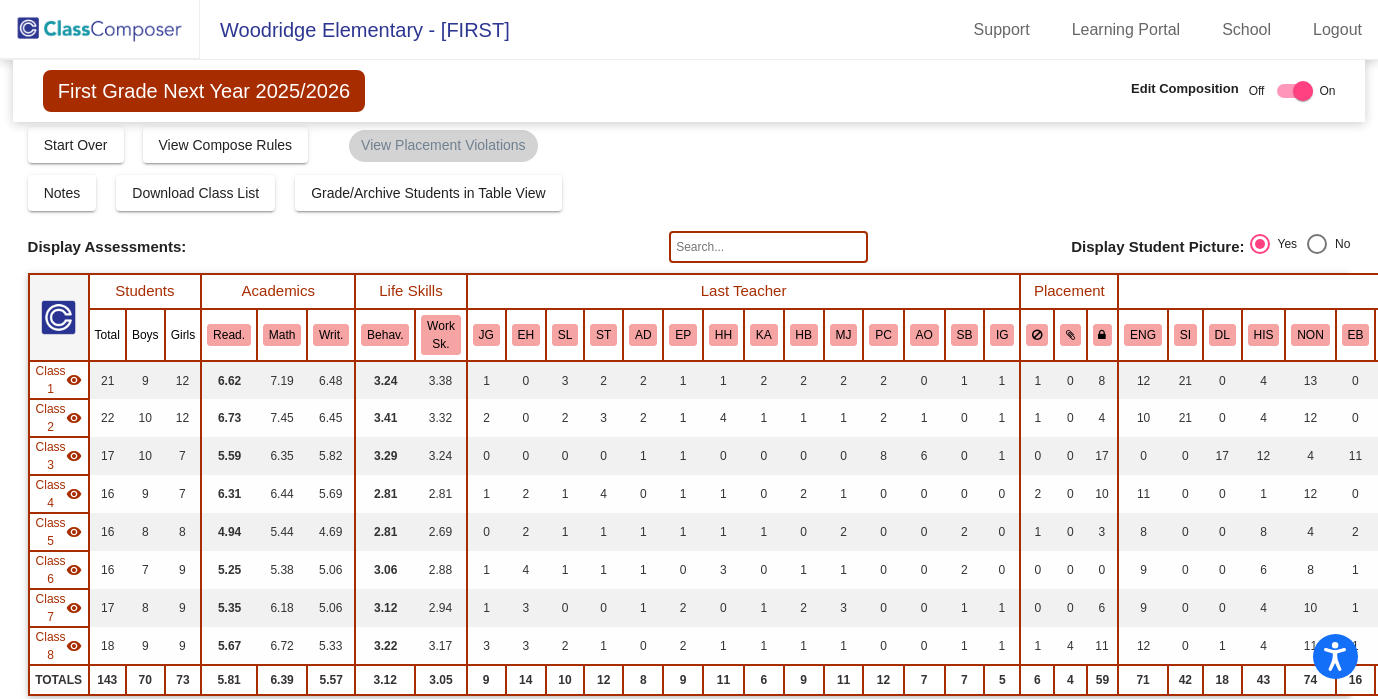 scroll, scrollTop: 0, scrollLeft: 0, axis: both 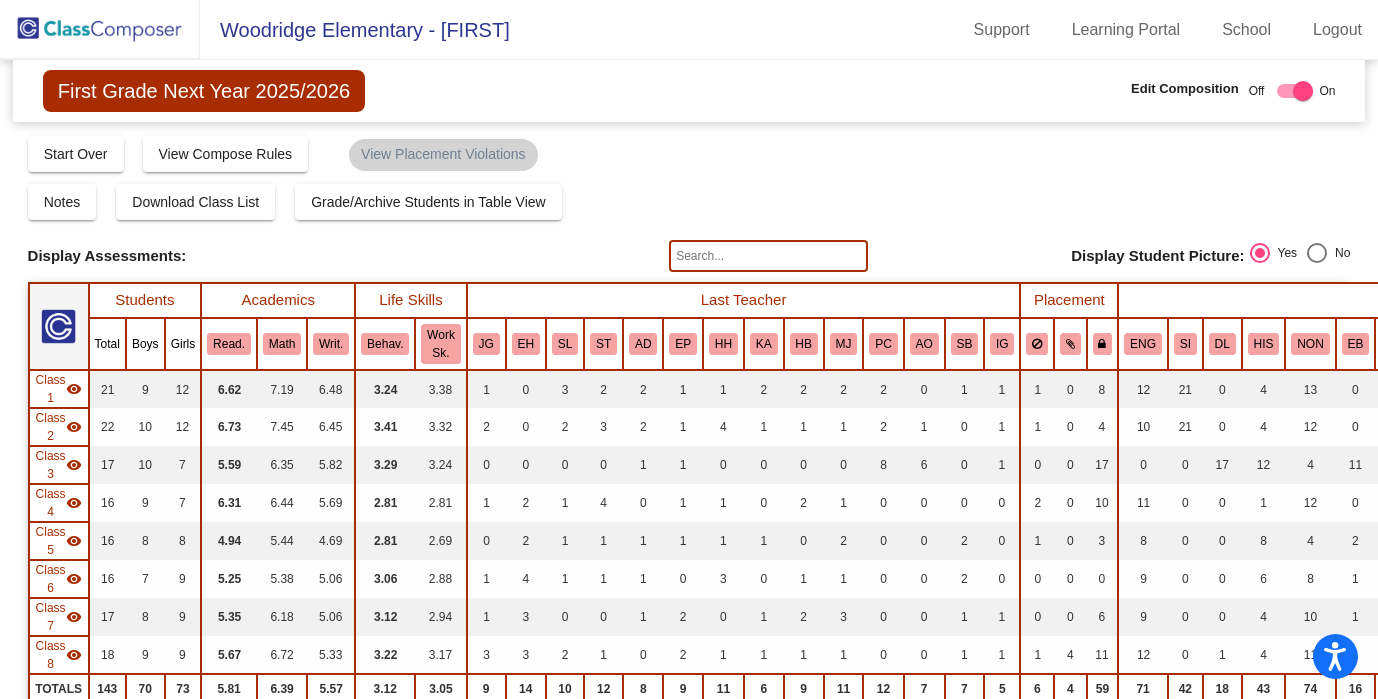 click 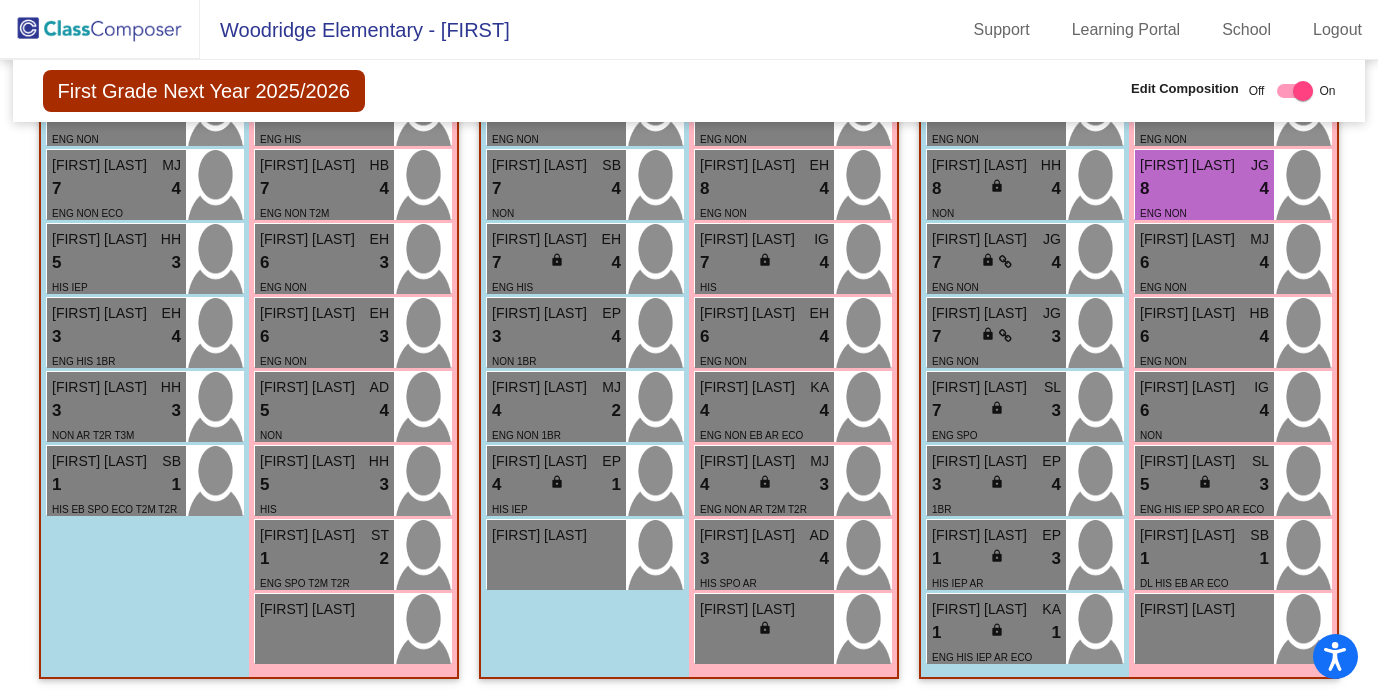 scroll, scrollTop: 3255, scrollLeft: 0, axis: vertical 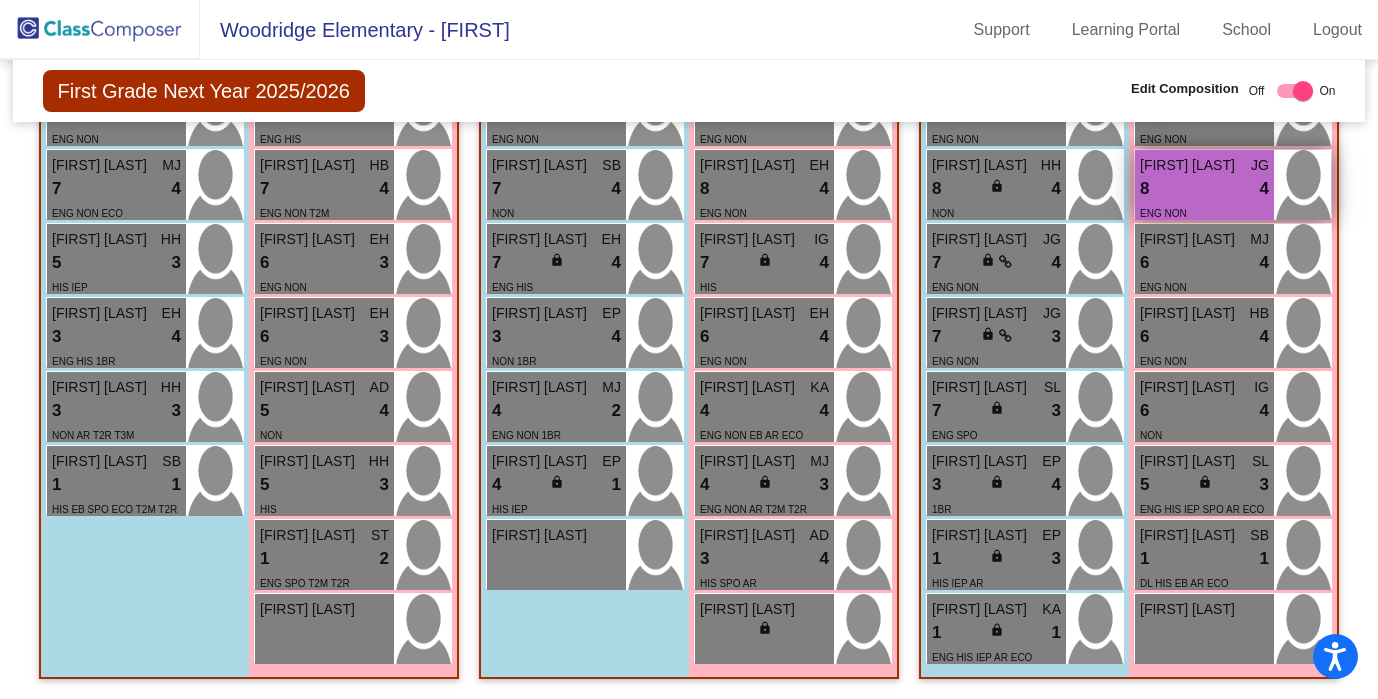 click on "ENG NON" at bounding box center [1204, 212] 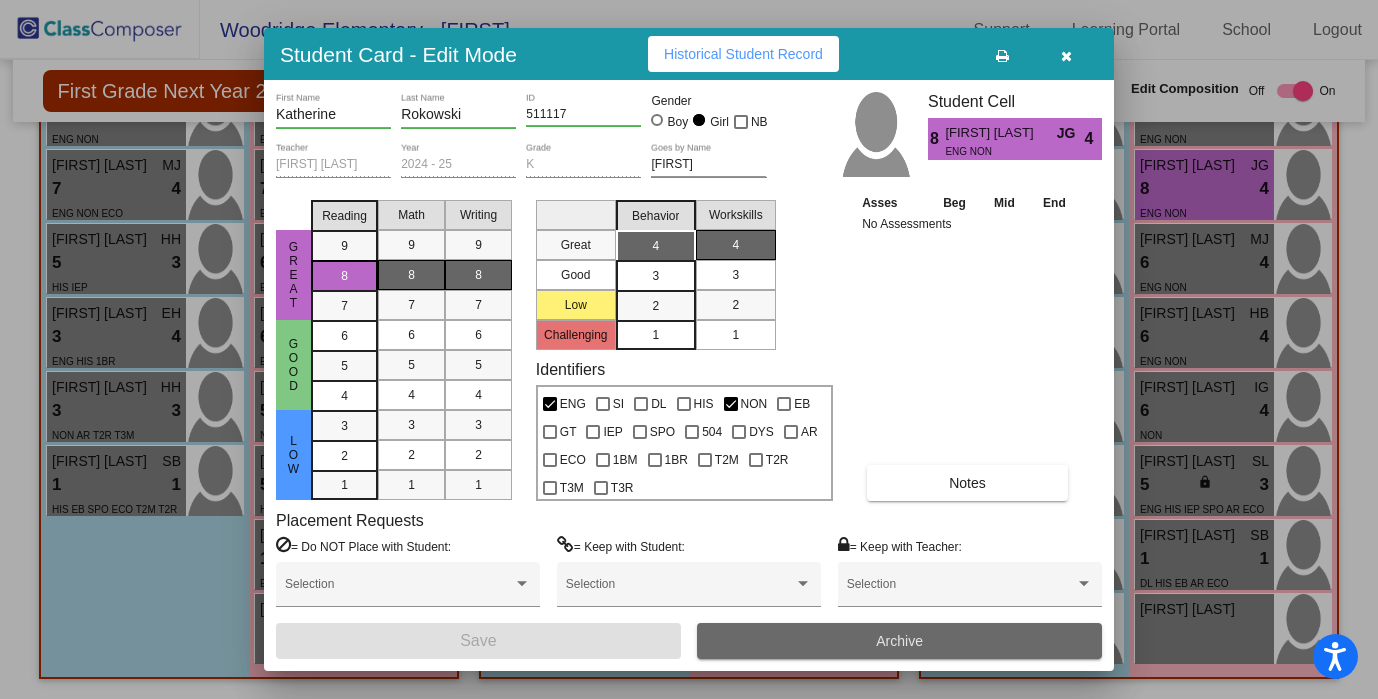 click on "Archive" at bounding box center (899, 641) 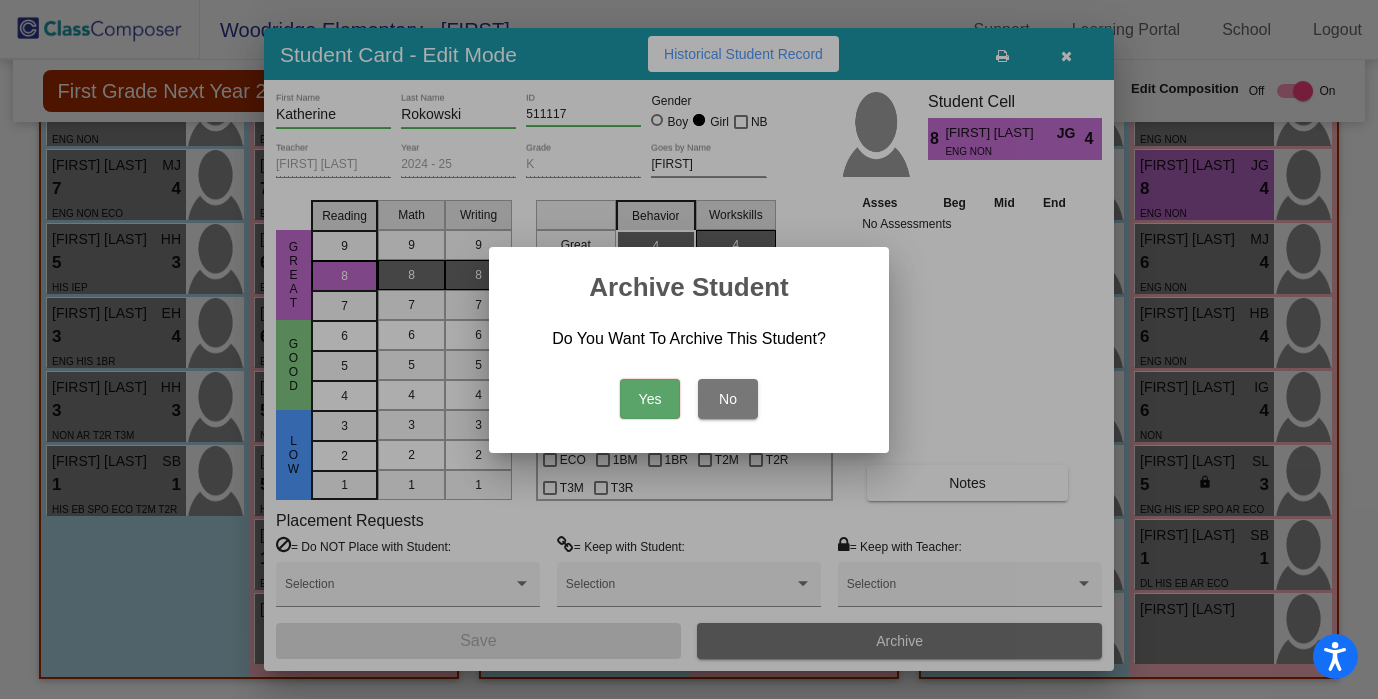 click on "Yes" at bounding box center [650, 399] 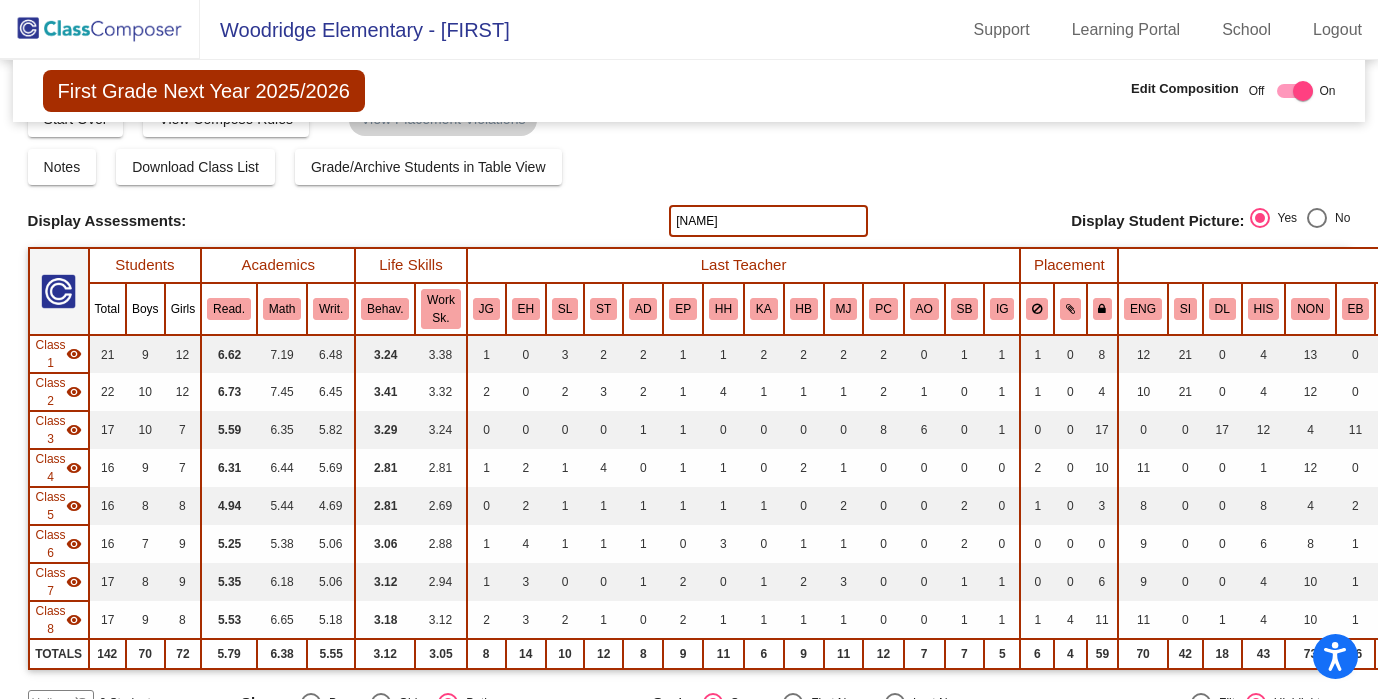 scroll, scrollTop: 0, scrollLeft: 0, axis: both 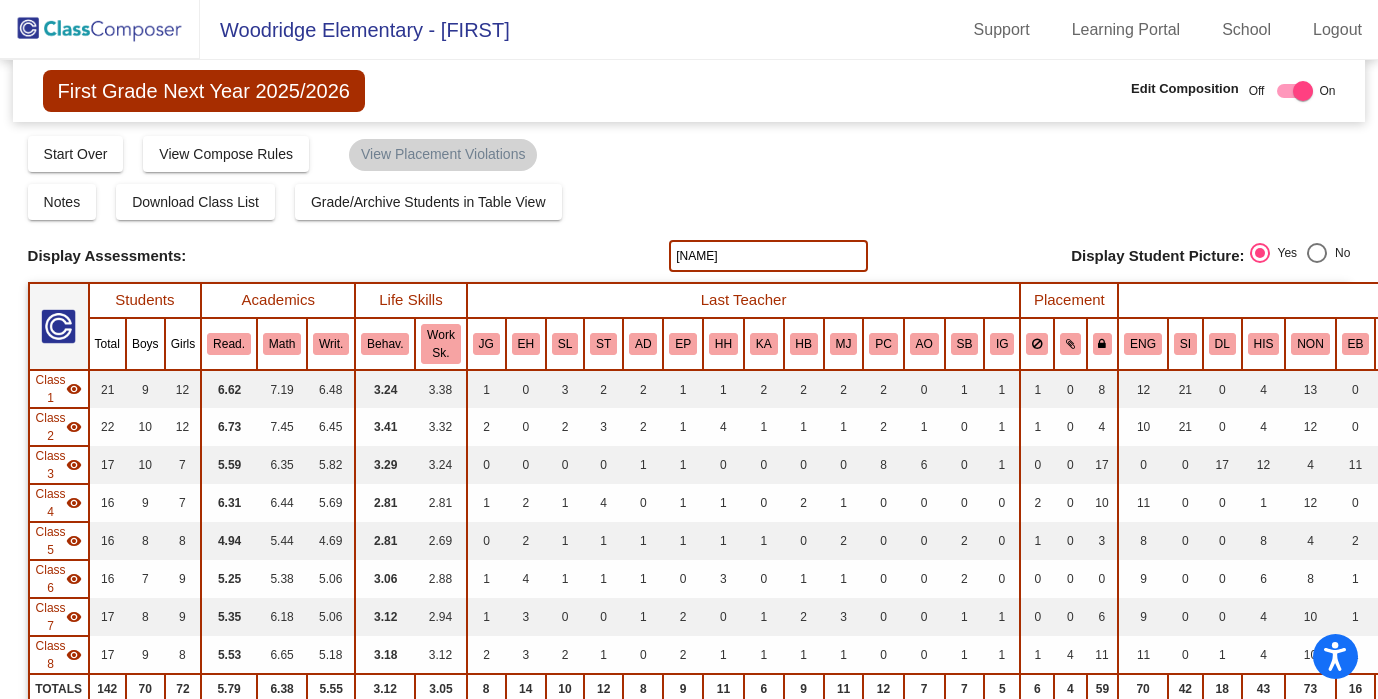 drag, startPoint x: 752, startPoint y: 260, endPoint x: 605, endPoint y: 266, distance: 147.12239 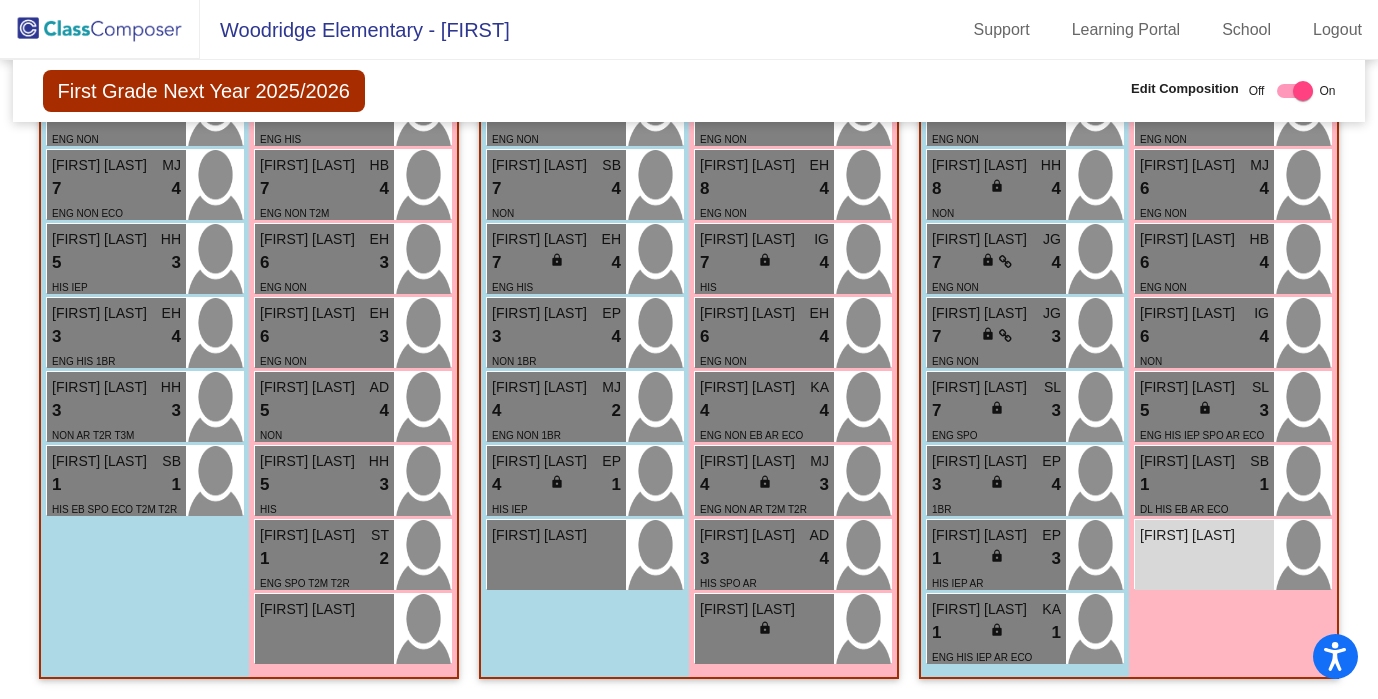 scroll, scrollTop: 3519, scrollLeft: 0, axis: vertical 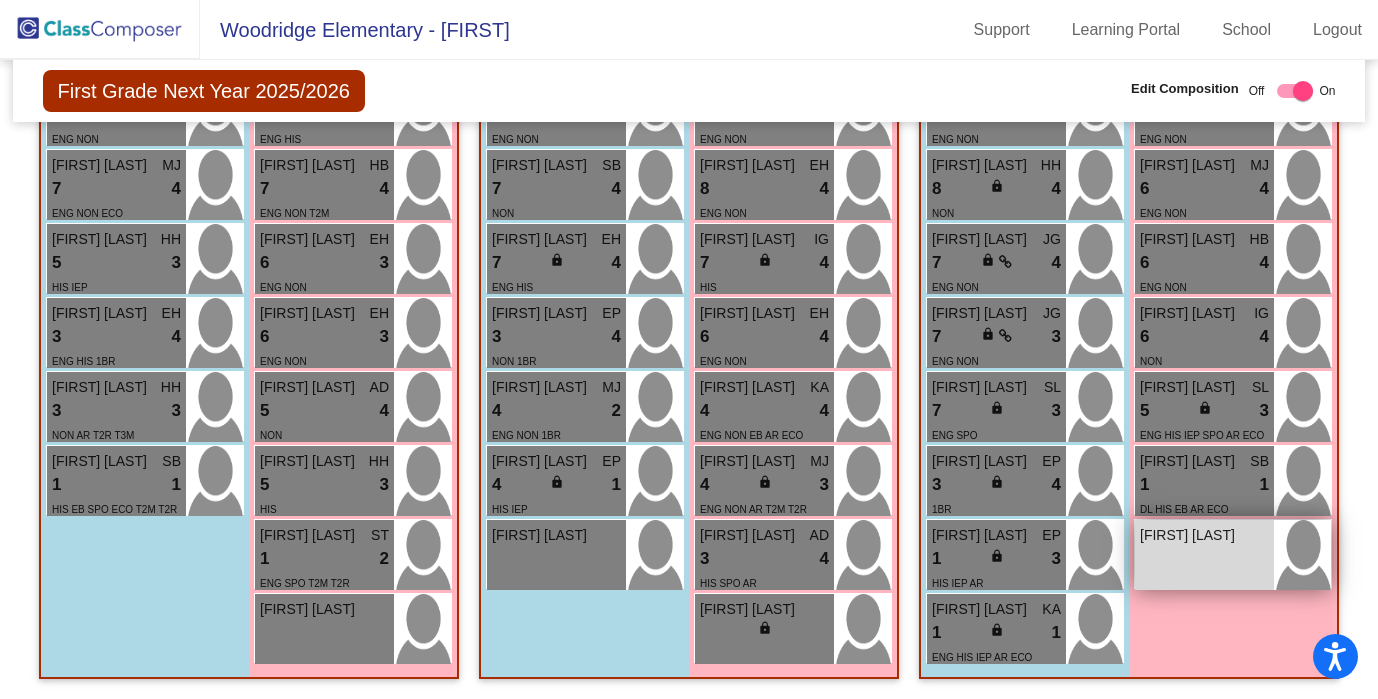 click on "Serena Miranda" at bounding box center [1190, 535] 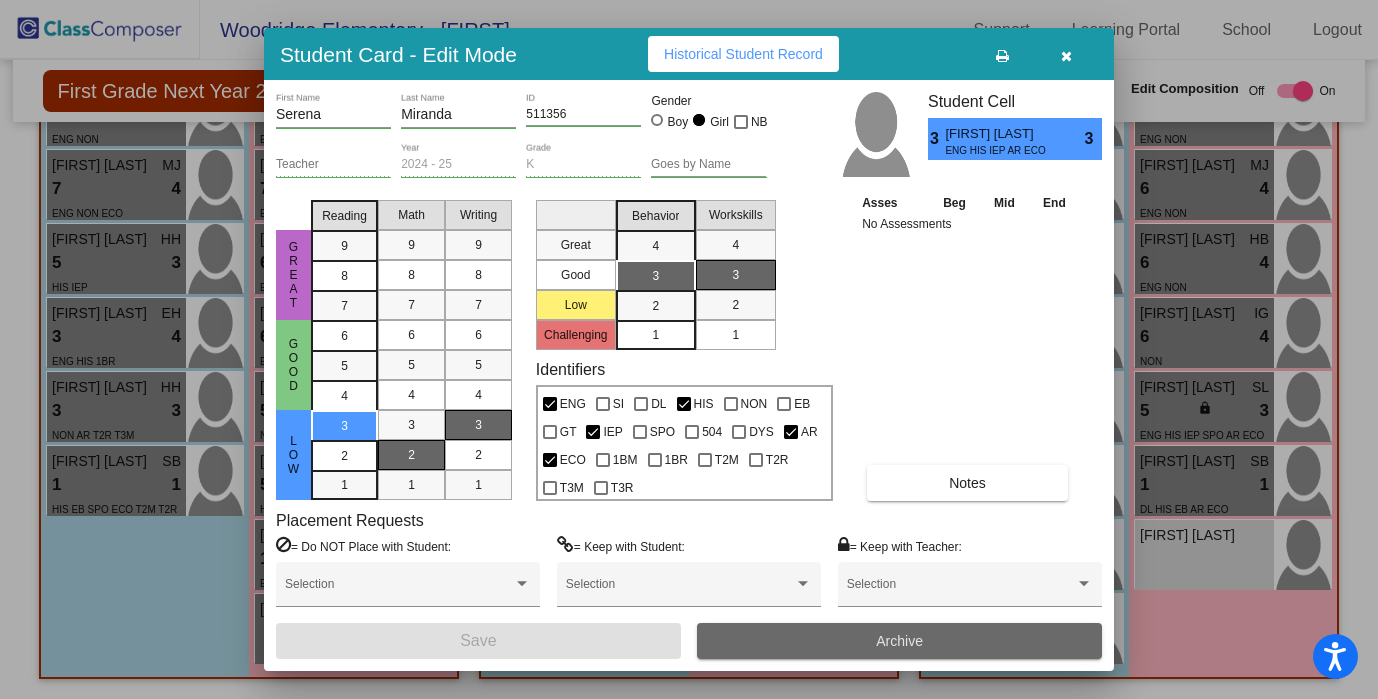 click on "Archive" at bounding box center [899, 641] 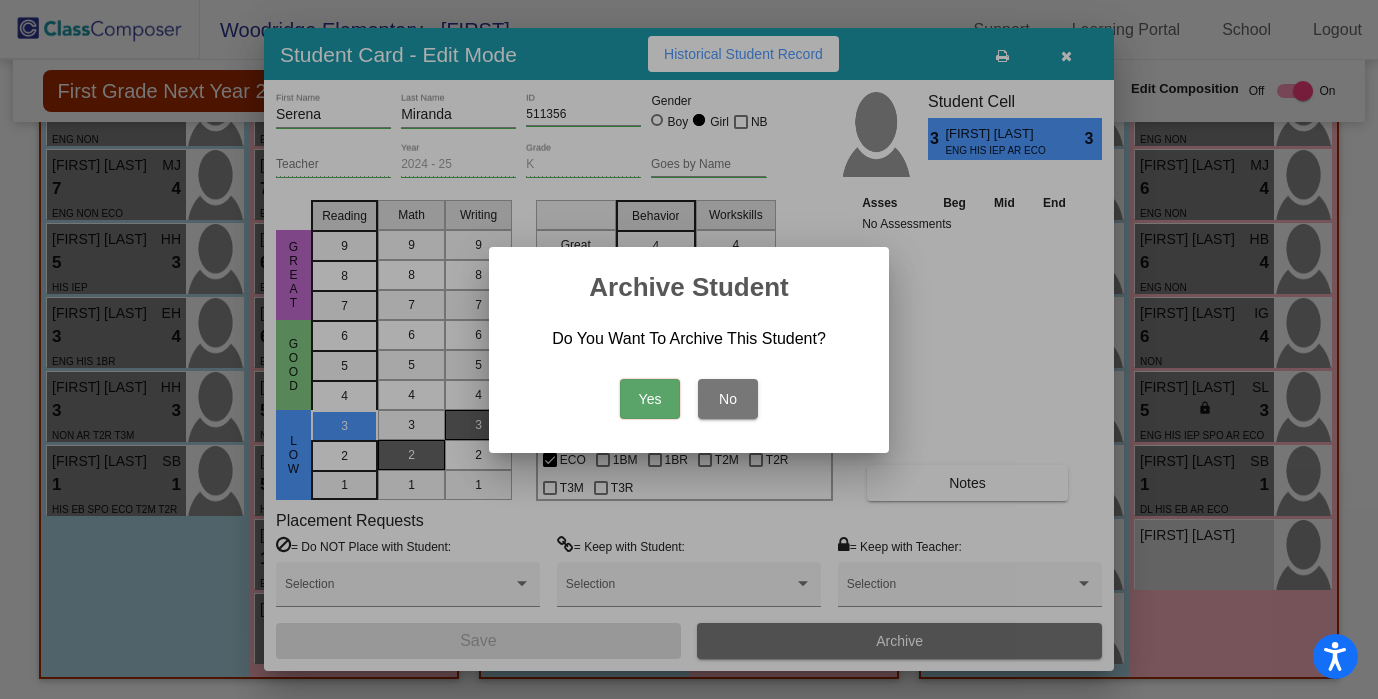 click on "Yes" at bounding box center (650, 399) 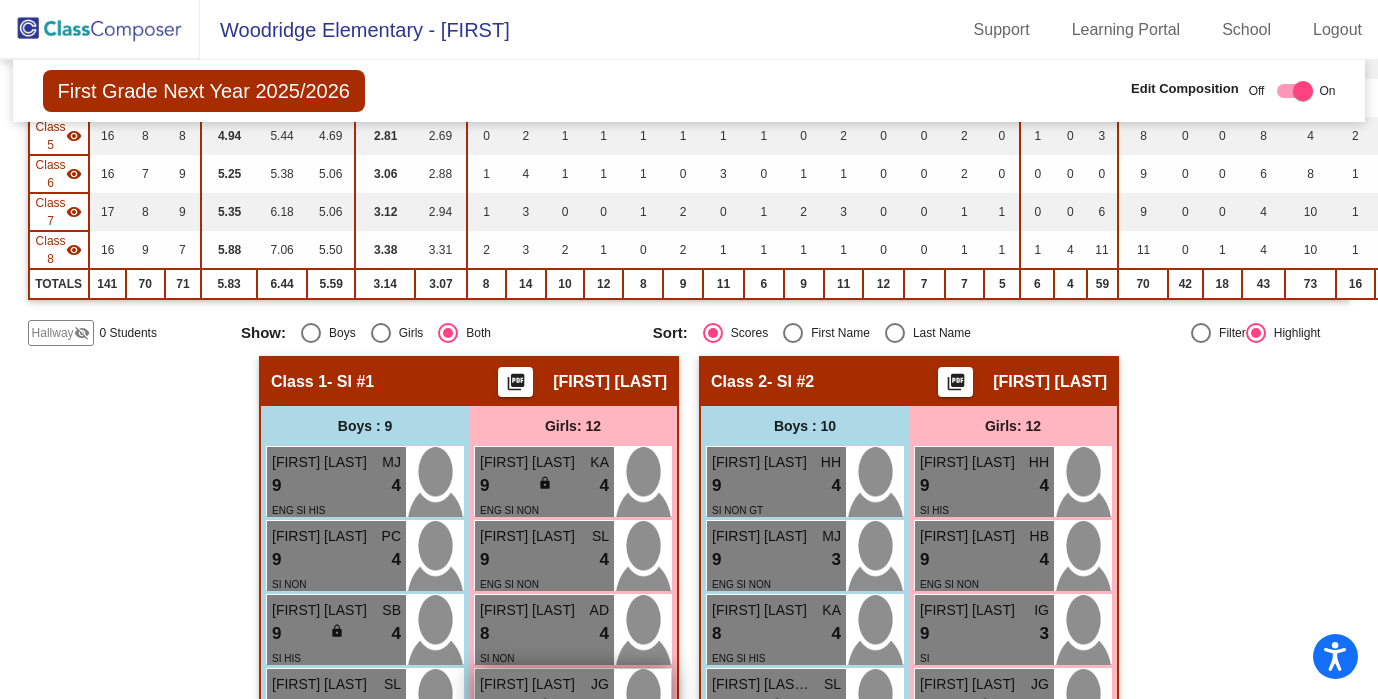 scroll, scrollTop: 0, scrollLeft: 0, axis: both 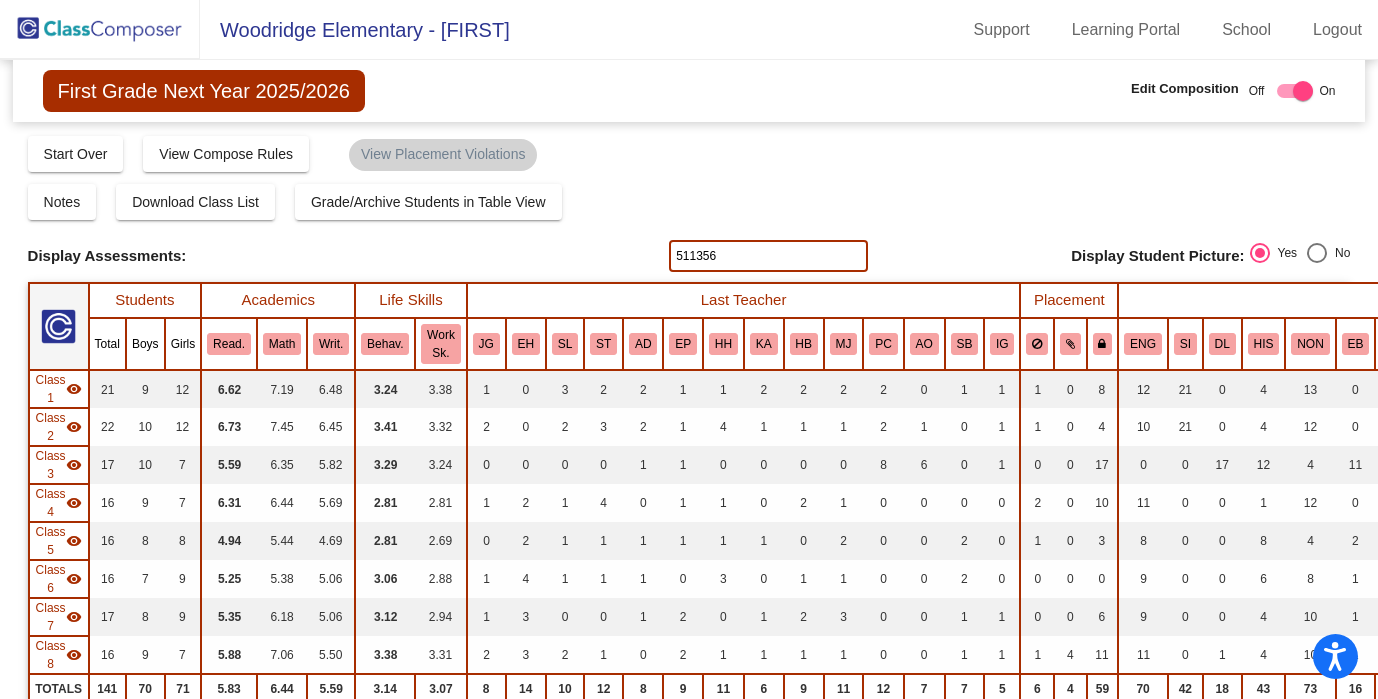 drag, startPoint x: 726, startPoint y: 255, endPoint x: 590, endPoint y: 240, distance: 136.8247 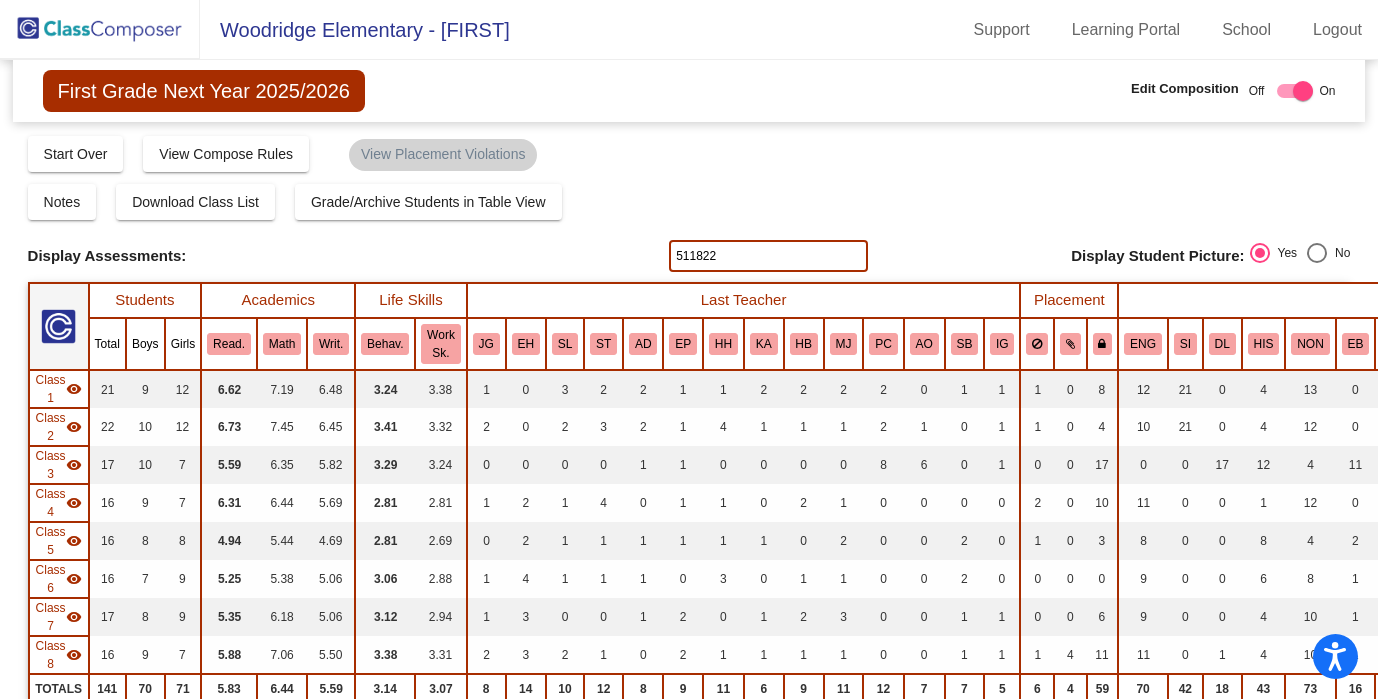 type on "511822" 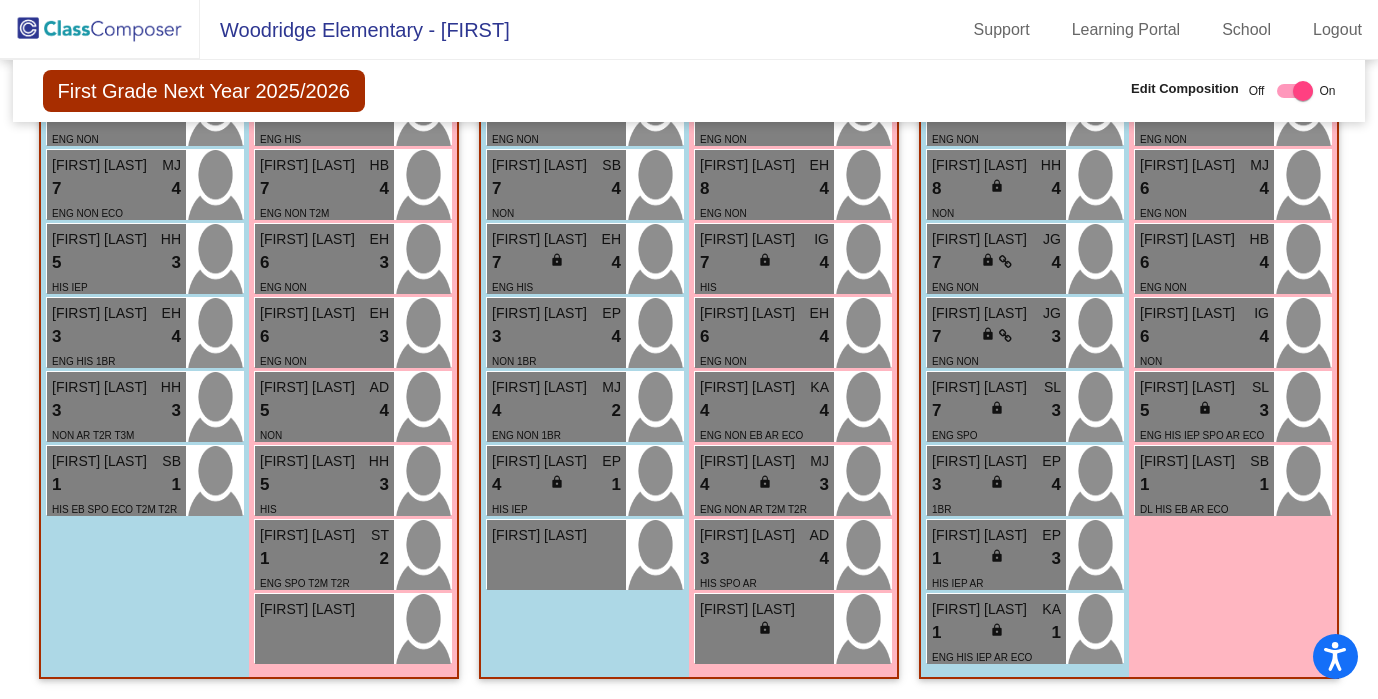 scroll, scrollTop: 2877, scrollLeft: 0, axis: vertical 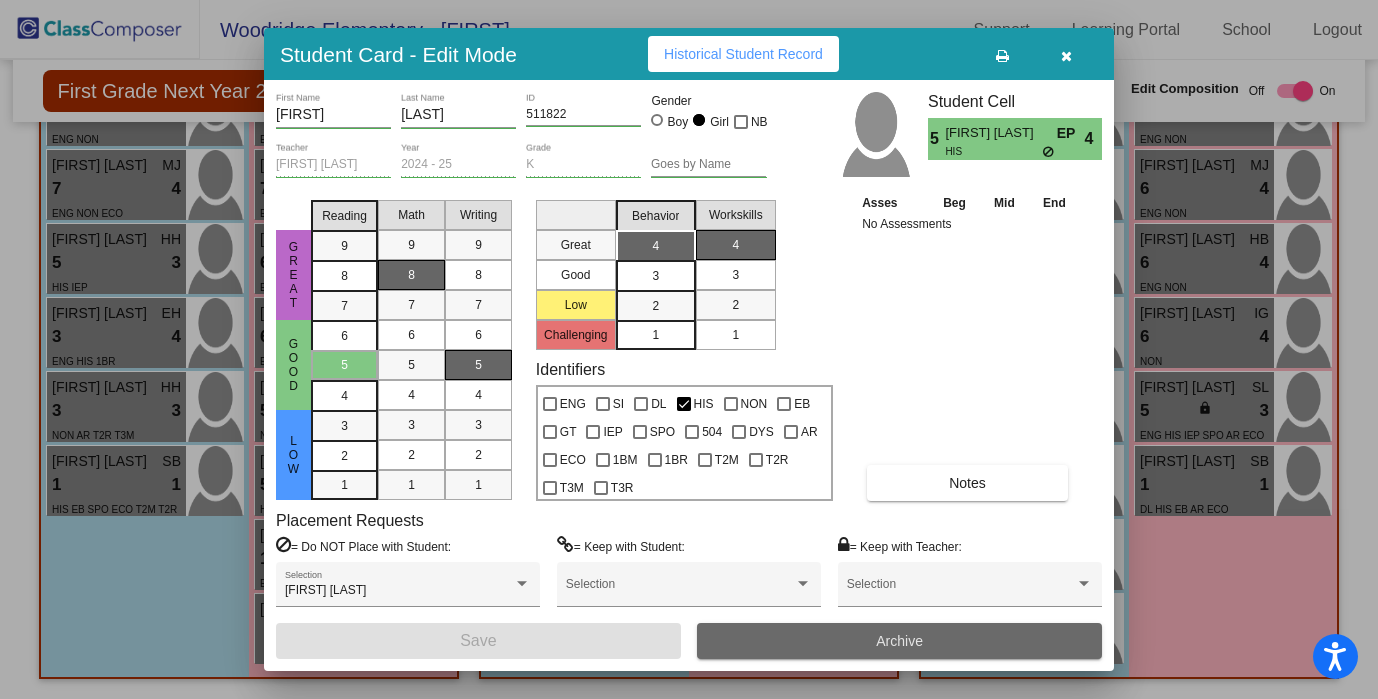 click on "Archive" at bounding box center (899, 641) 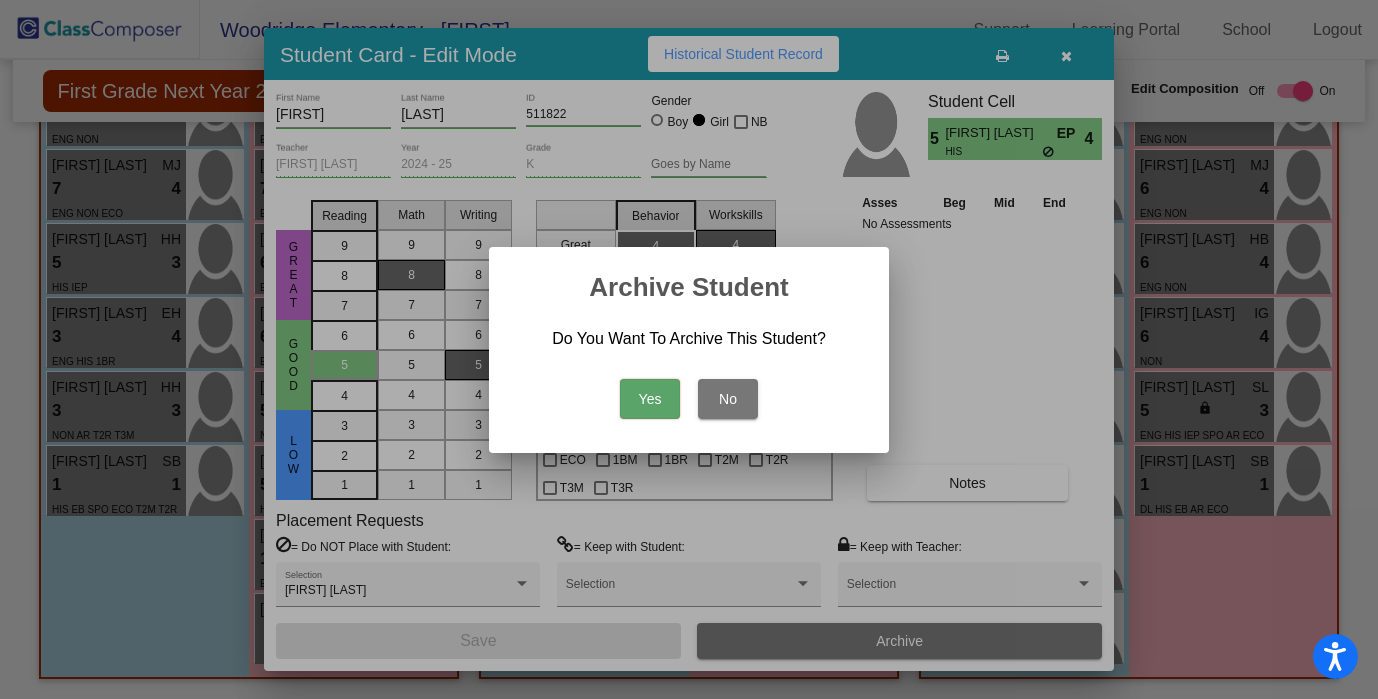 click on "Yes" at bounding box center [650, 399] 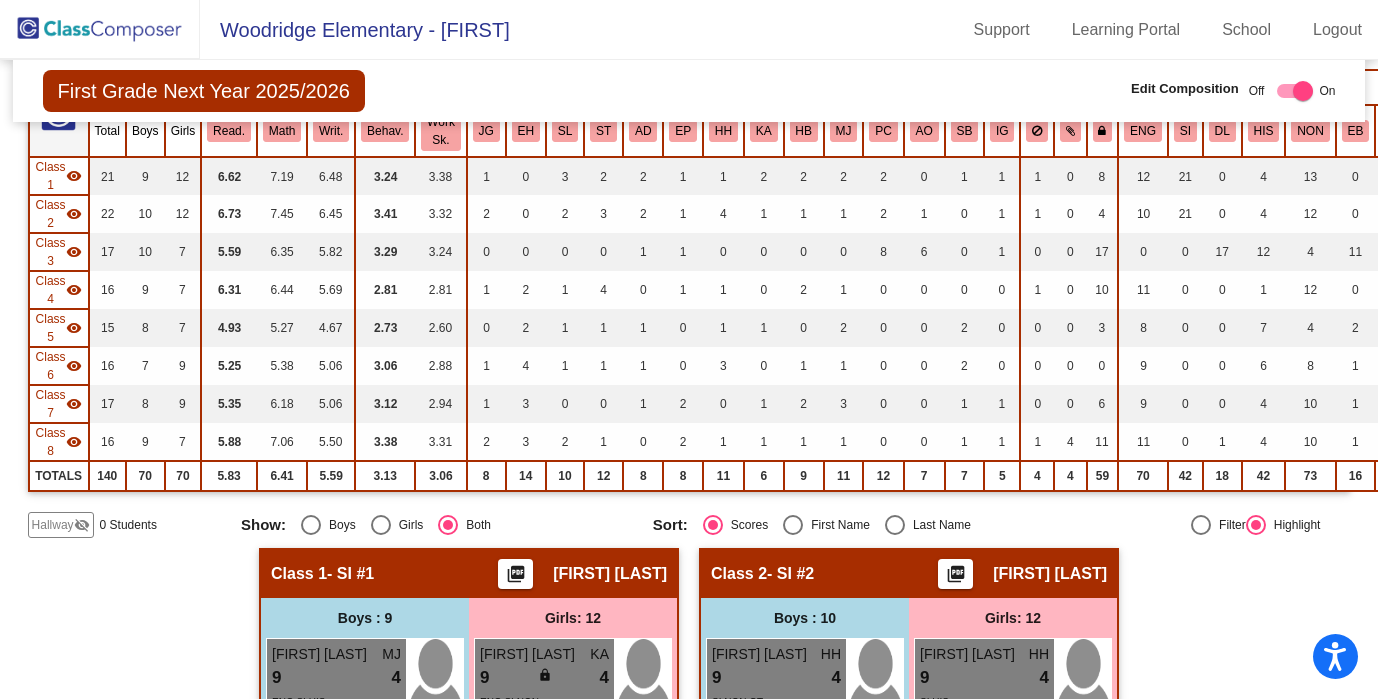 scroll, scrollTop: 0, scrollLeft: 0, axis: both 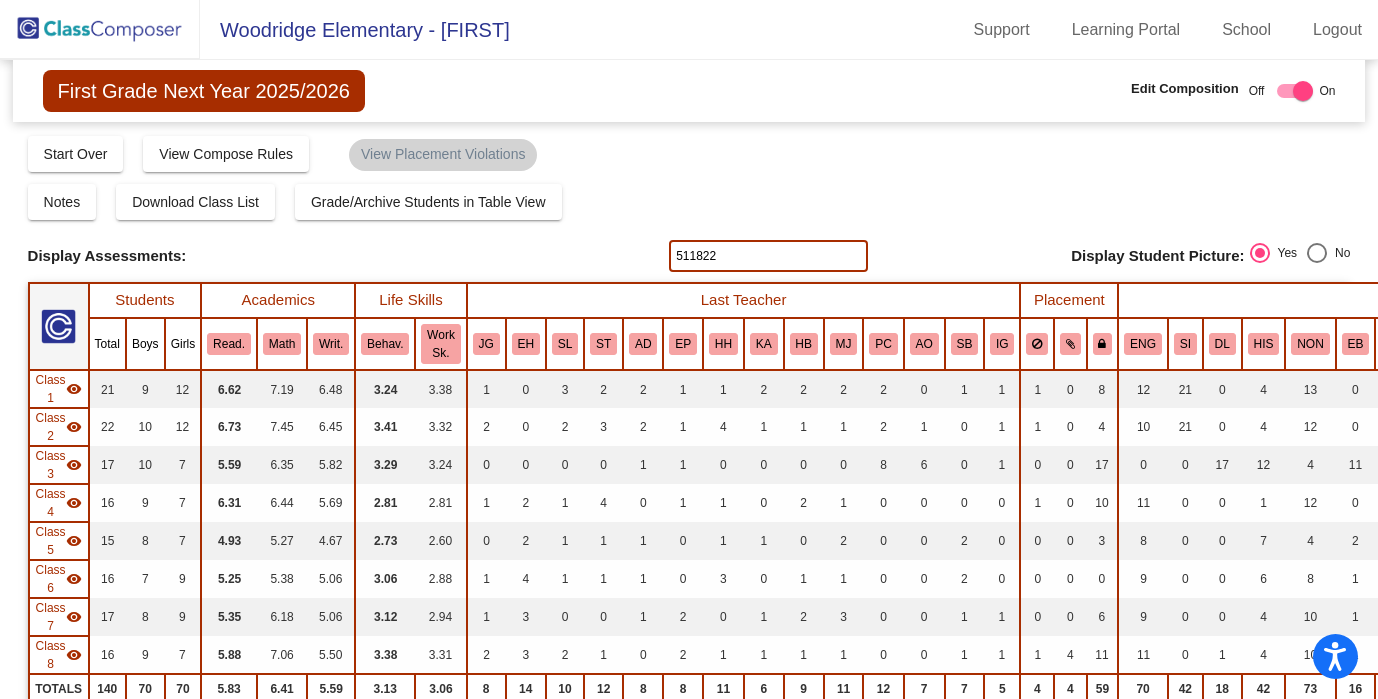 drag, startPoint x: 722, startPoint y: 254, endPoint x: 650, endPoint y: 248, distance: 72.249565 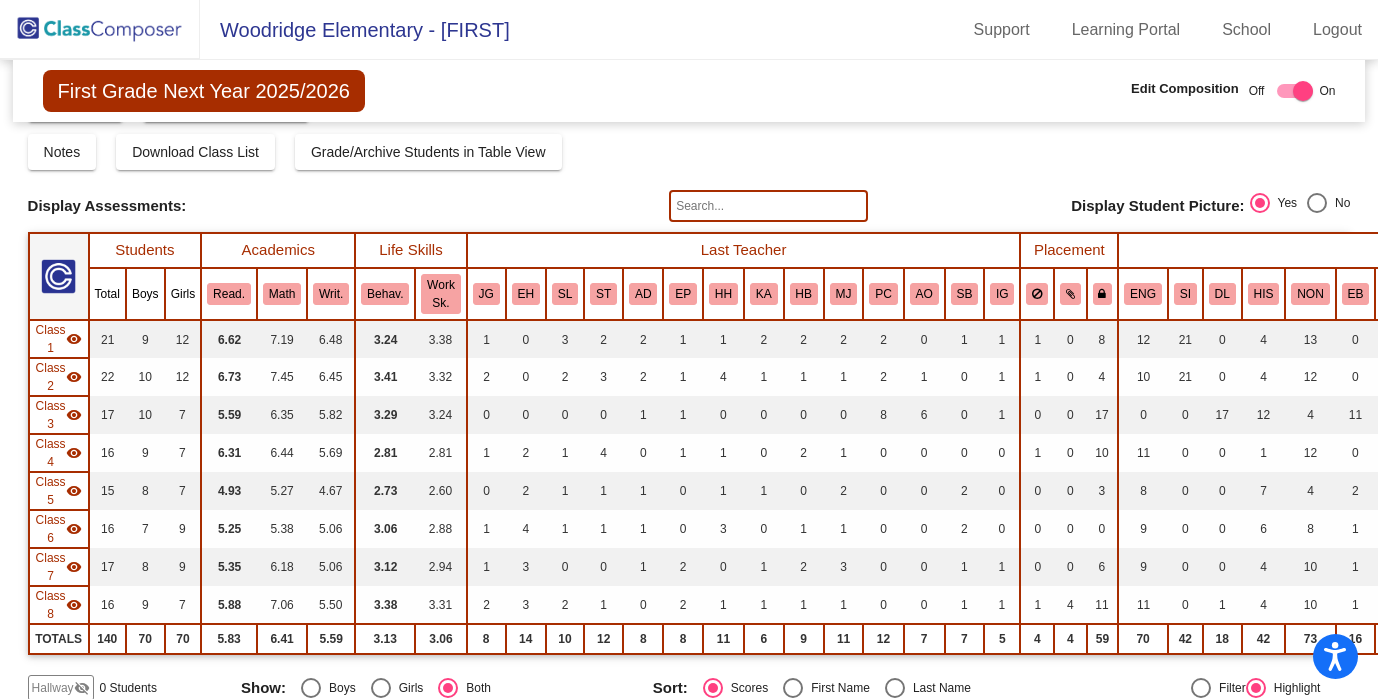 scroll, scrollTop: 0, scrollLeft: 0, axis: both 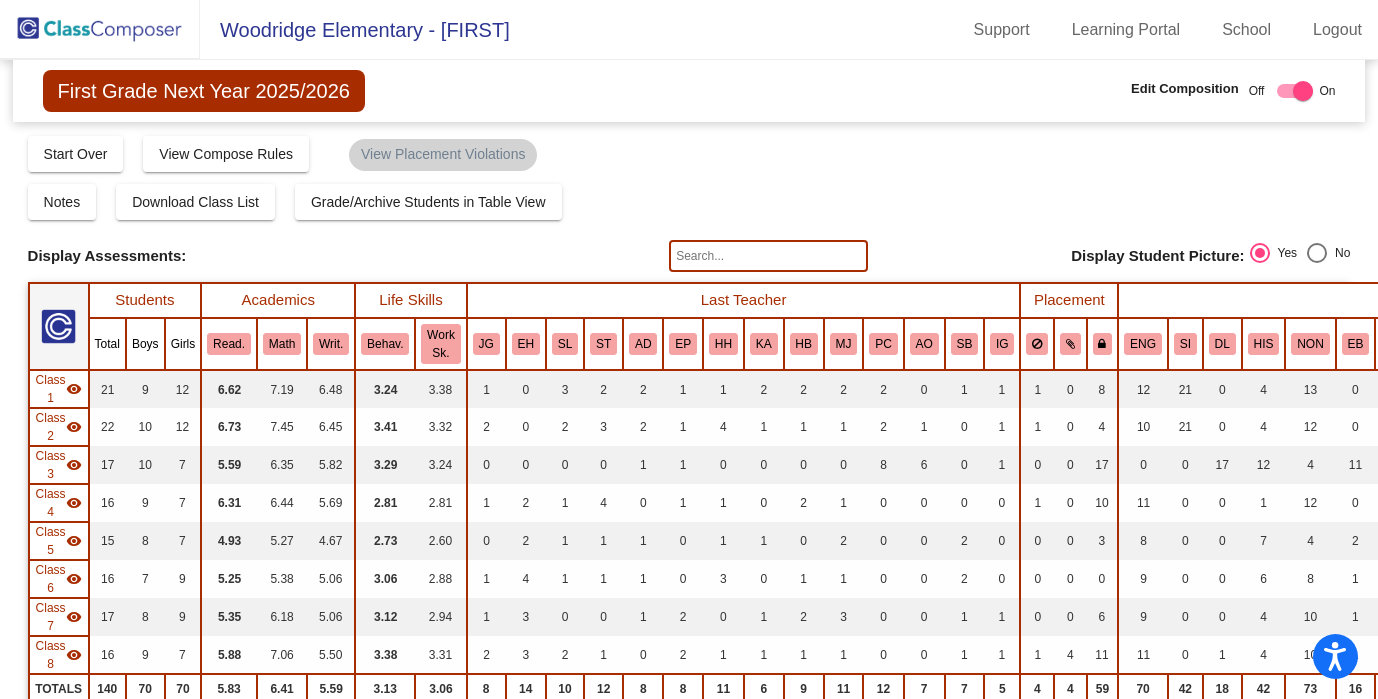 type 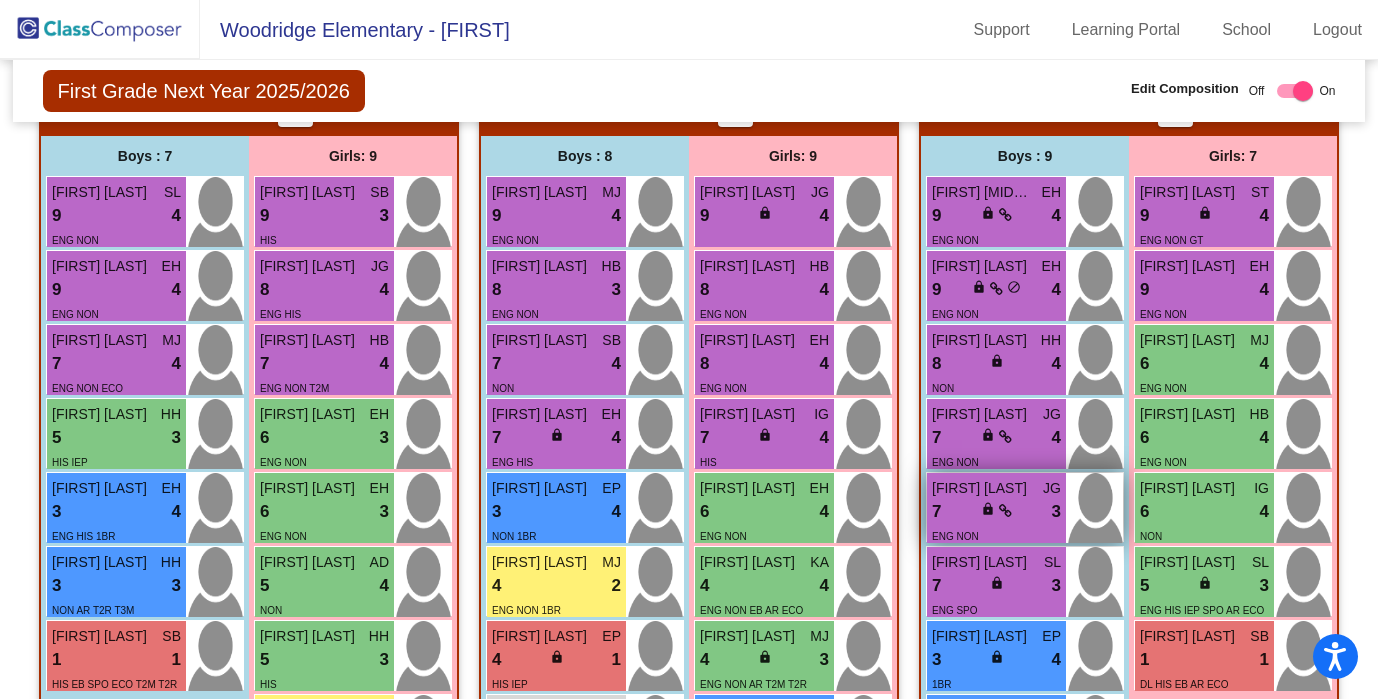 scroll, scrollTop: 2545, scrollLeft: 0, axis: vertical 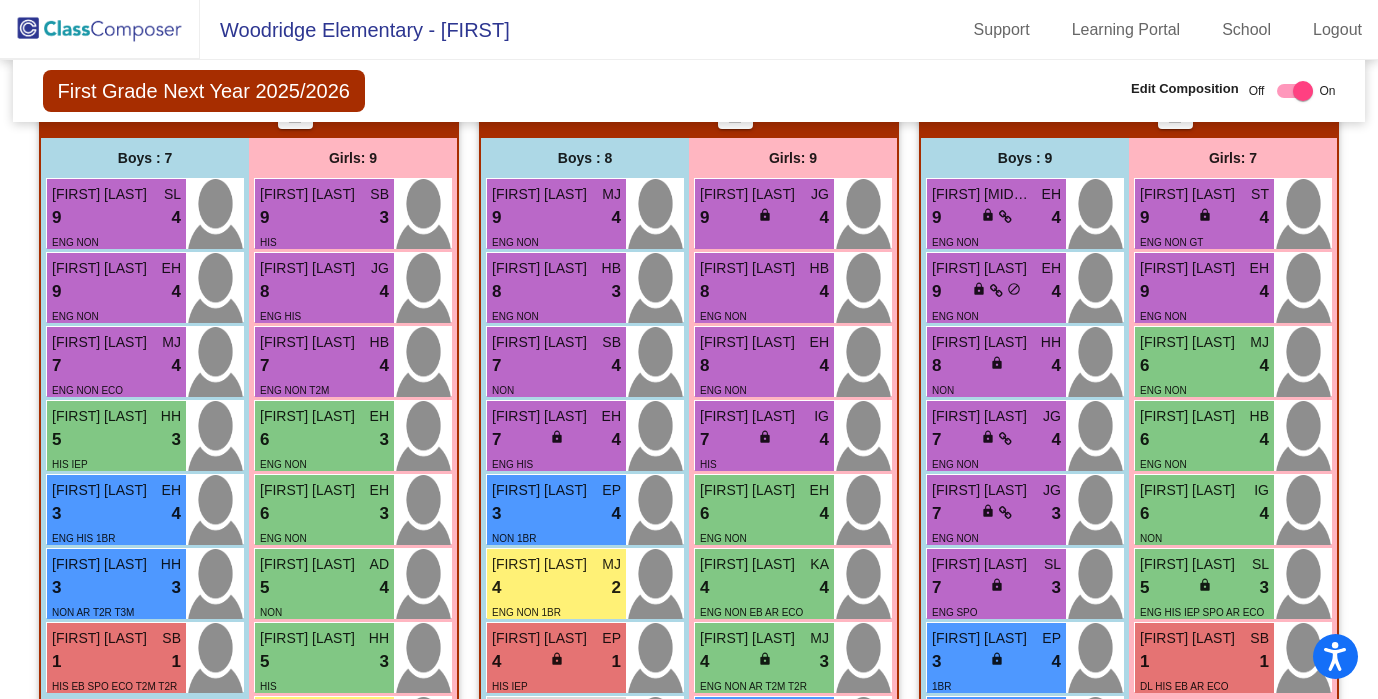 click 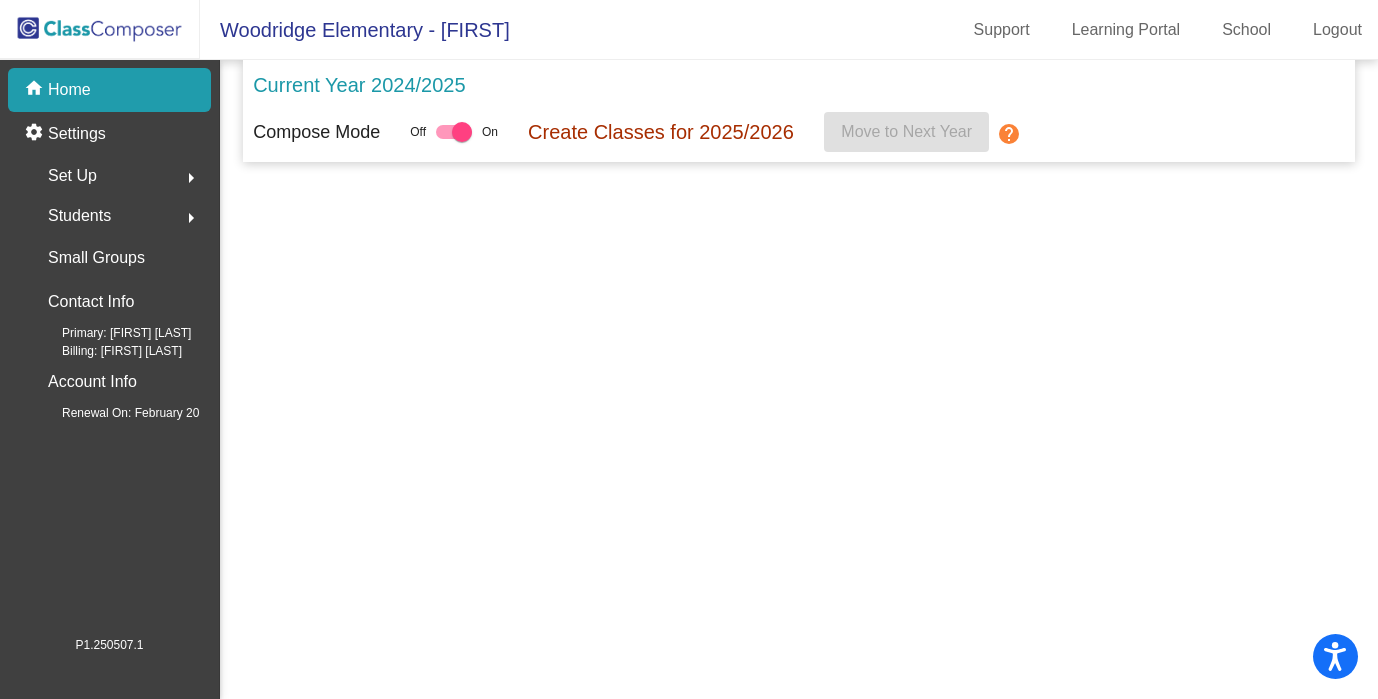 scroll, scrollTop: 0, scrollLeft: 0, axis: both 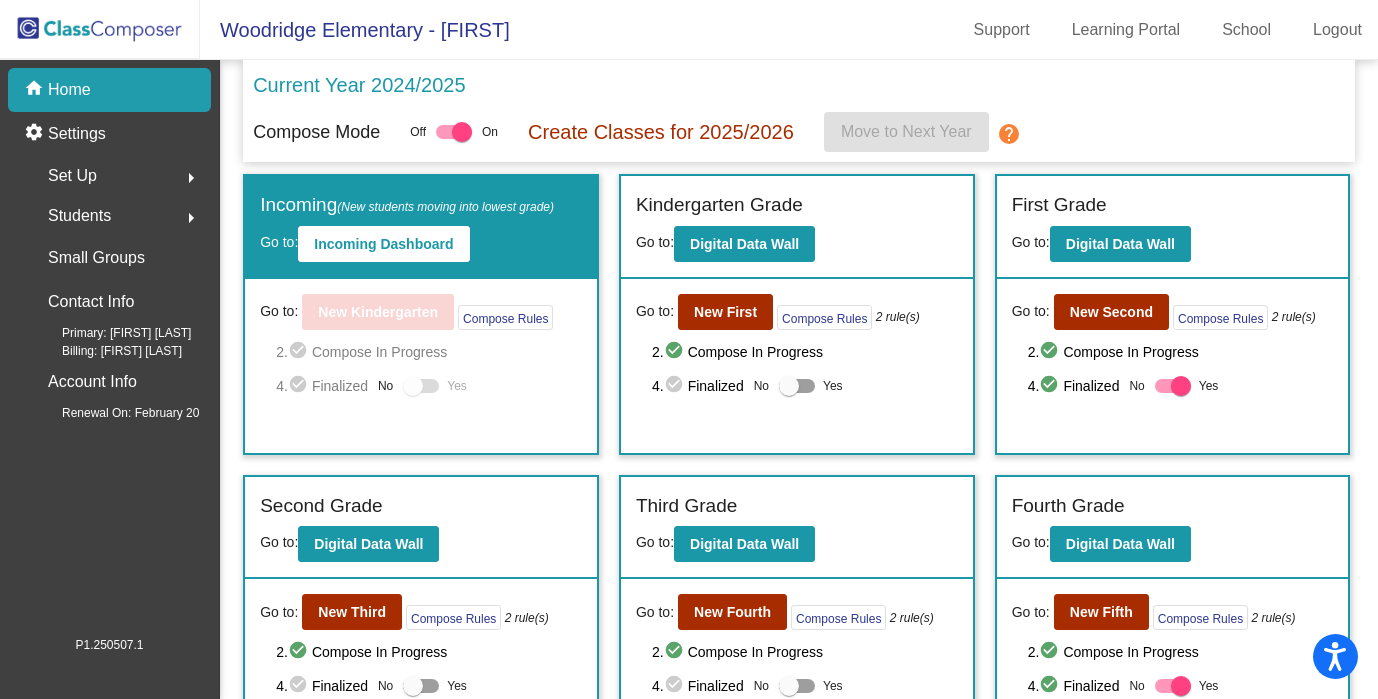 click on "Home" 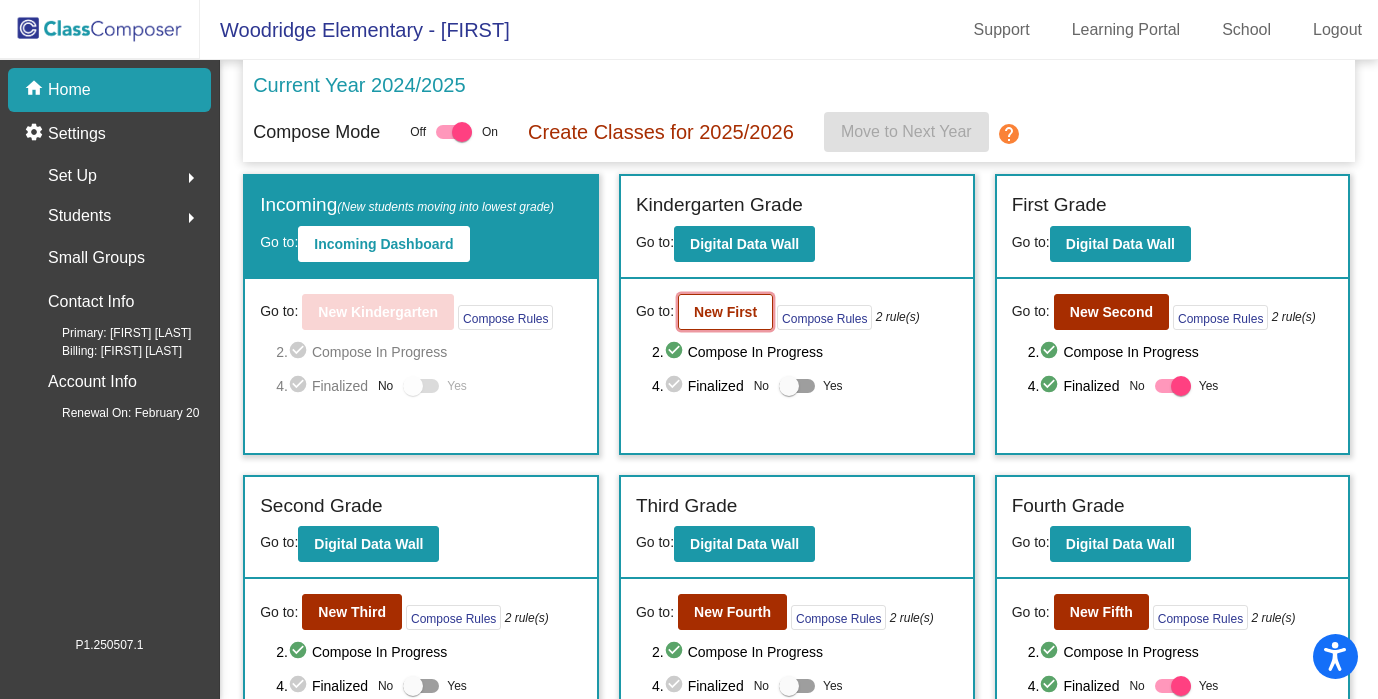 click on "New First" 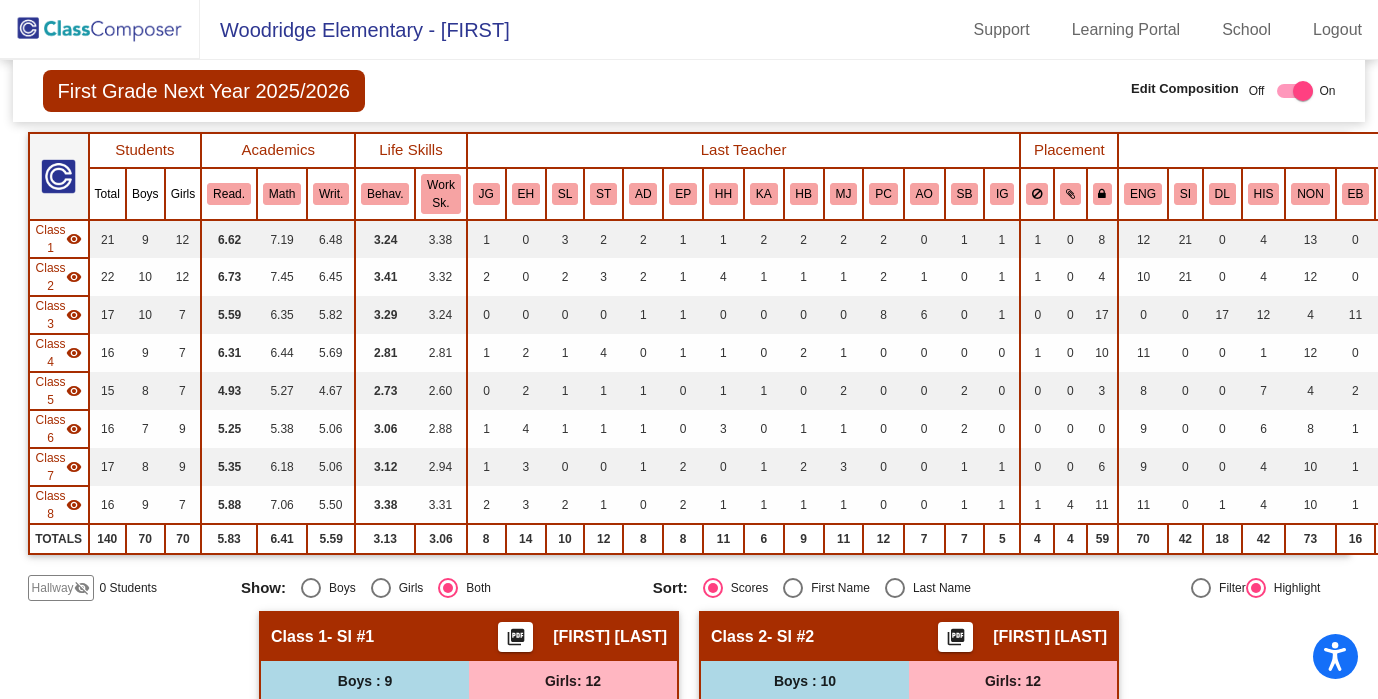 scroll, scrollTop: 0, scrollLeft: 0, axis: both 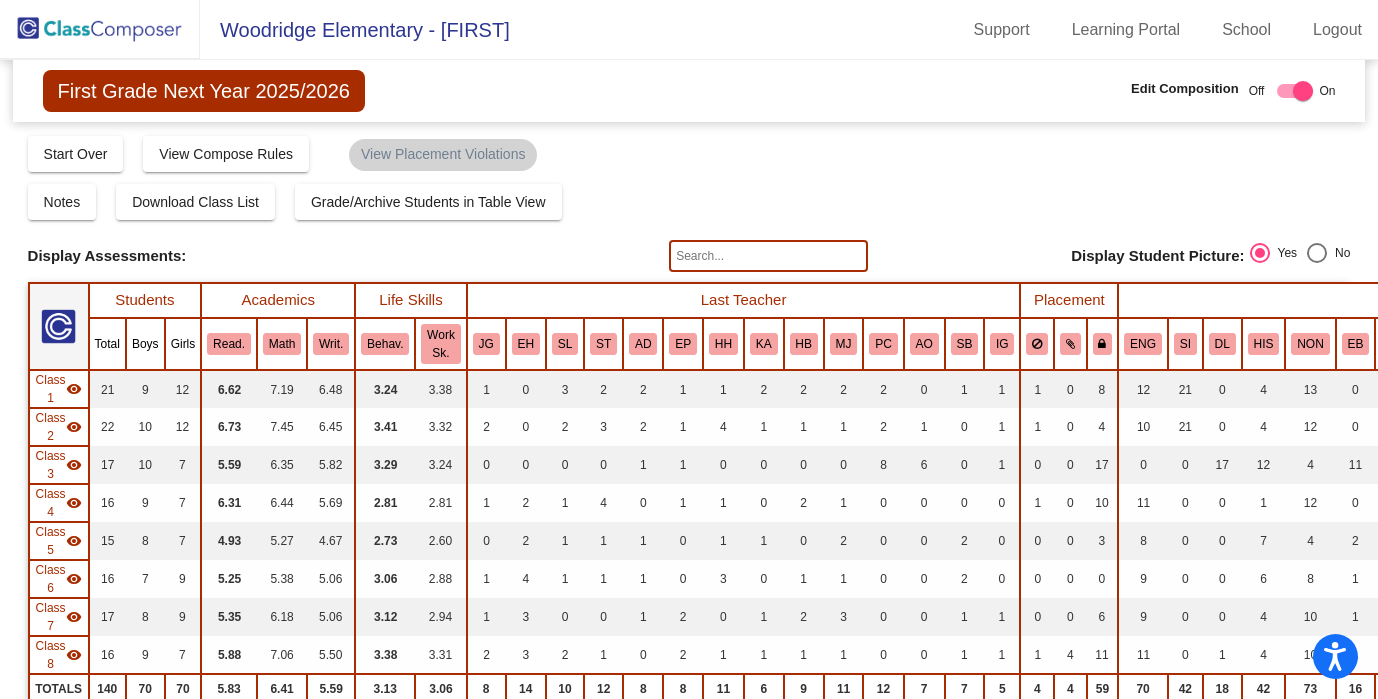 click 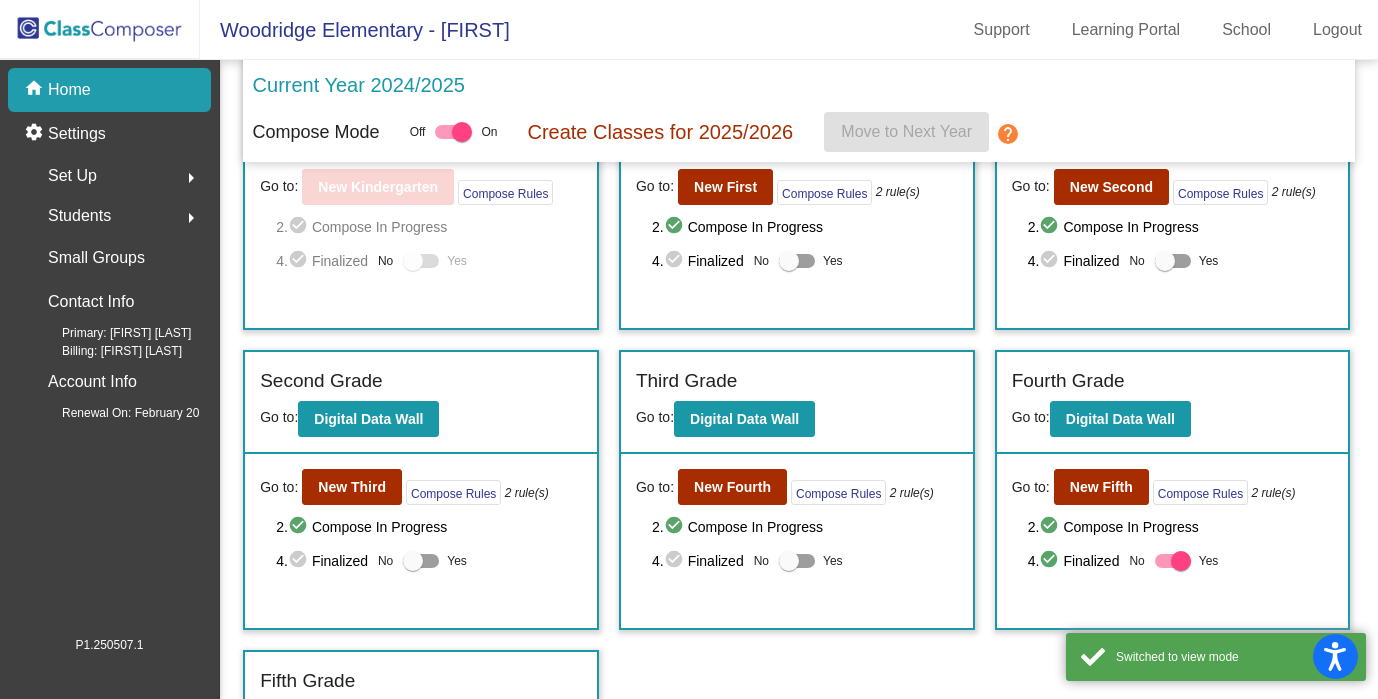 scroll, scrollTop: 135, scrollLeft: 0, axis: vertical 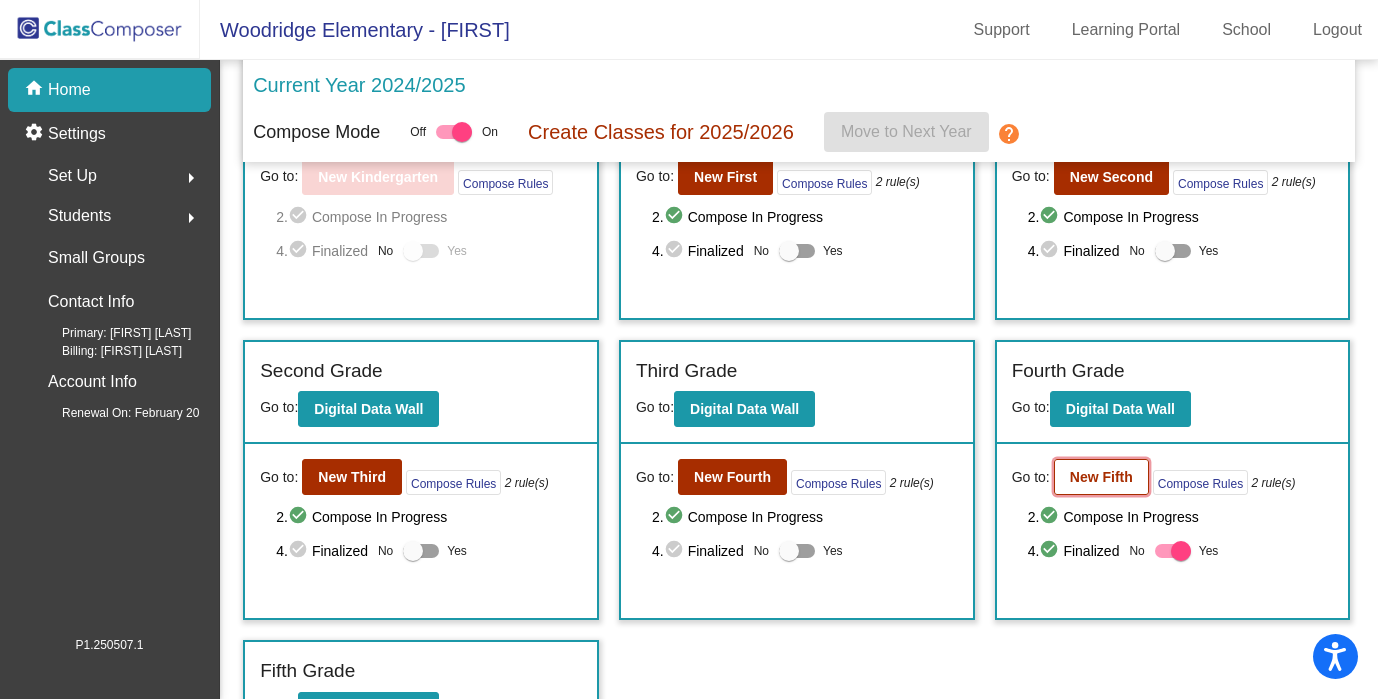 click on "New Fifth" 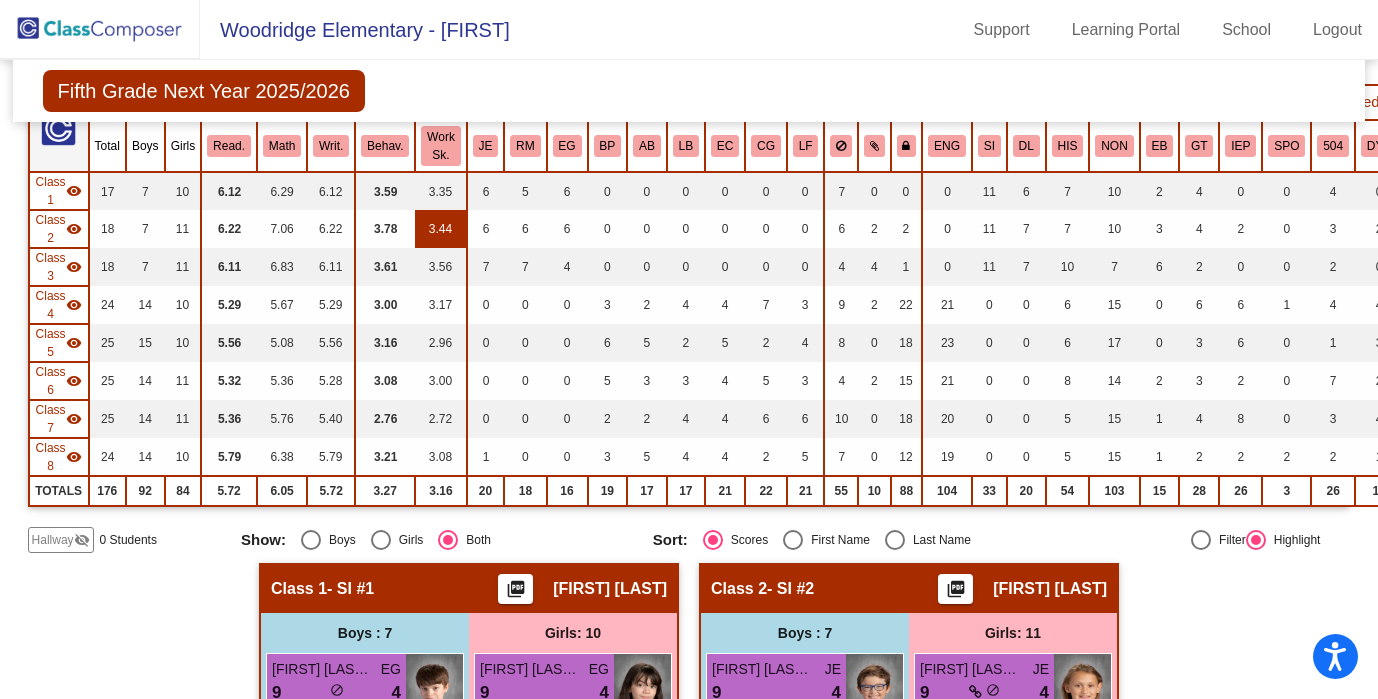 scroll, scrollTop: 263, scrollLeft: 0, axis: vertical 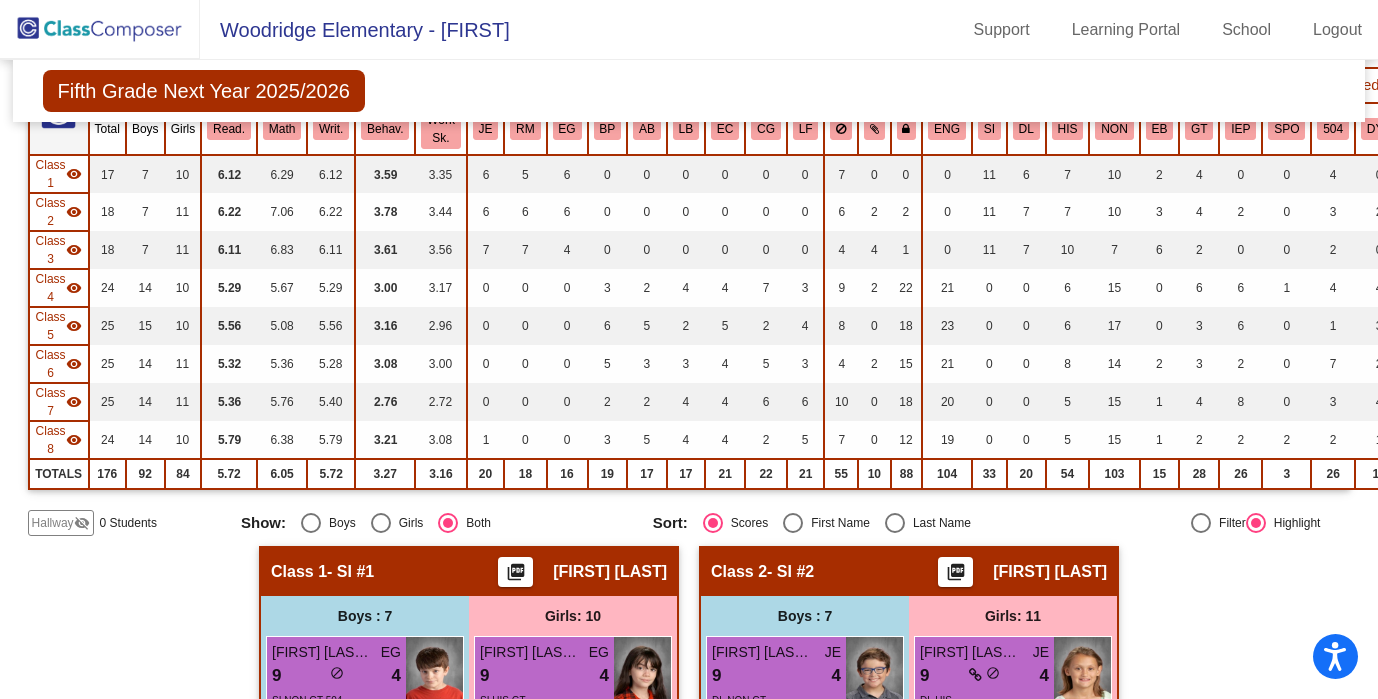 click on "visibility_off" 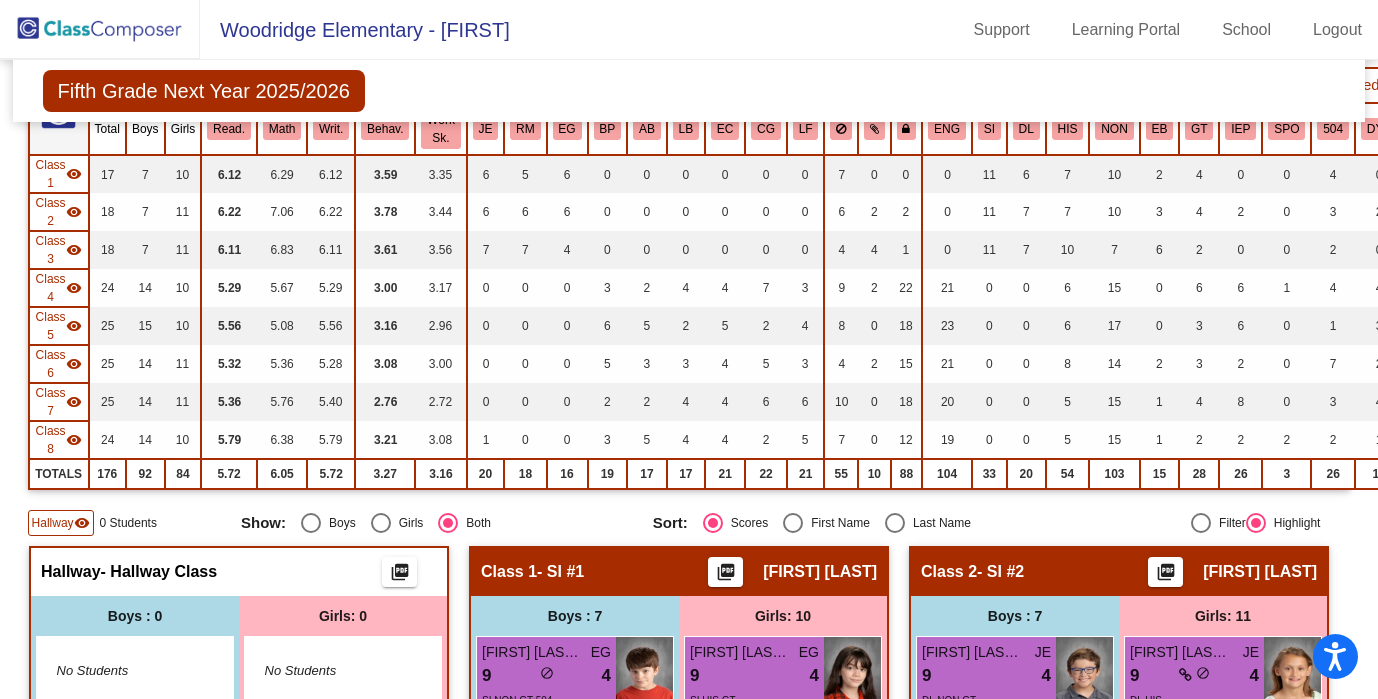 drag, startPoint x: 502, startPoint y: 569, endPoint x: 499, endPoint y: 559, distance: 10.440307 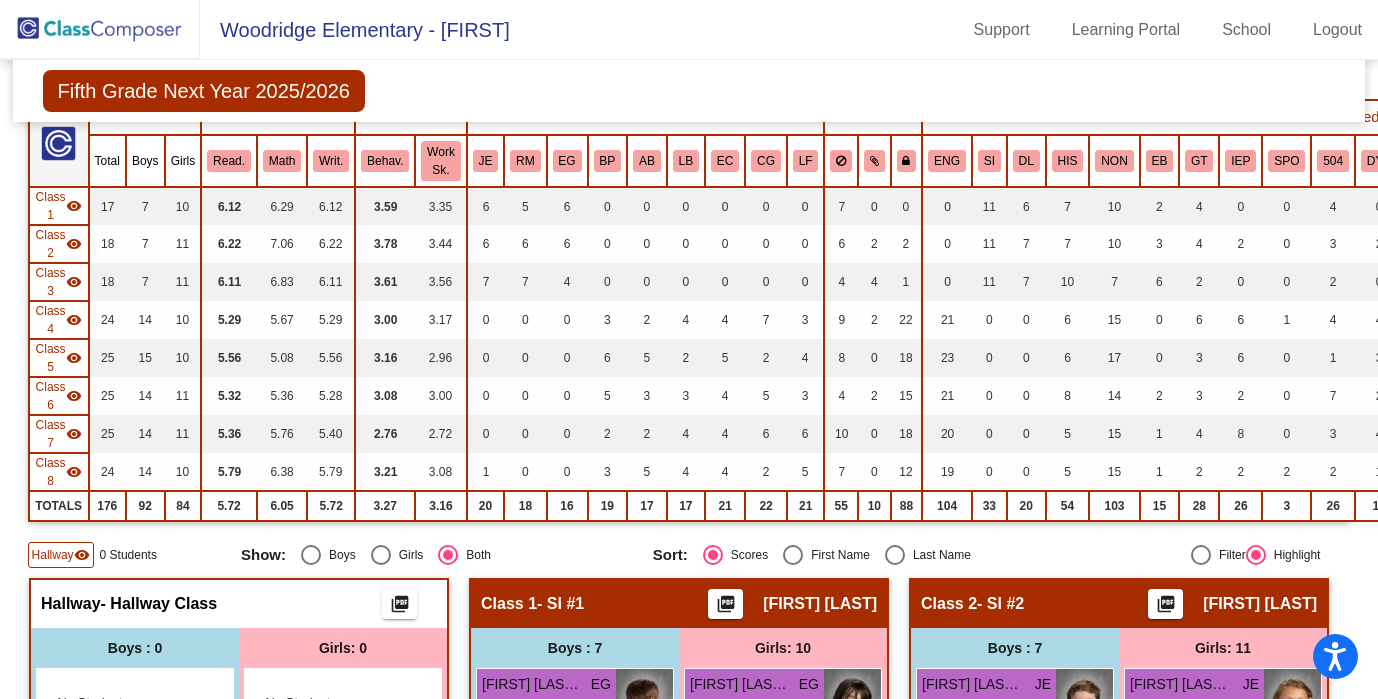 scroll, scrollTop: 0, scrollLeft: 0, axis: both 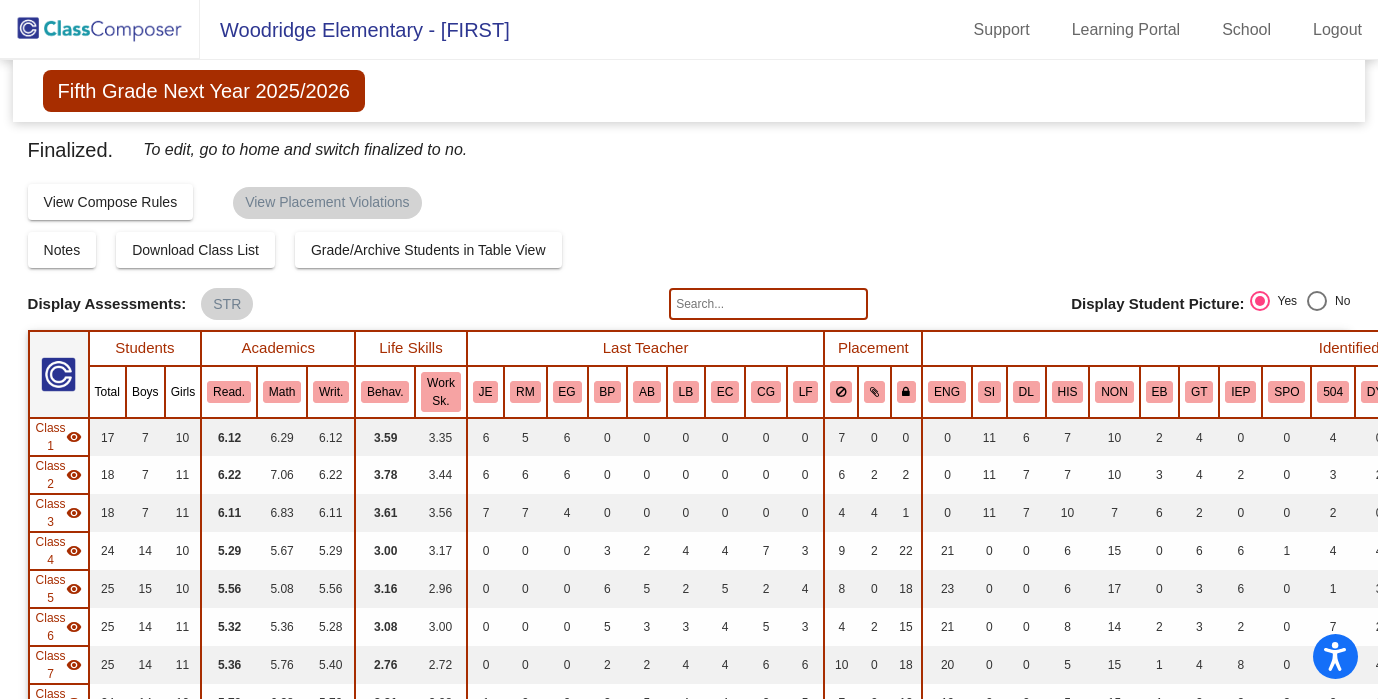 click 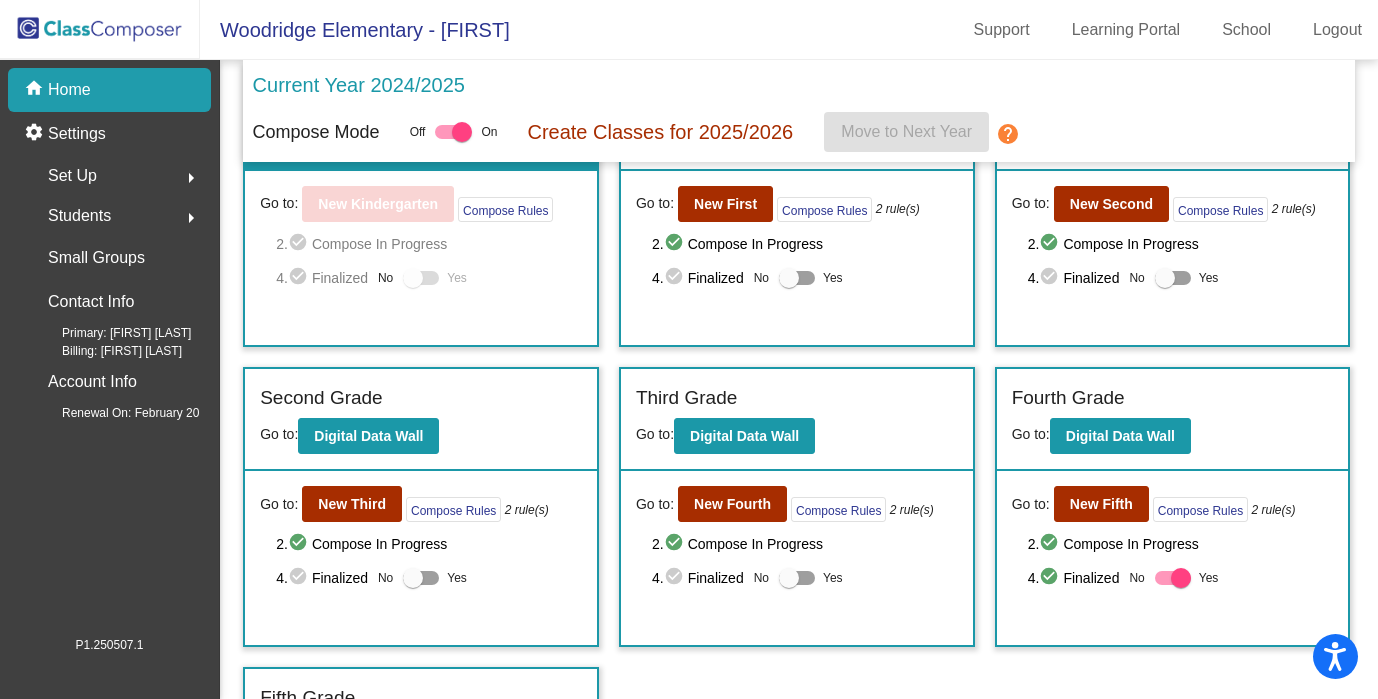 scroll, scrollTop: 119, scrollLeft: 0, axis: vertical 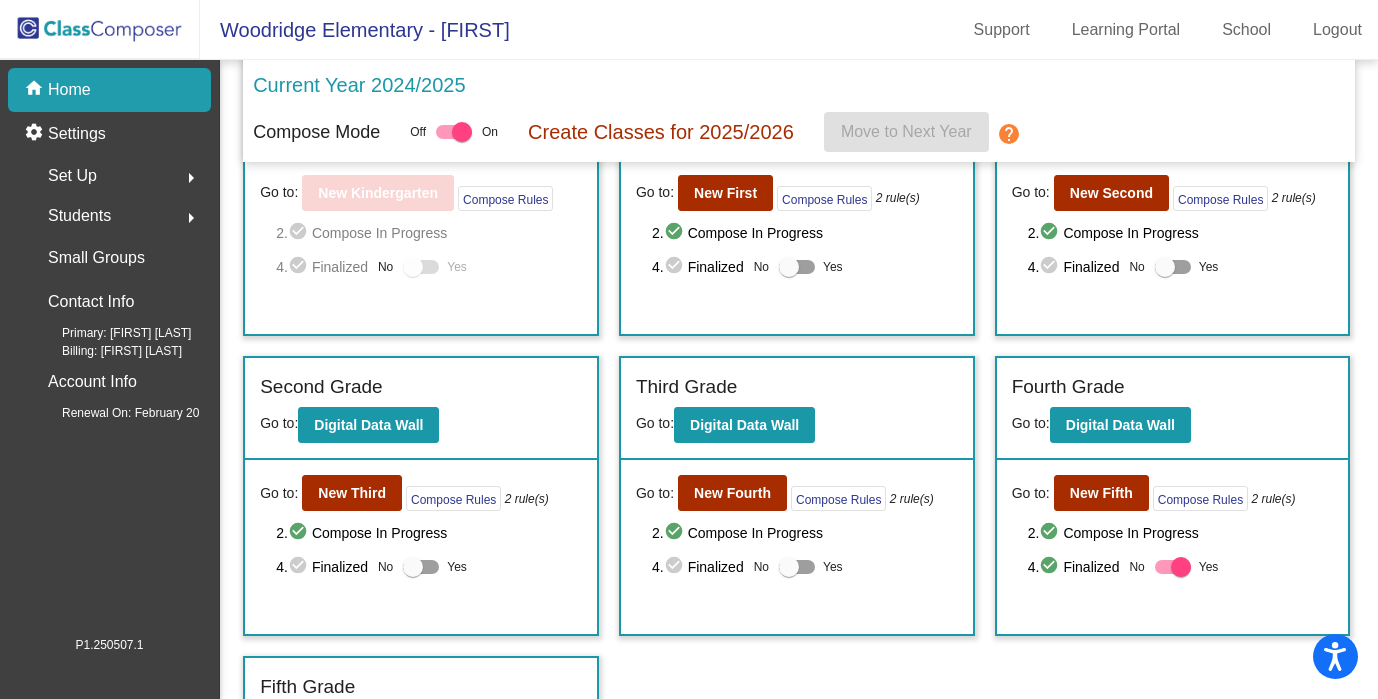 click at bounding box center (1173, 567) 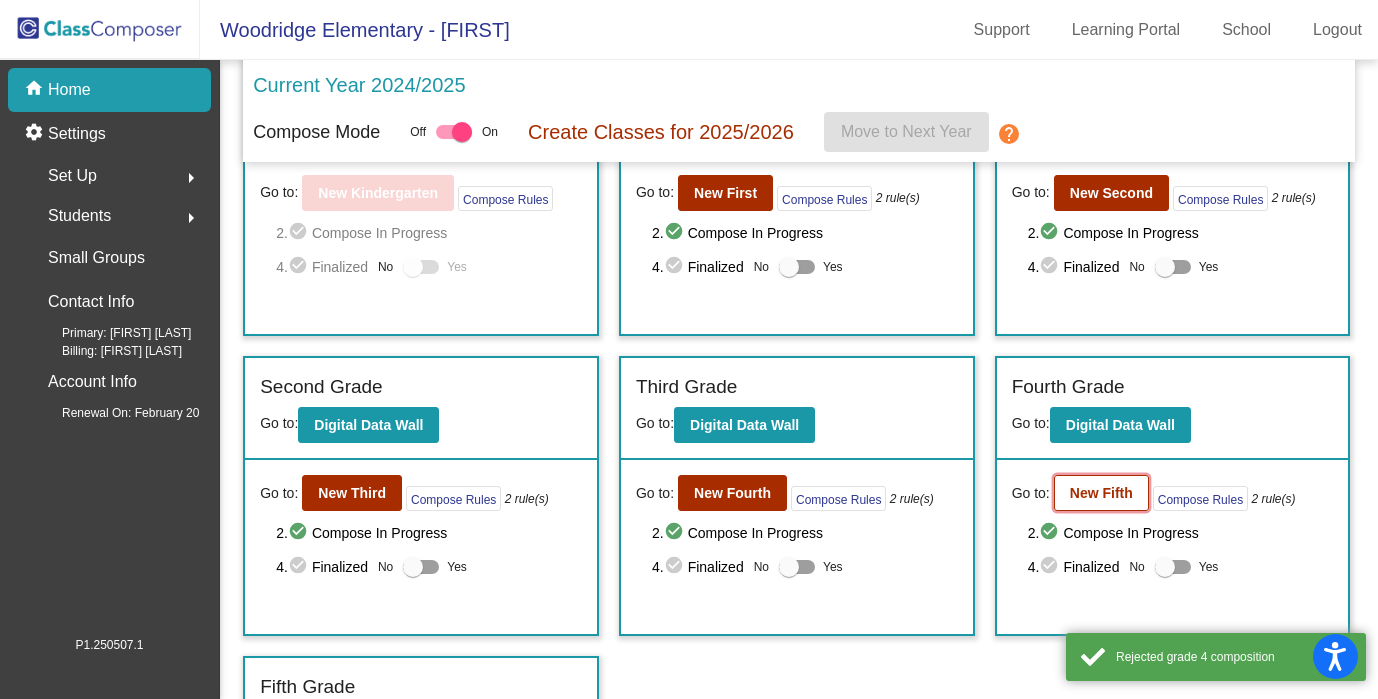 click on "New Fifth" 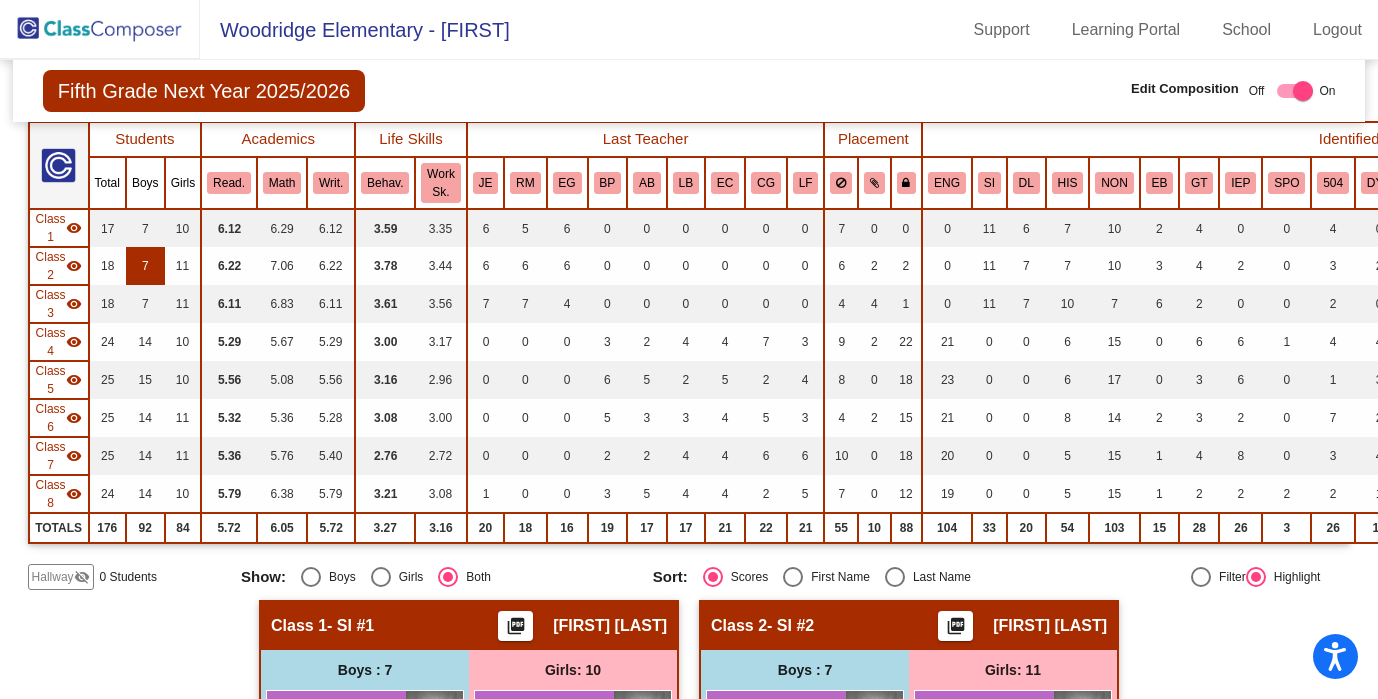 scroll, scrollTop: 313, scrollLeft: 0, axis: vertical 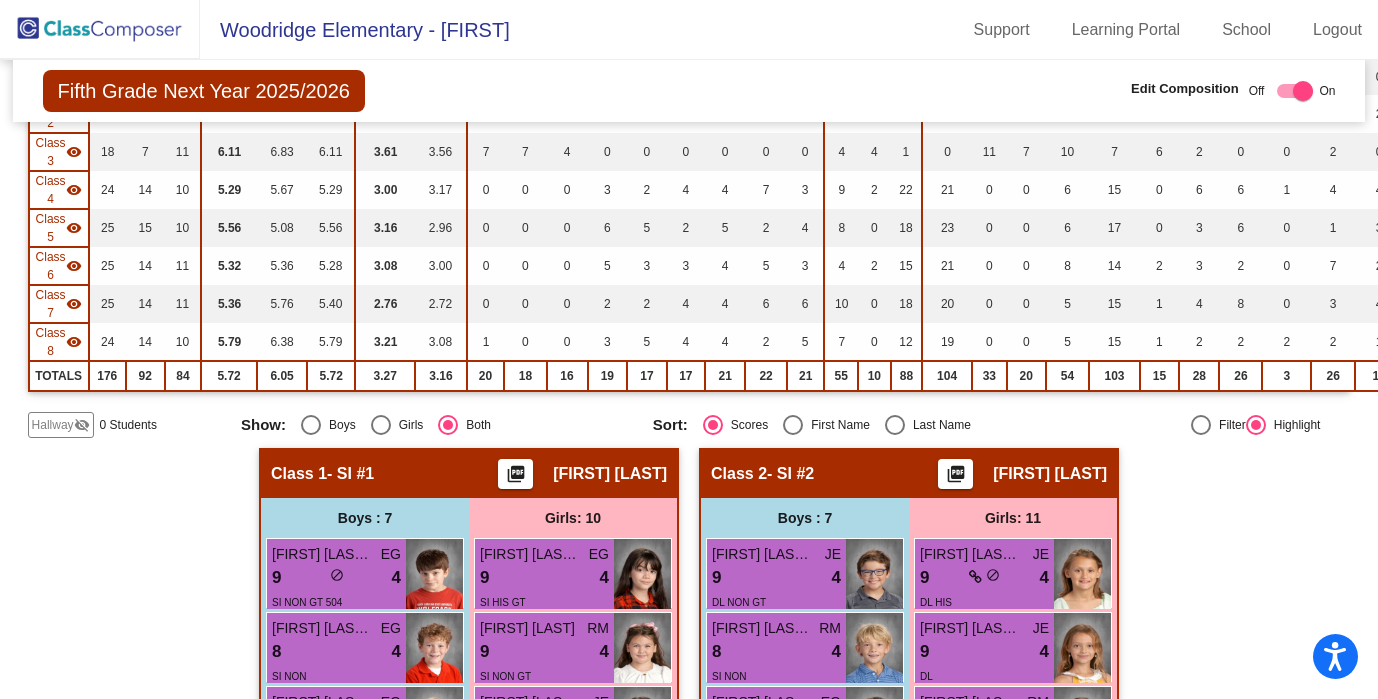 click on "visibility_off" 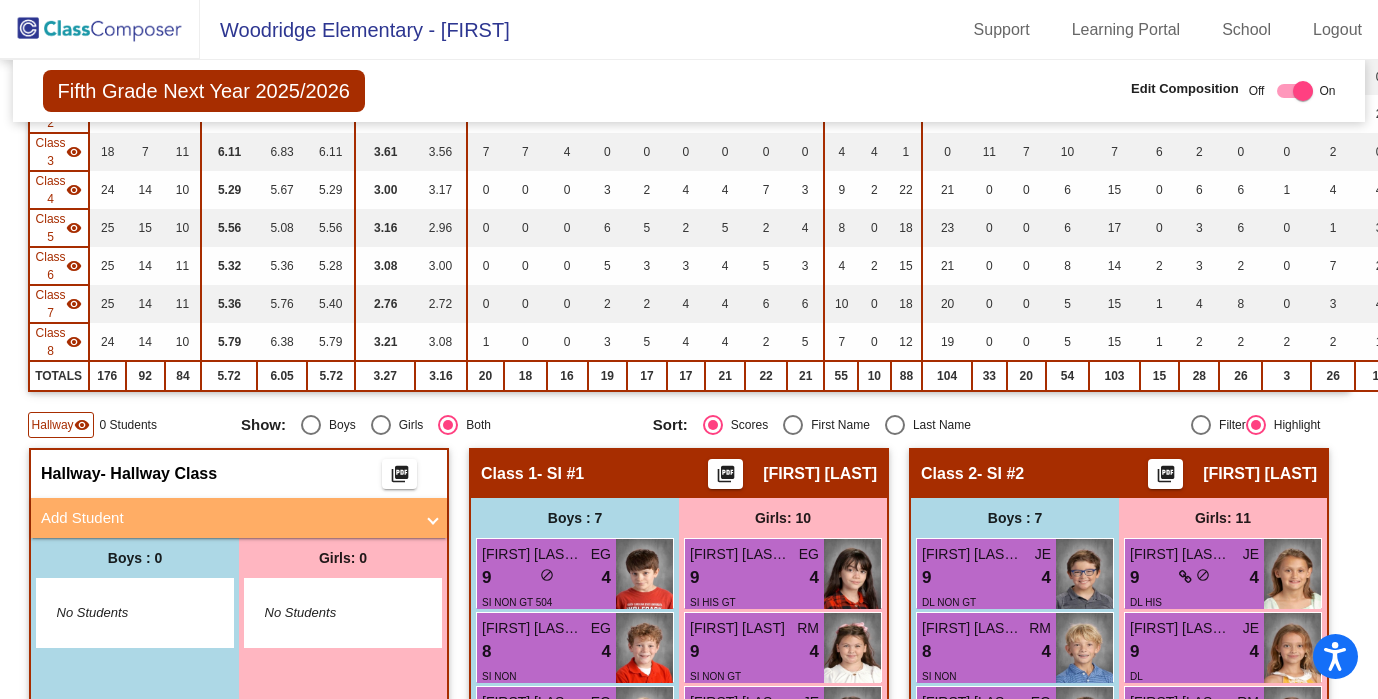 click on "Add Student" at bounding box center (227, 518) 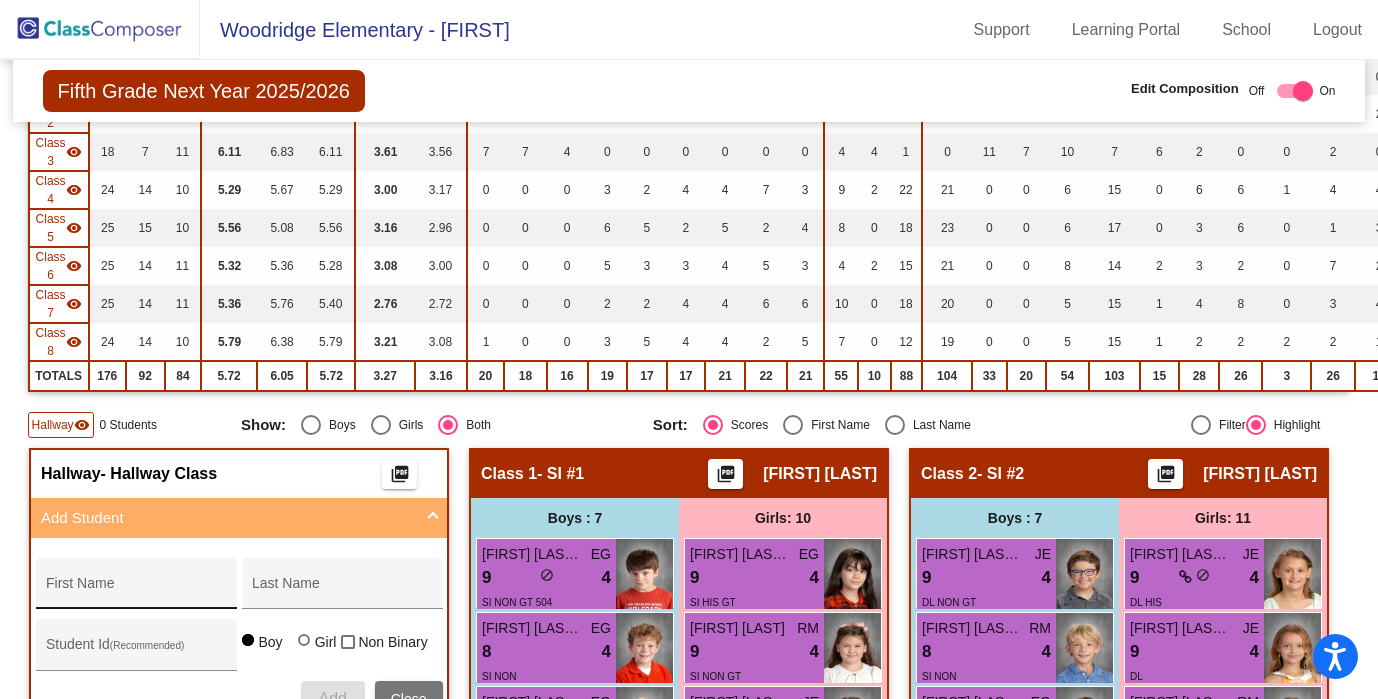 click on "First Name" at bounding box center [136, 591] 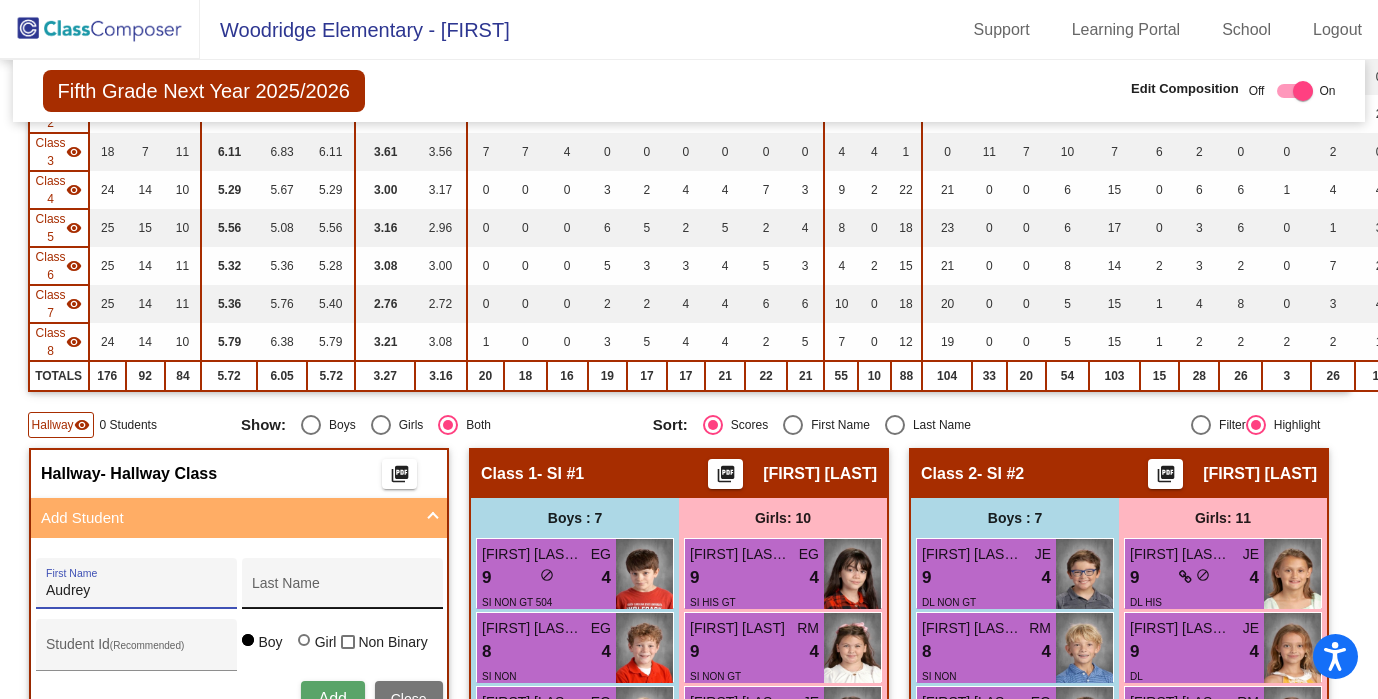 type on "Audrey" 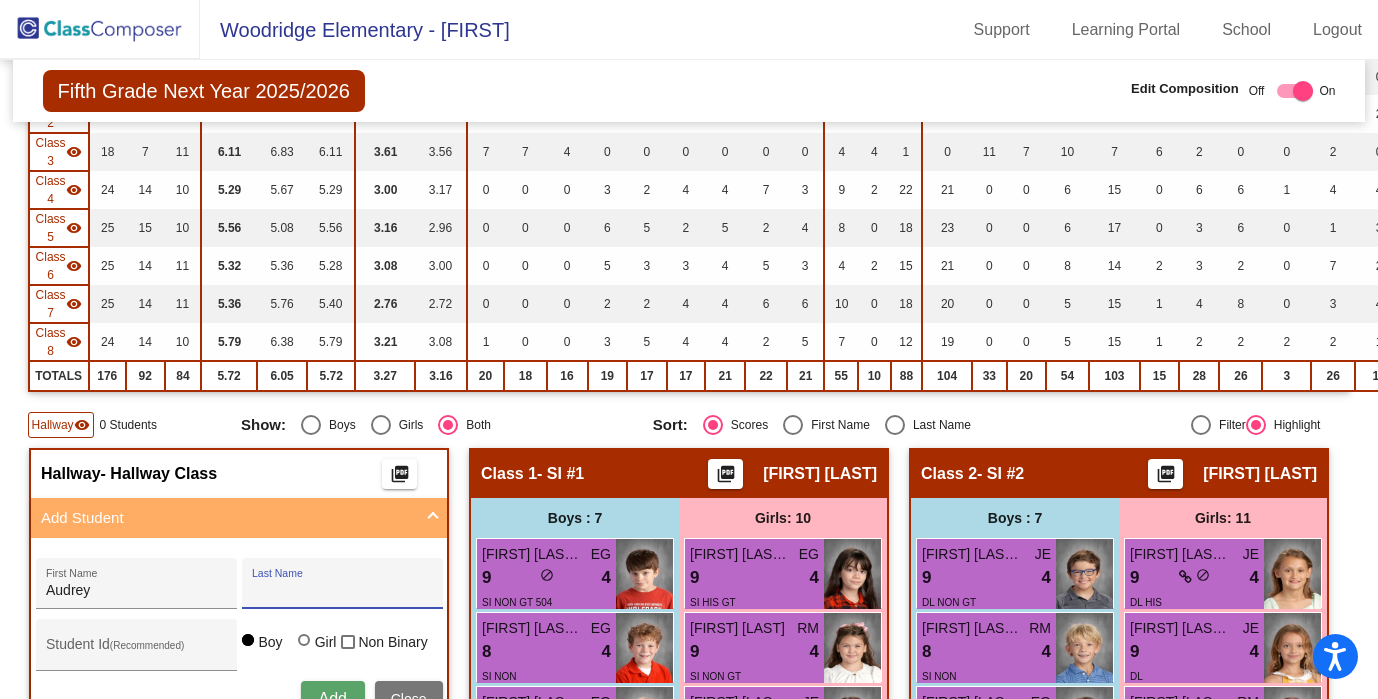 click on "Last Name" at bounding box center (342, 591) 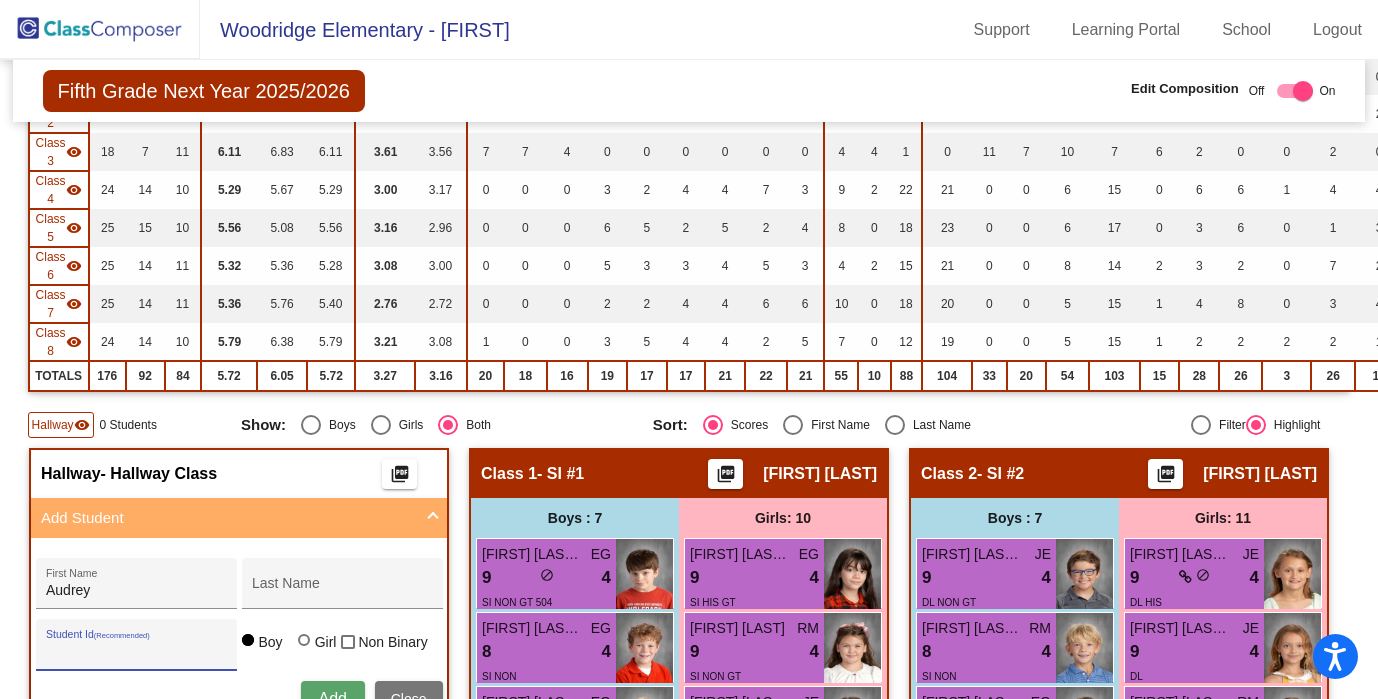click on "Student Id  (Recommended)" at bounding box center (136, 652) 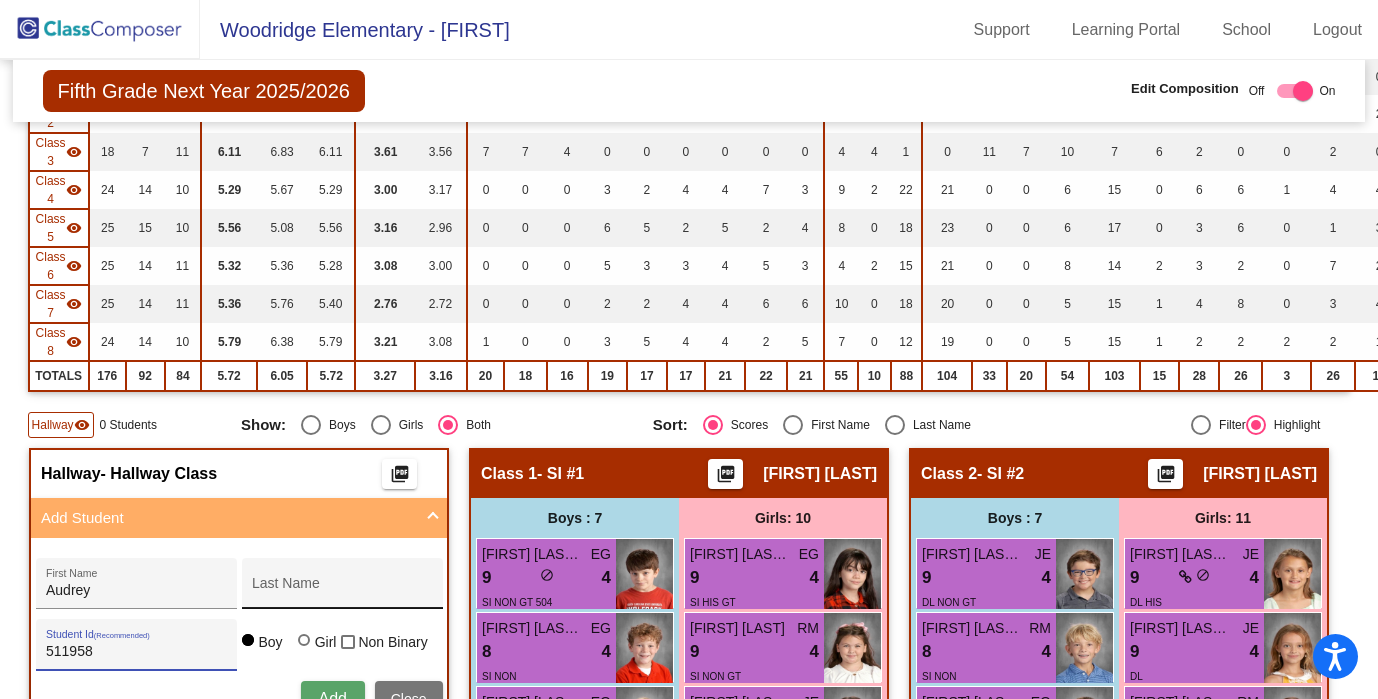 type on "511958" 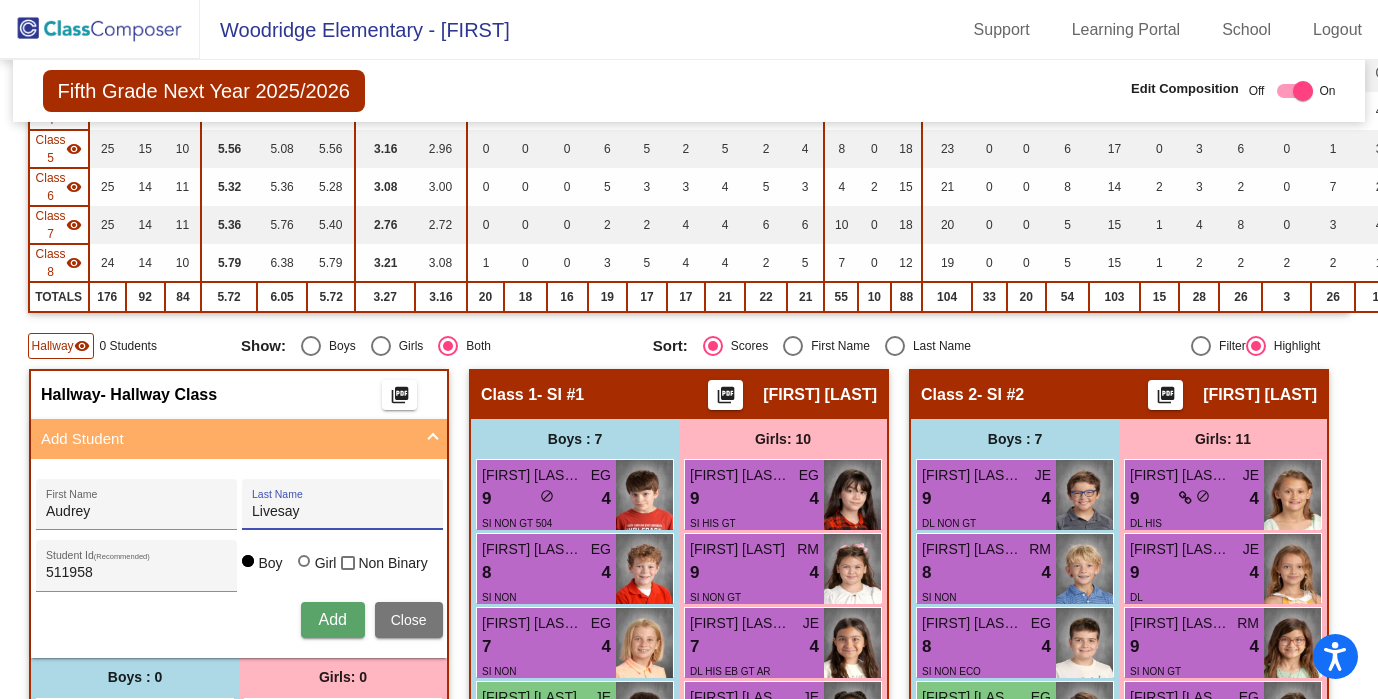 scroll, scrollTop: 406, scrollLeft: 0, axis: vertical 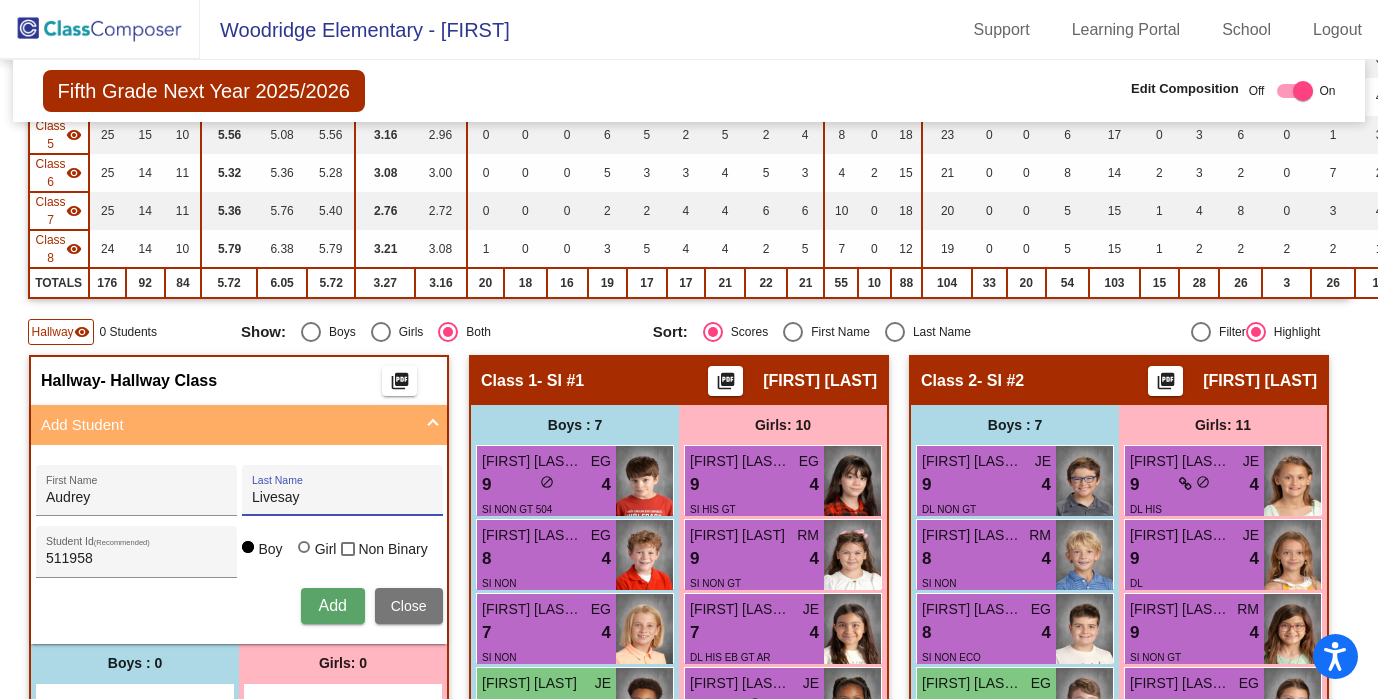 type on "Livesay" 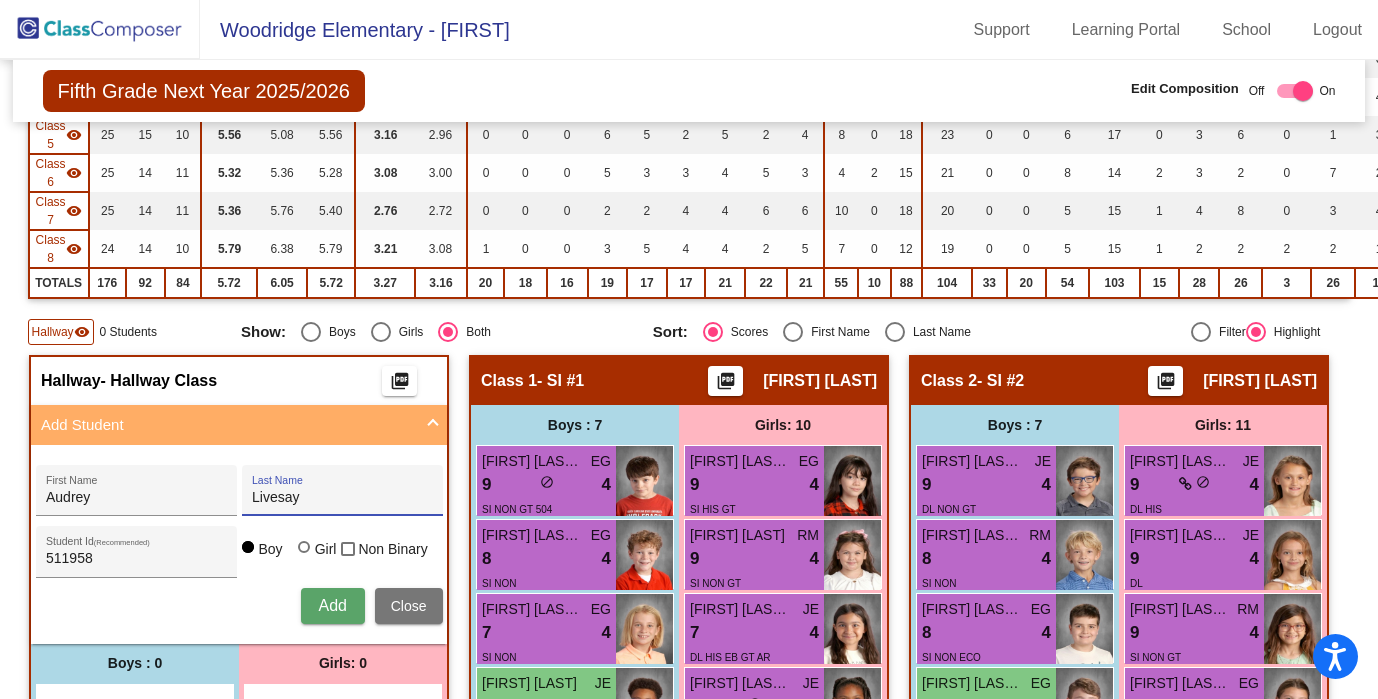 click on "Girl" at bounding box center [305, 557] 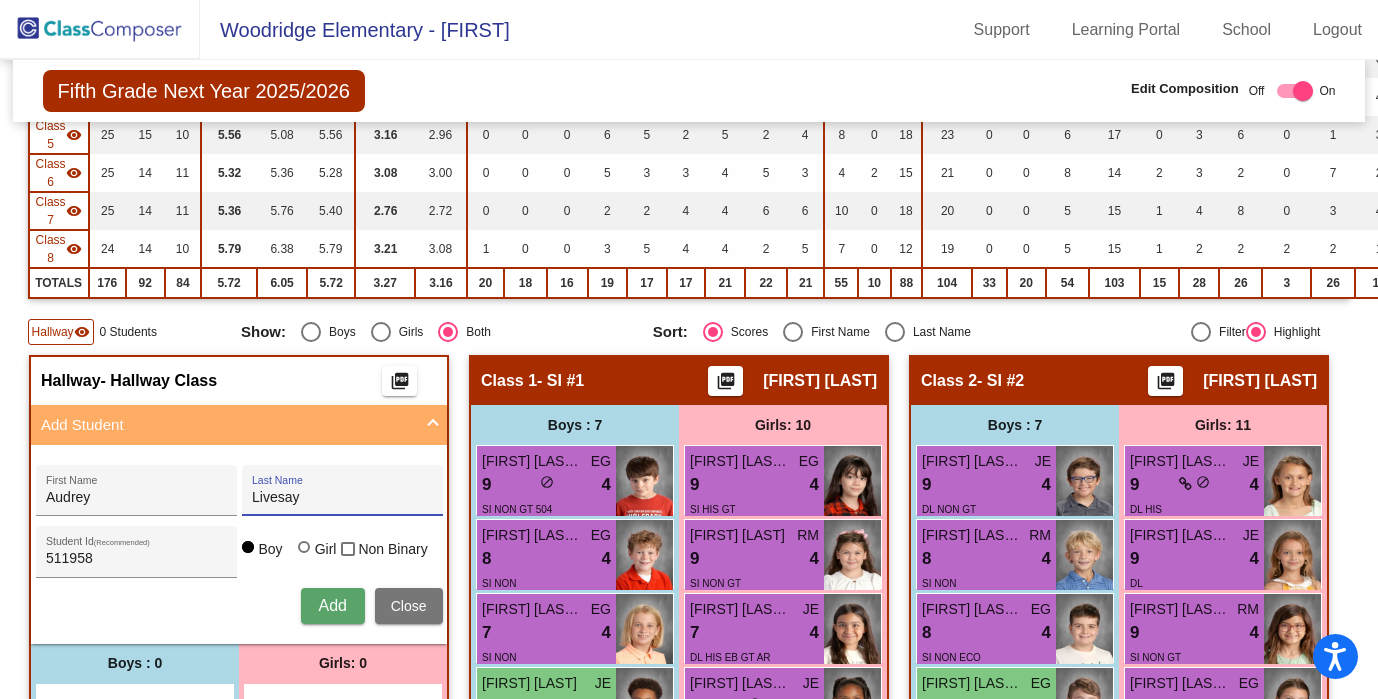 radio on "true" 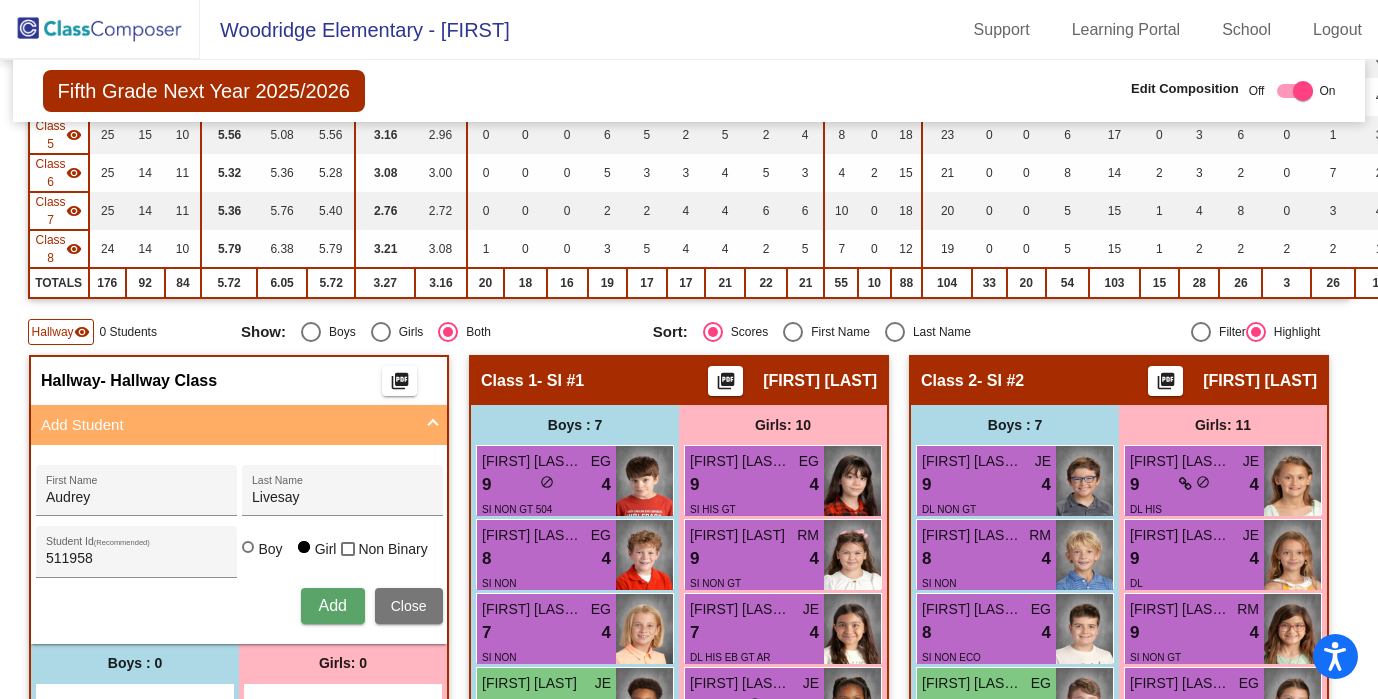 click on "Add" at bounding box center (332, 605) 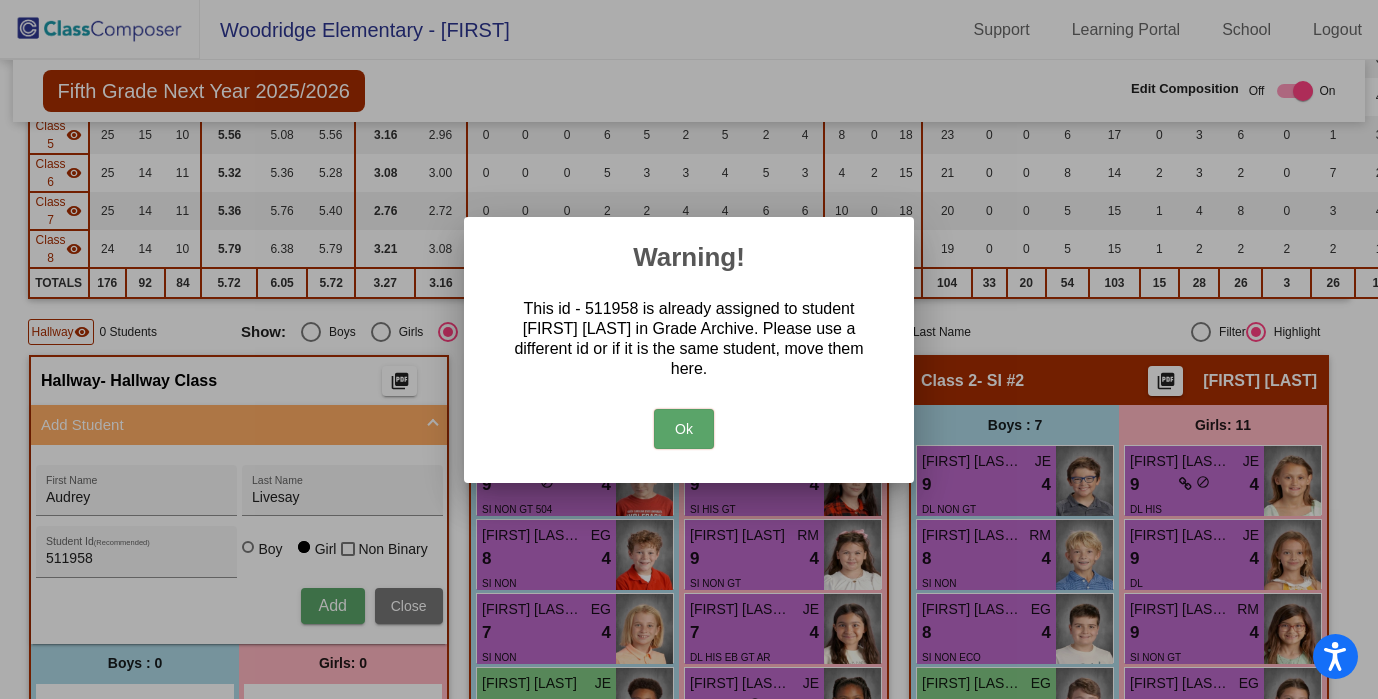 click on "Ok" at bounding box center [684, 429] 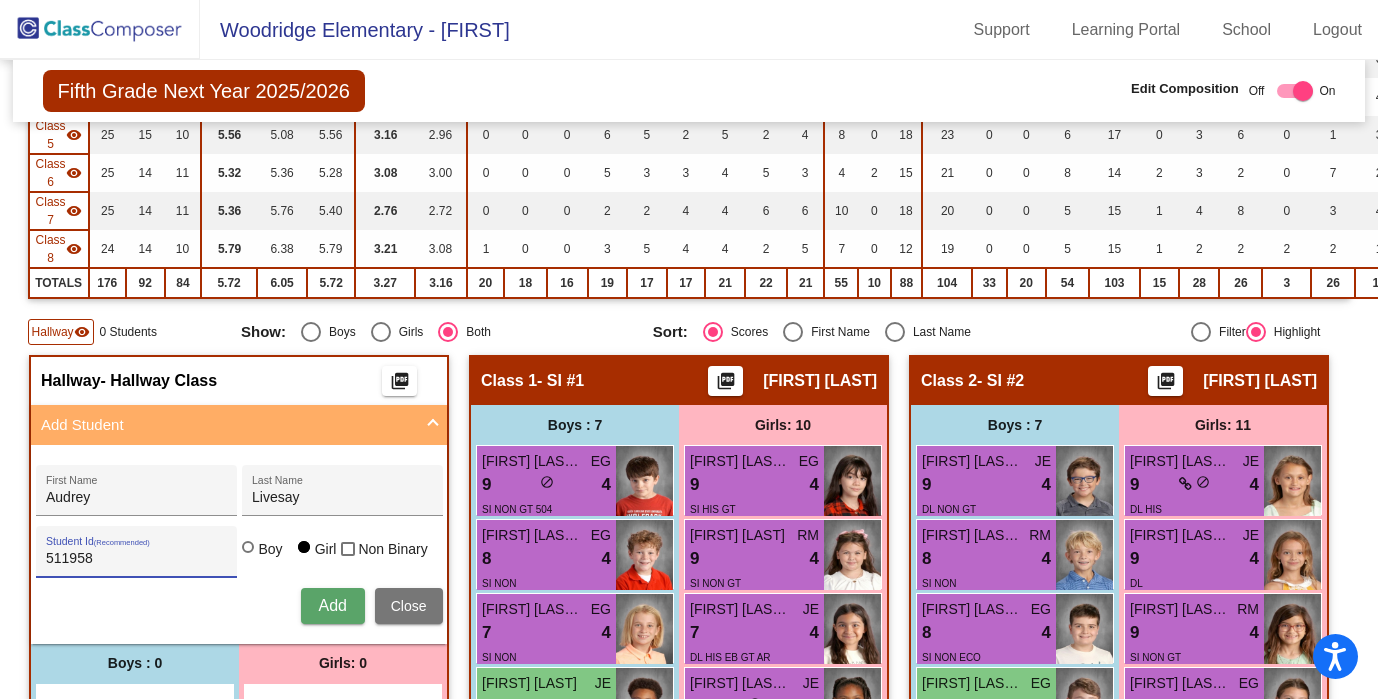 drag, startPoint x: 342, startPoint y: 559, endPoint x: 245, endPoint y: 553, distance: 97.18539 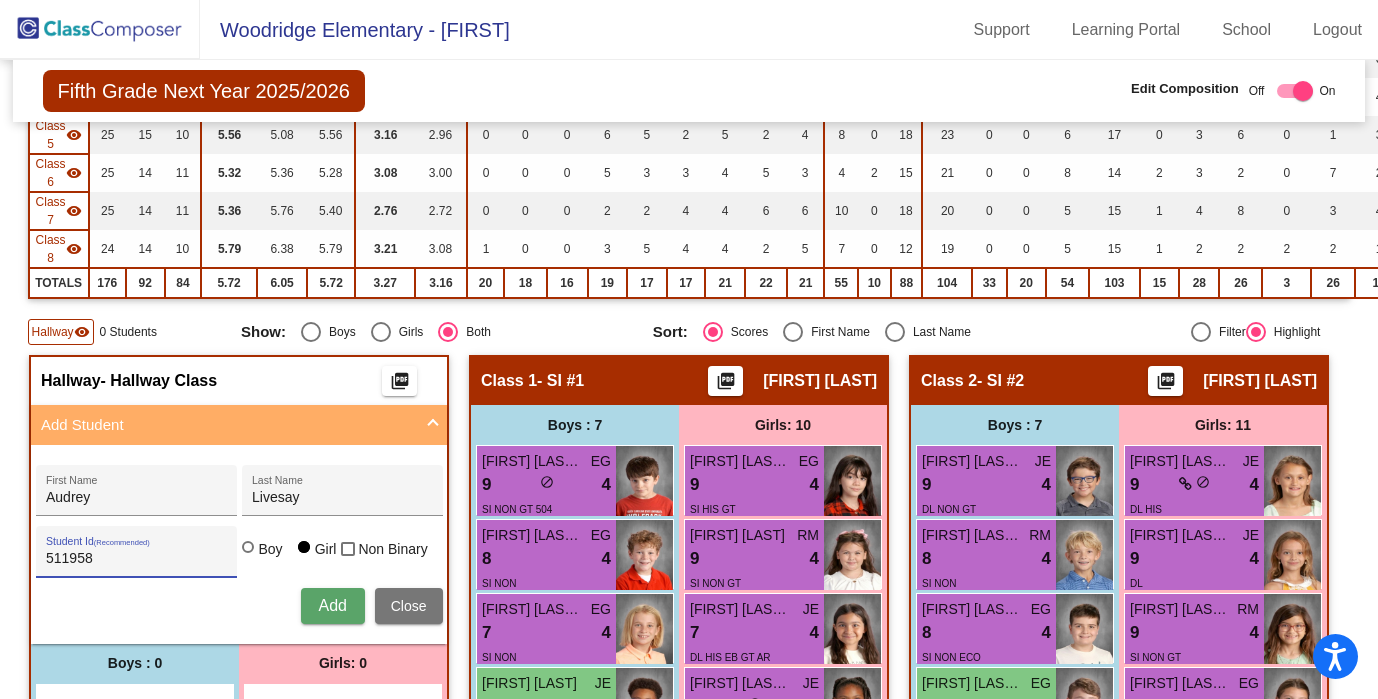click on "Audrey First Name Livesay Last Name 511958 Student Id  (Recommended)   Boy   Girl   Non Binary Add Close" at bounding box center [239, 544] 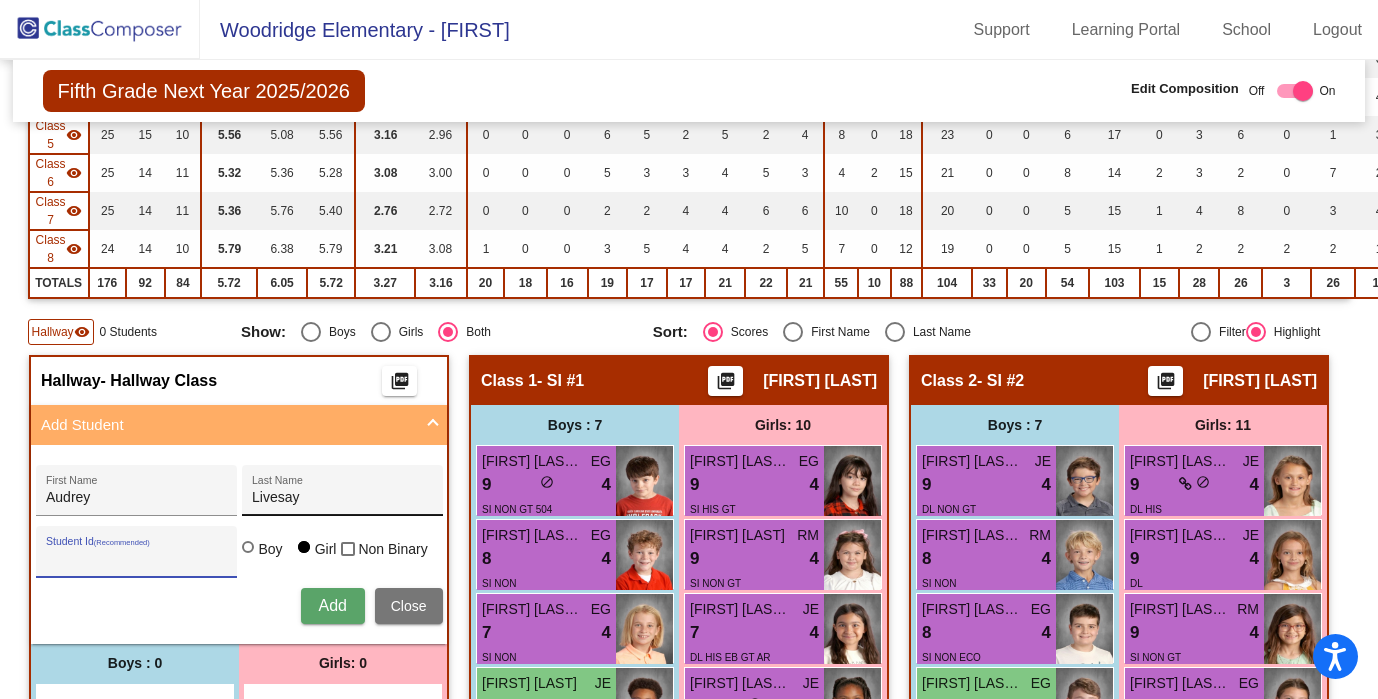 type 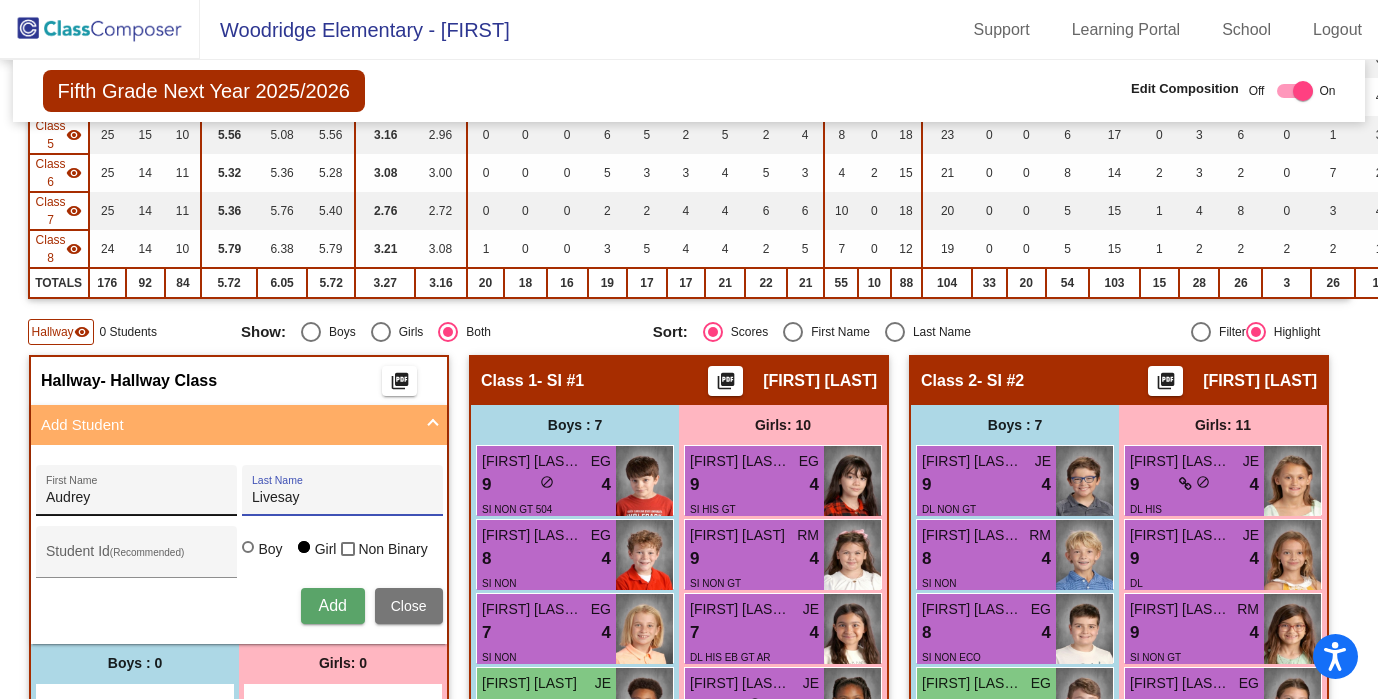 drag, startPoint x: 515, startPoint y: 496, endPoint x: 416, endPoint y: 479, distance: 100.44899 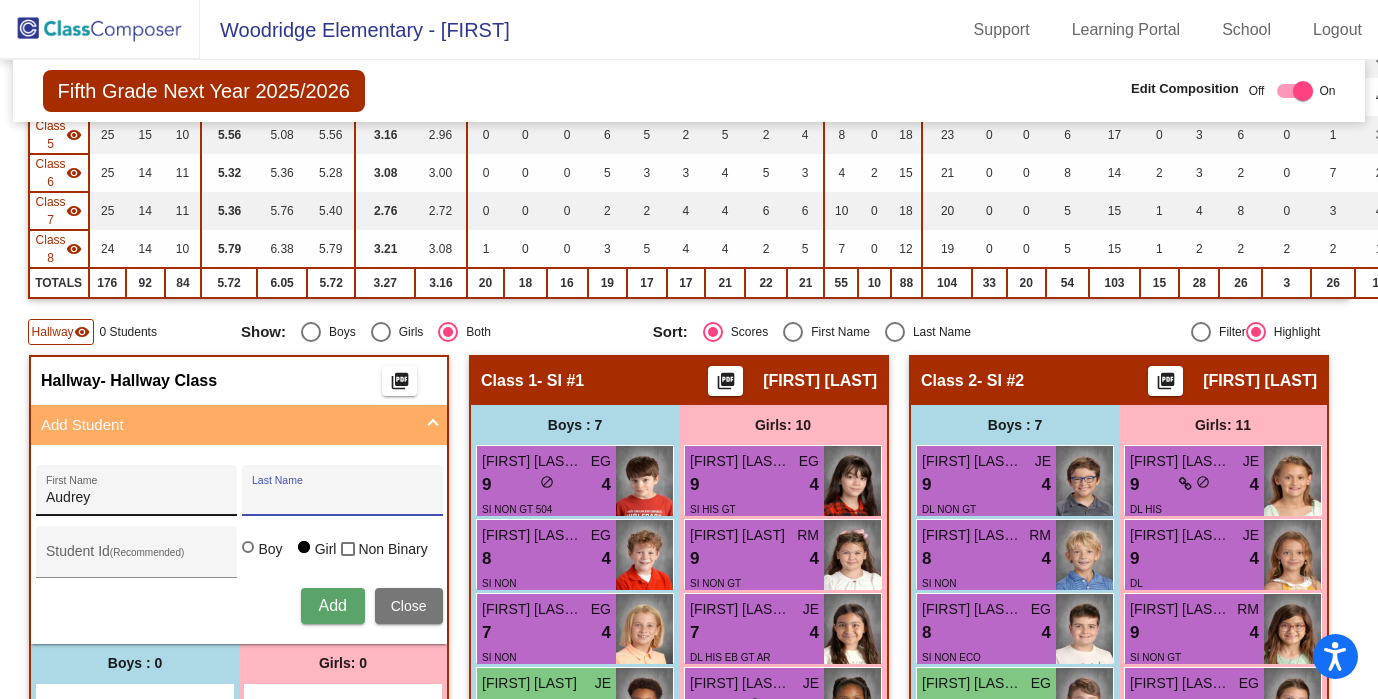 type 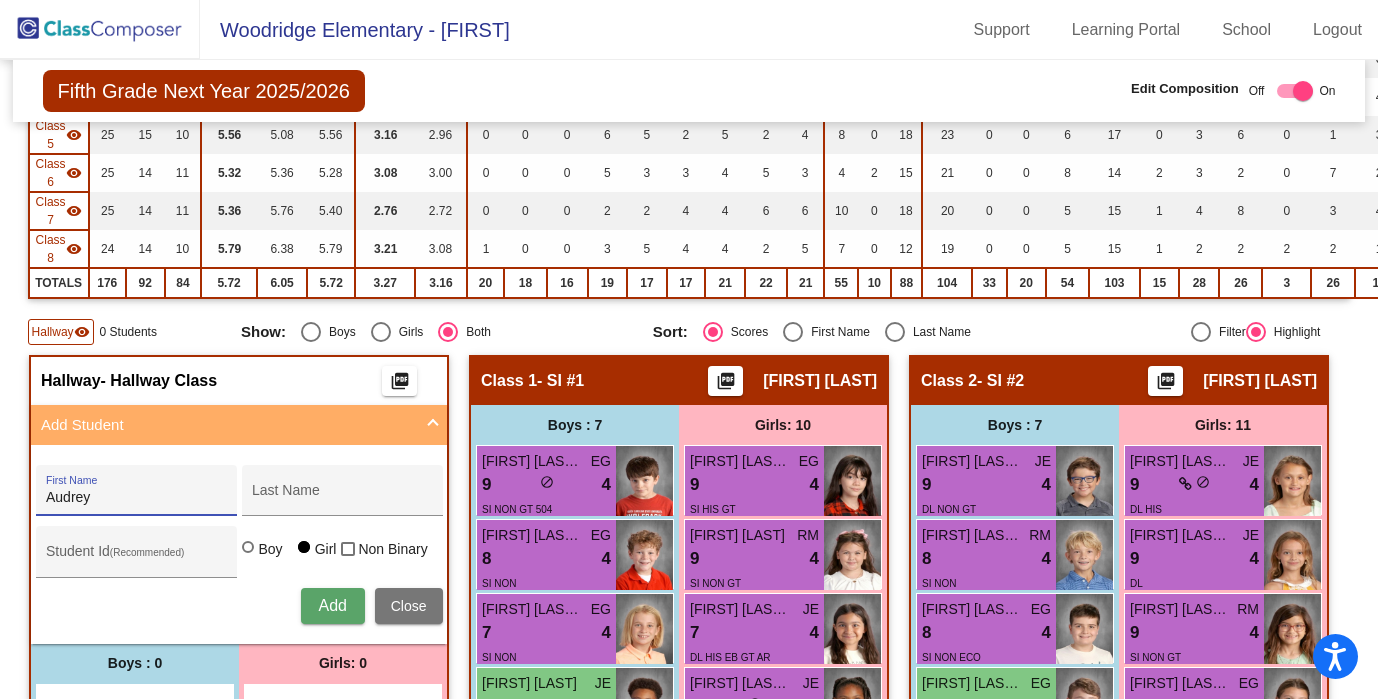 drag, startPoint x: 317, startPoint y: 494, endPoint x: 186, endPoint y: 478, distance: 131.97348 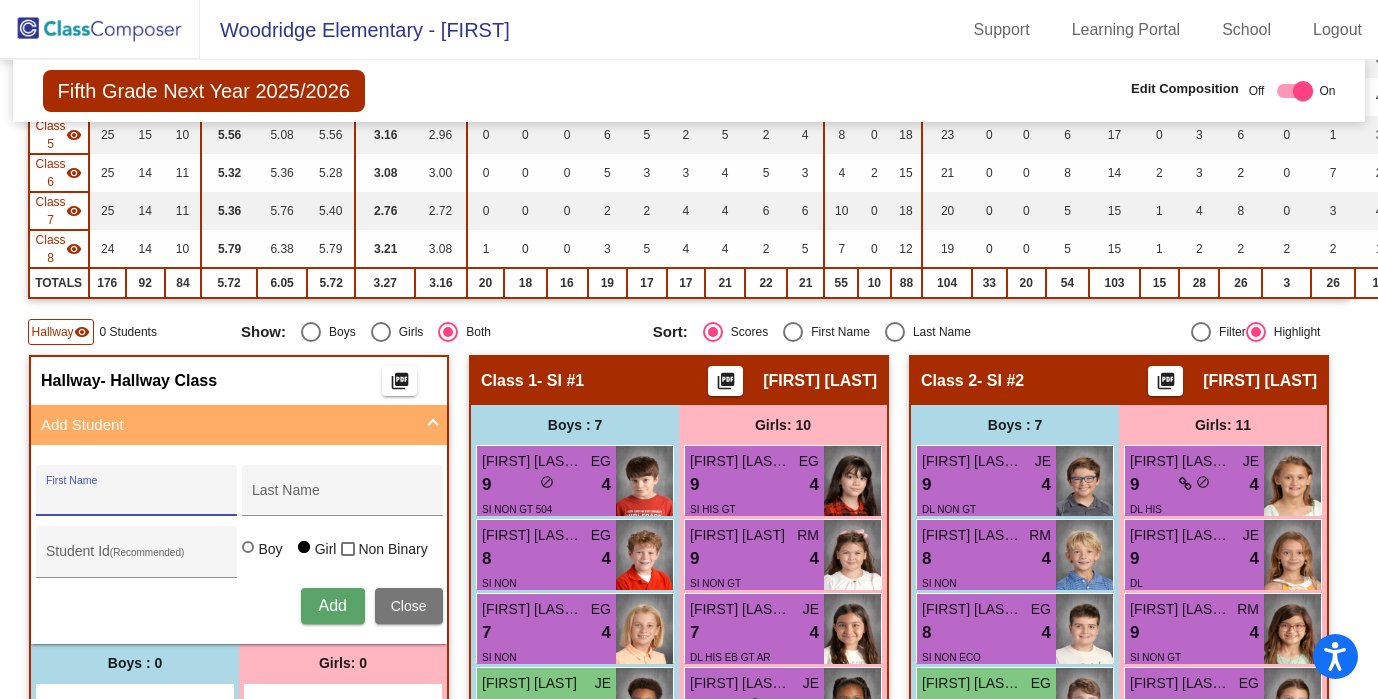 type 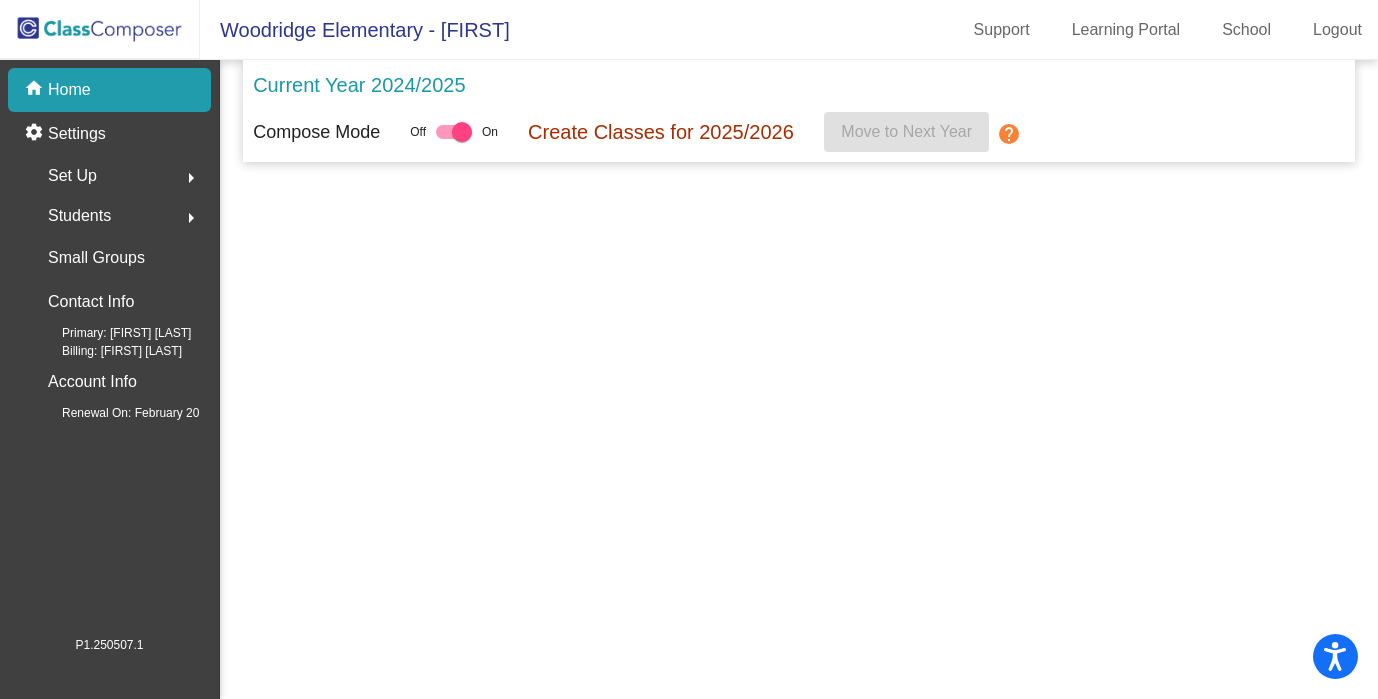 scroll, scrollTop: 0, scrollLeft: 0, axis: both 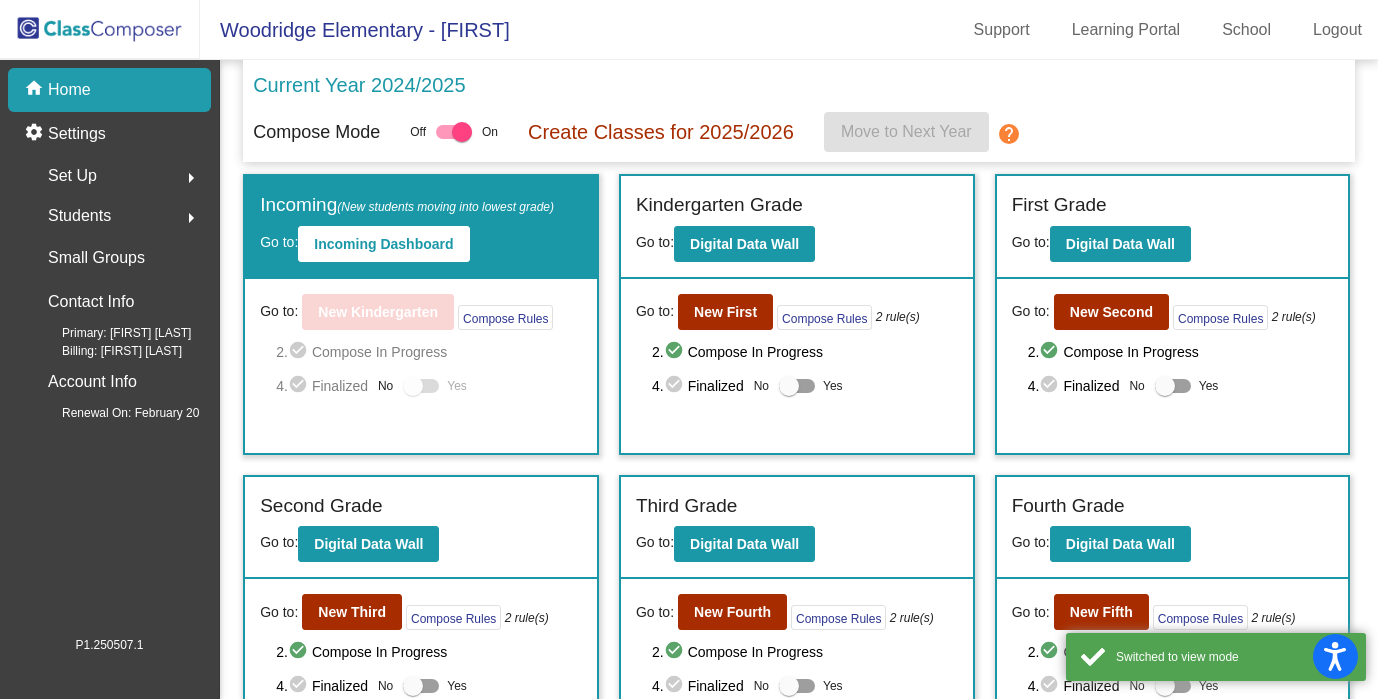 click on "Students  arrow_right" 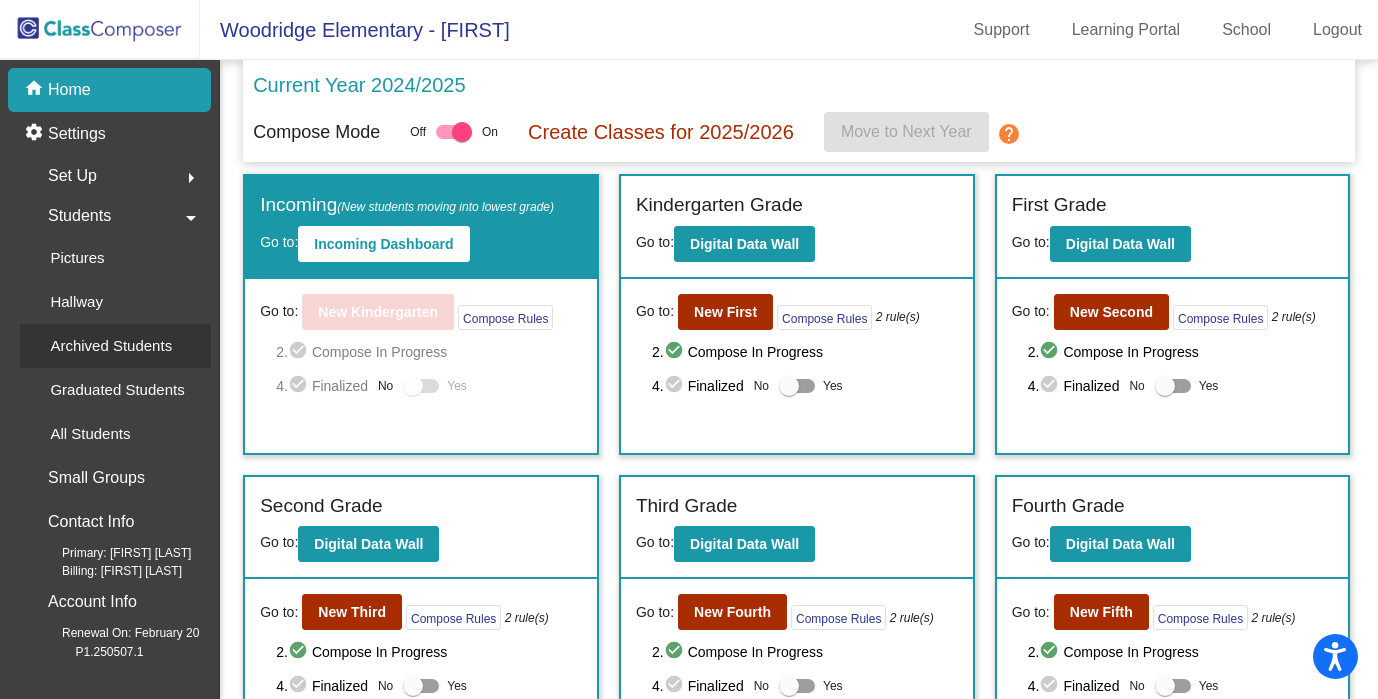 click on "Archived Students" 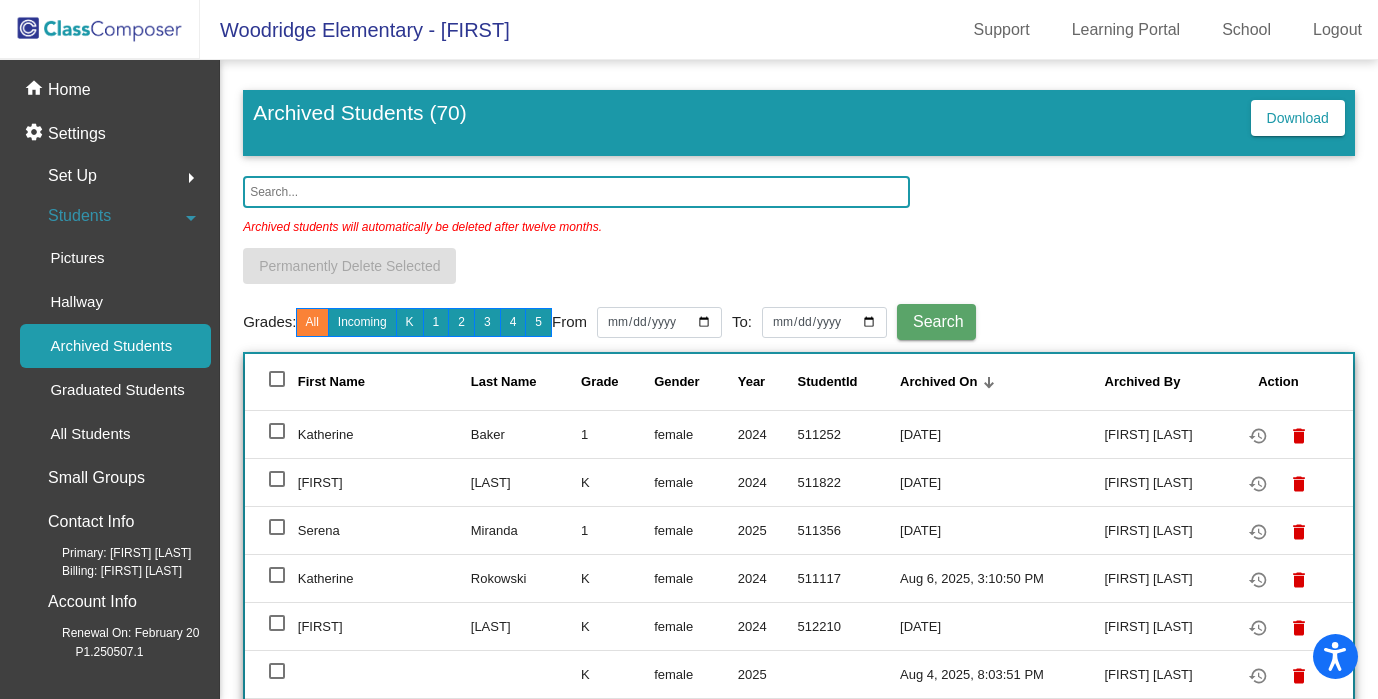 click 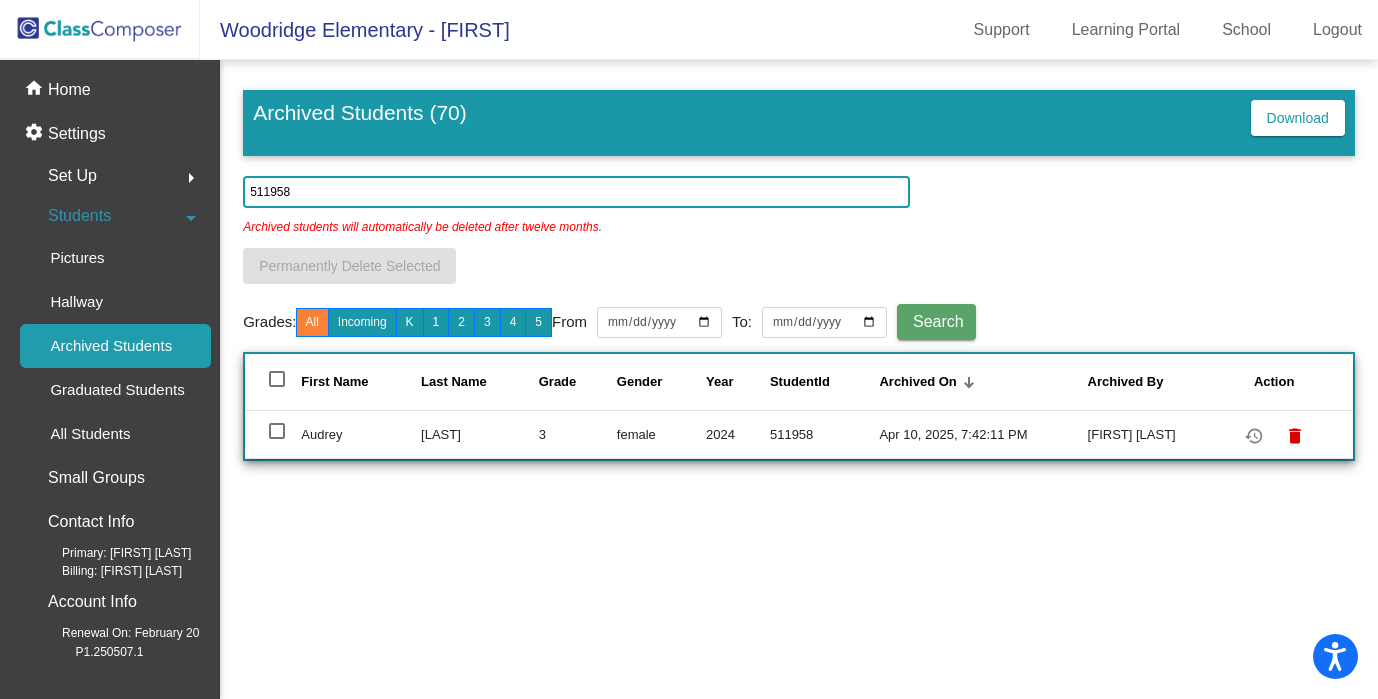 type on "511958" 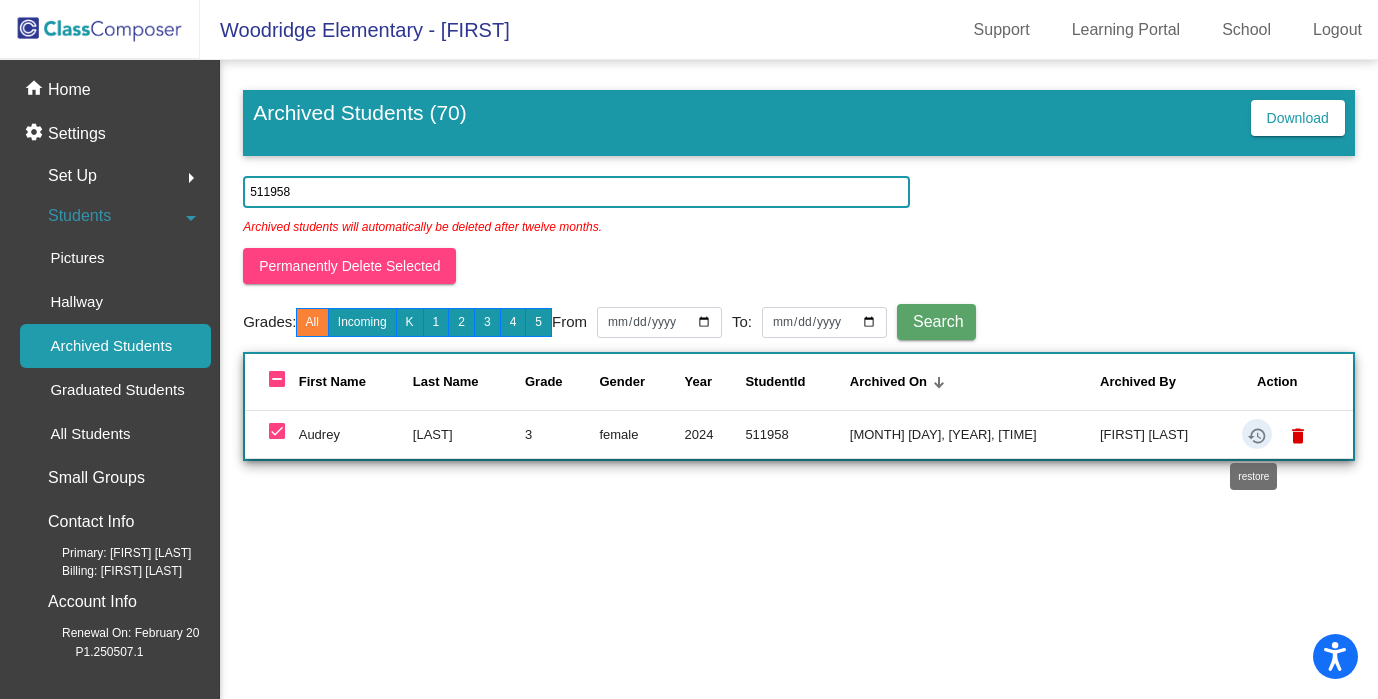 click on "restore" 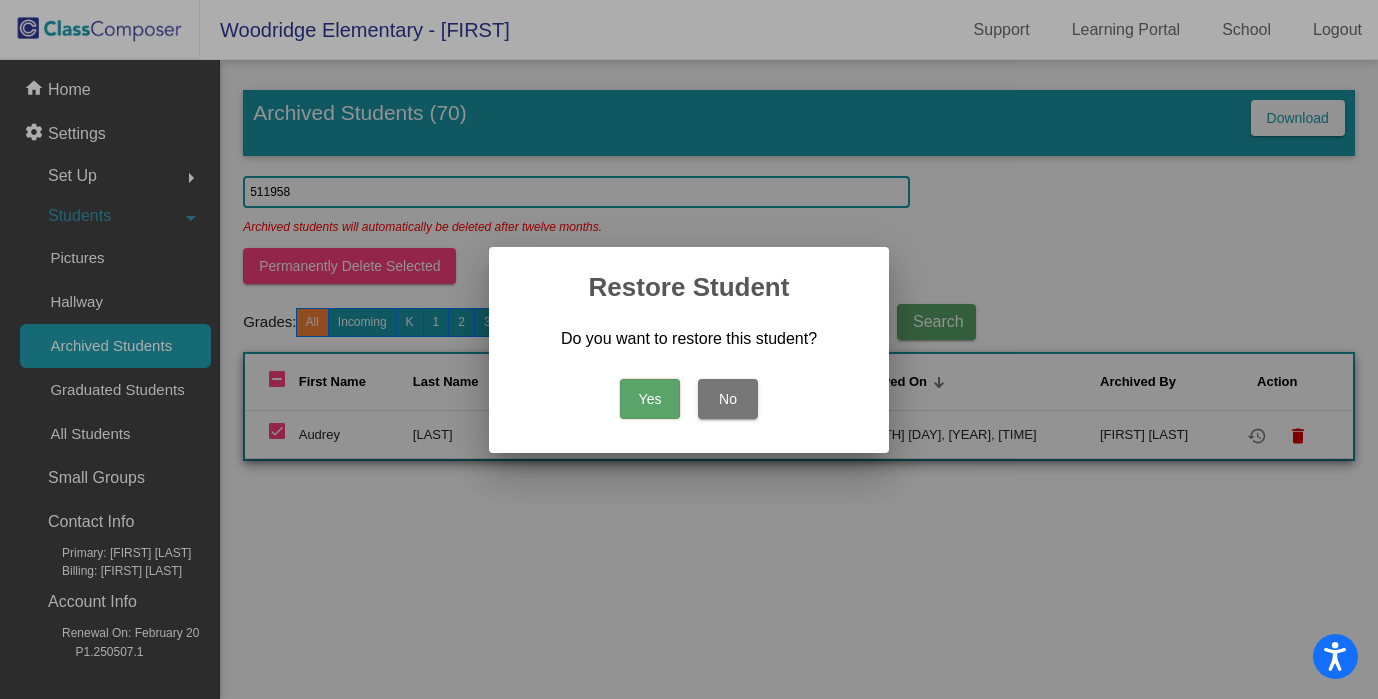click on "Yes" at bounding box center (650, 399) 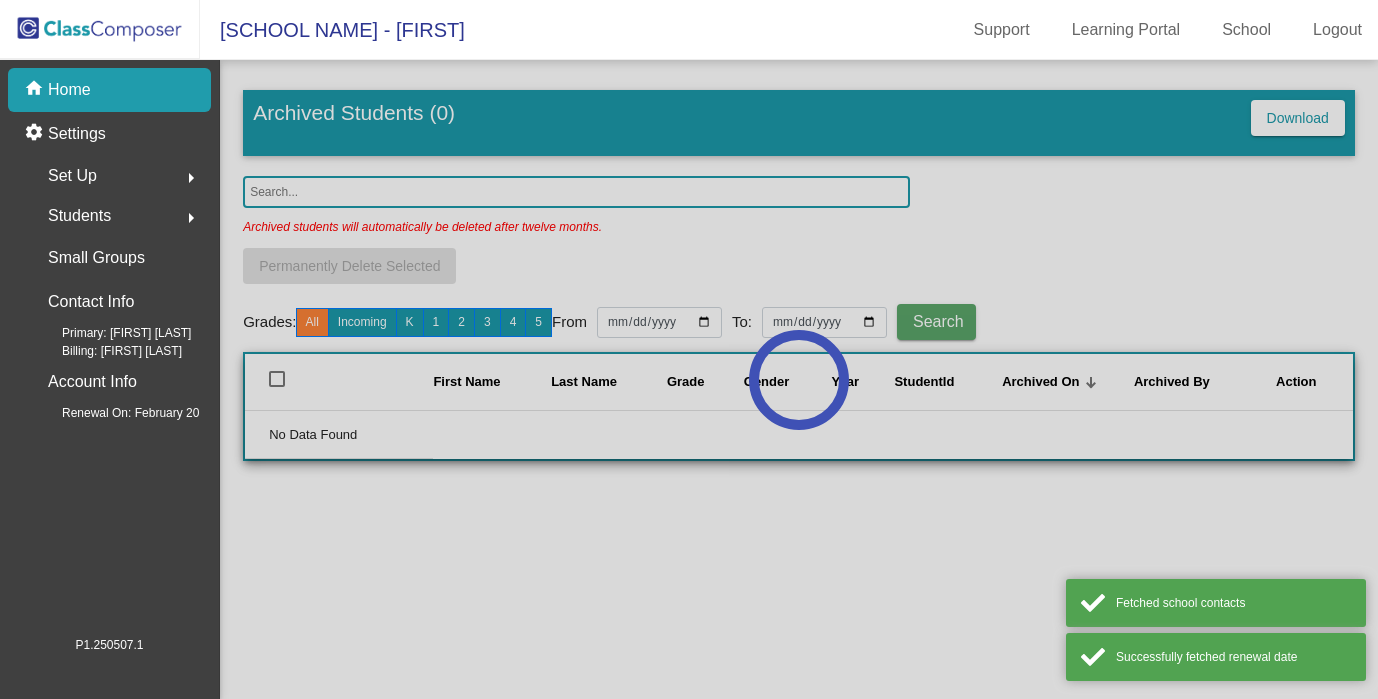 scroll, scrollTop: 0, scrollLeft: 0, axis: both 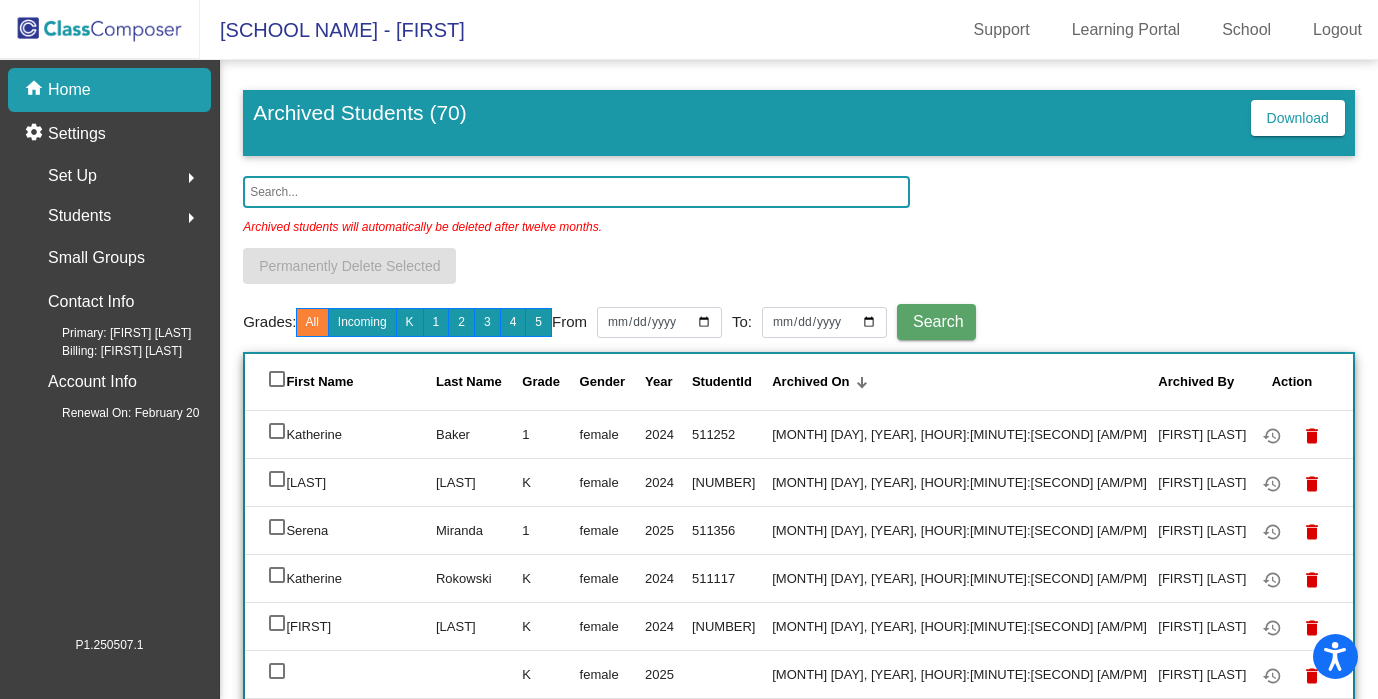 click 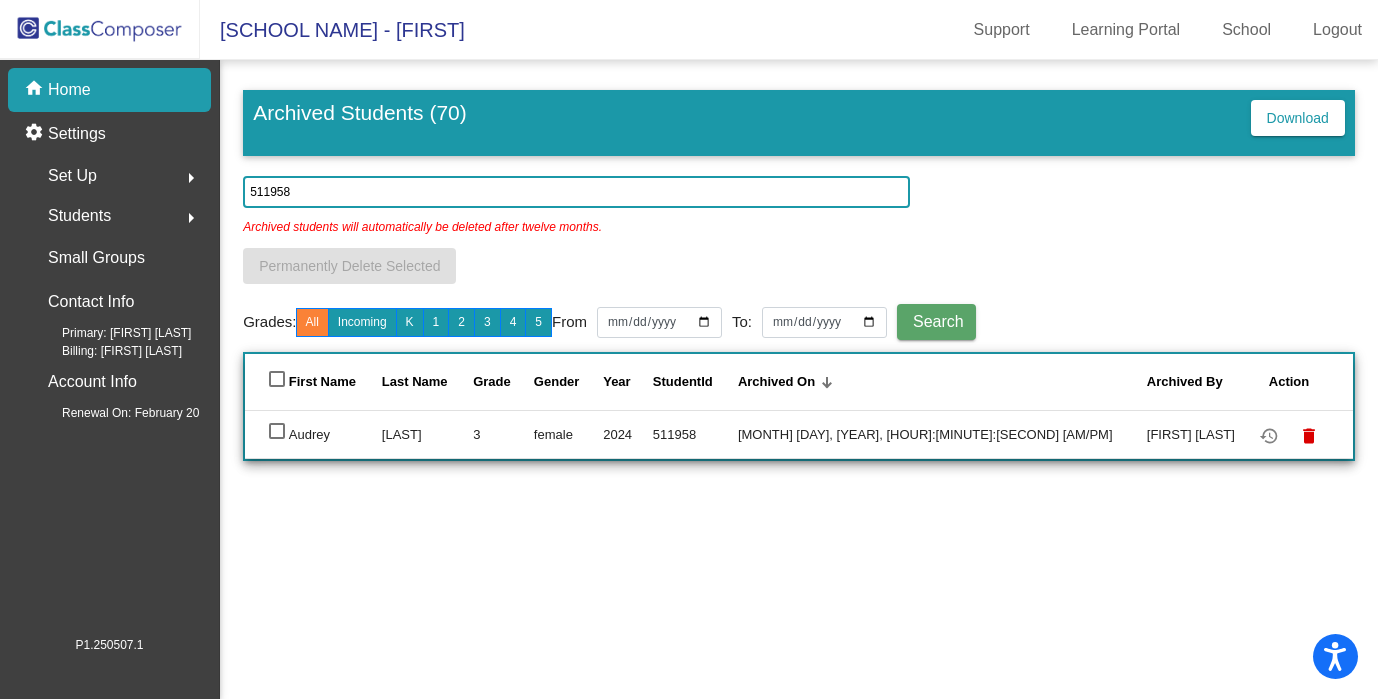 type on "511958" 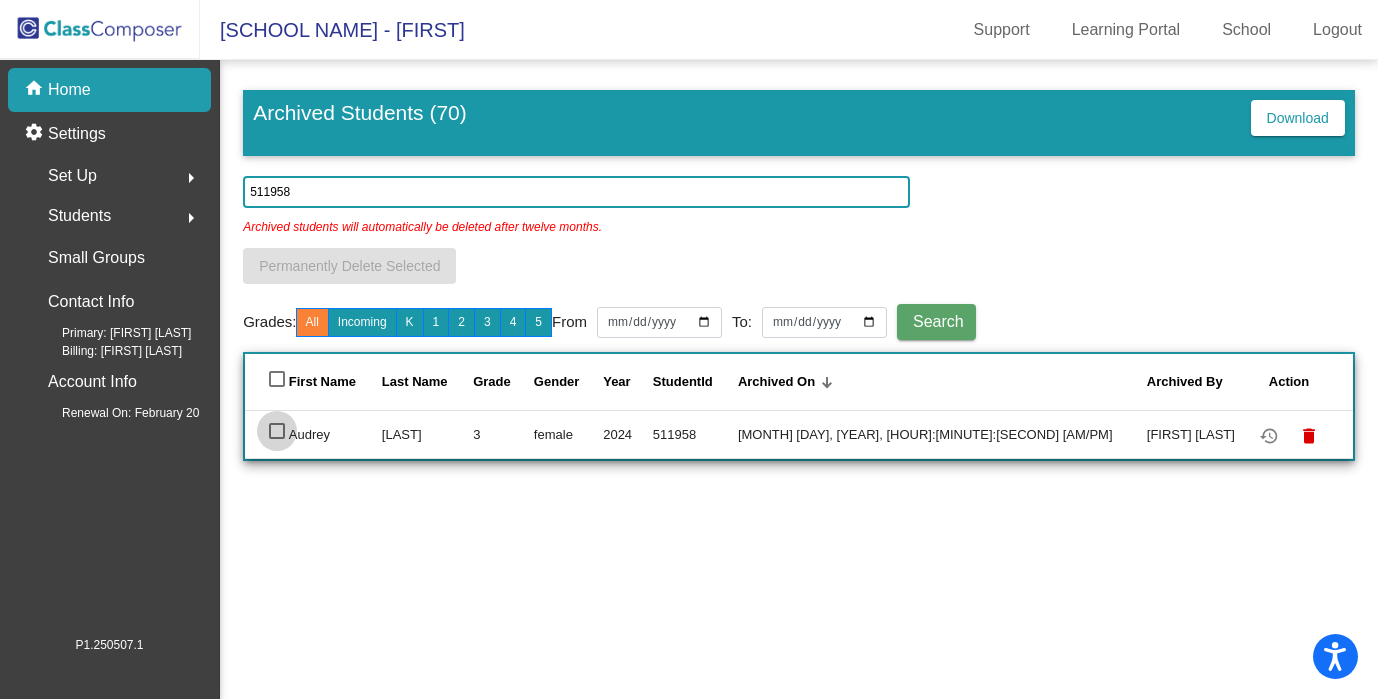 click at bounding box center (277, 431) 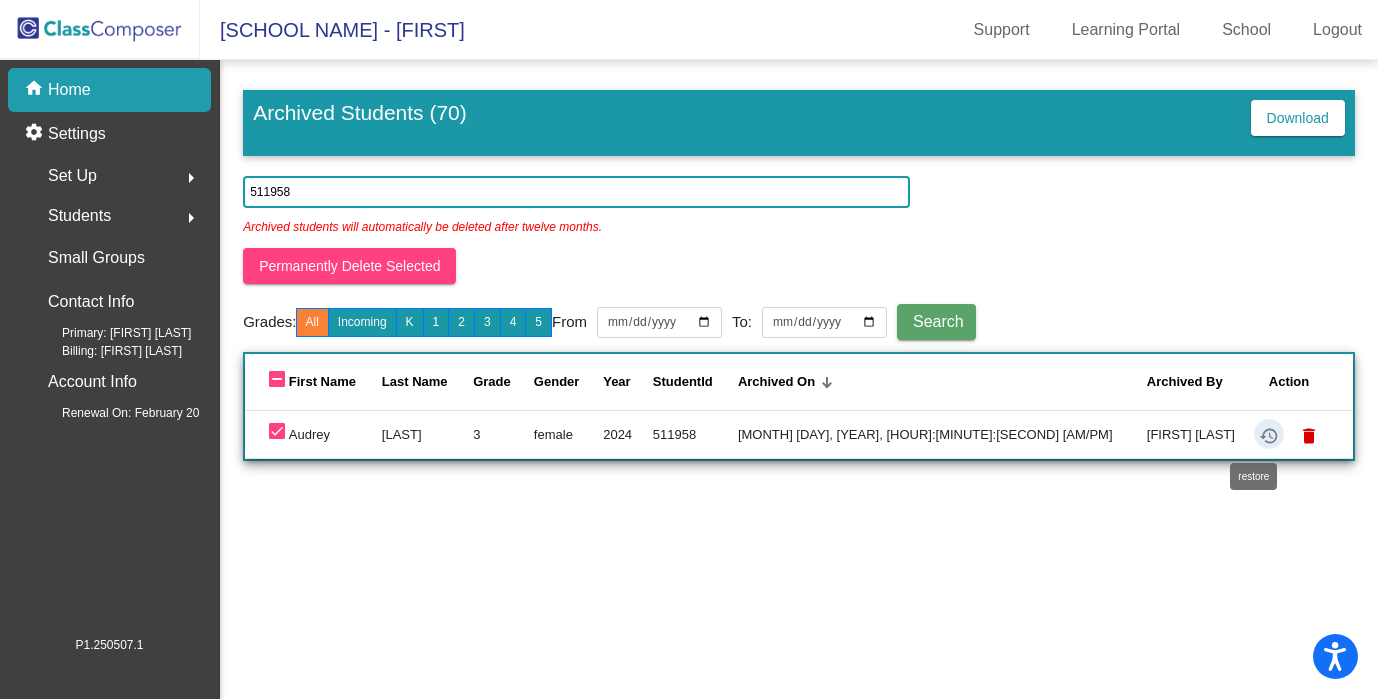 click on "restore" 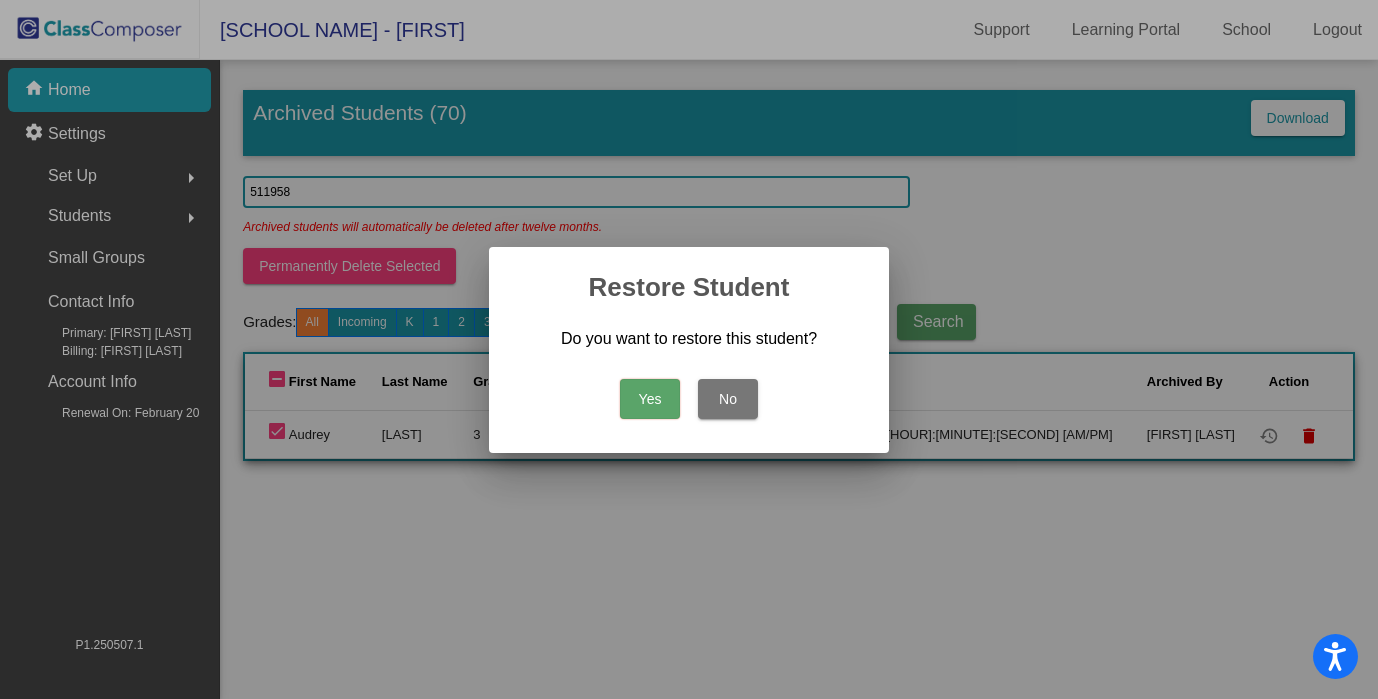 click on "Yes" at bounding box center [650, 399] 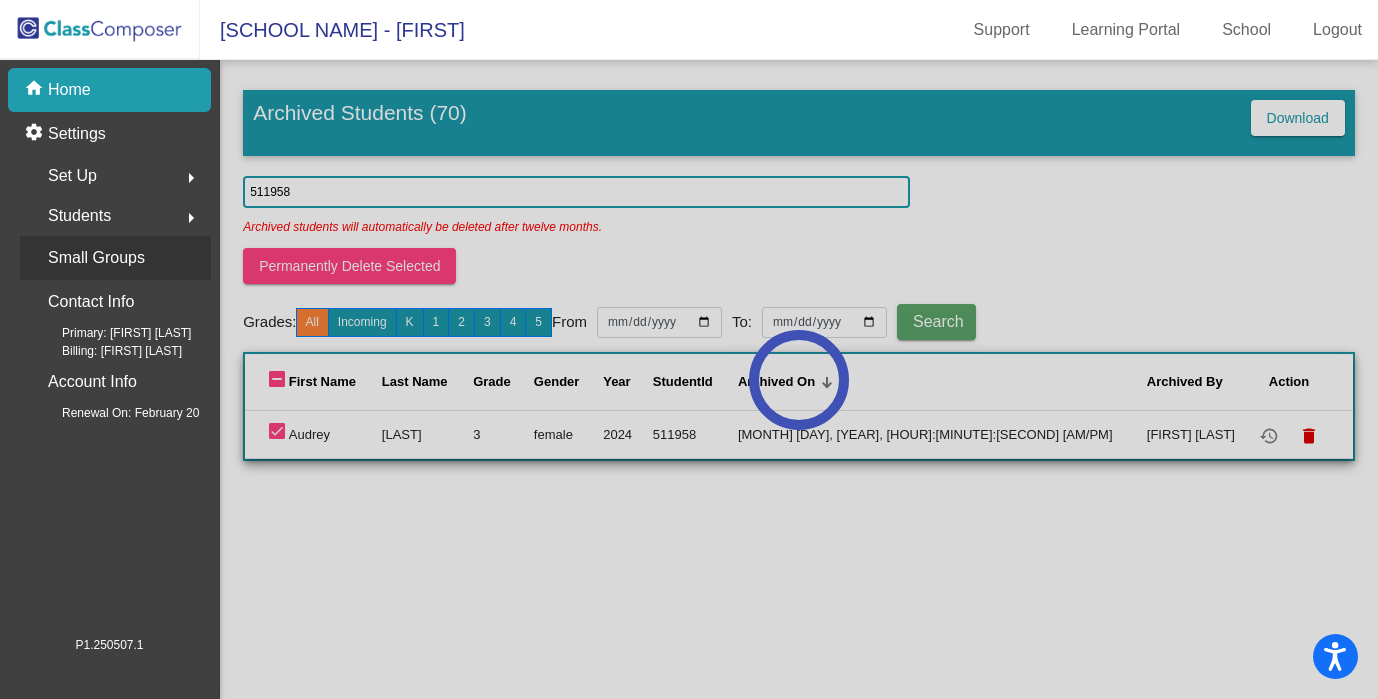 scroll, scrollTop: 0, scrollLeft: 0, axis: both 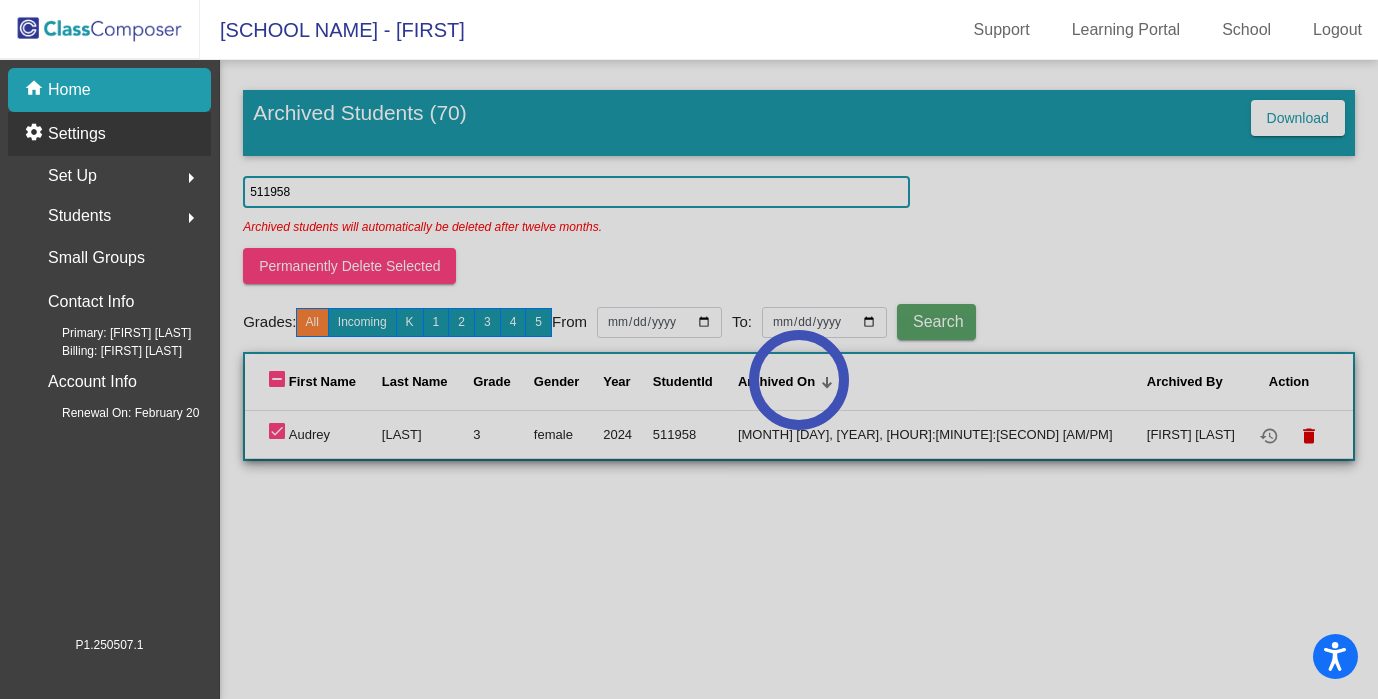 click on "Settings" 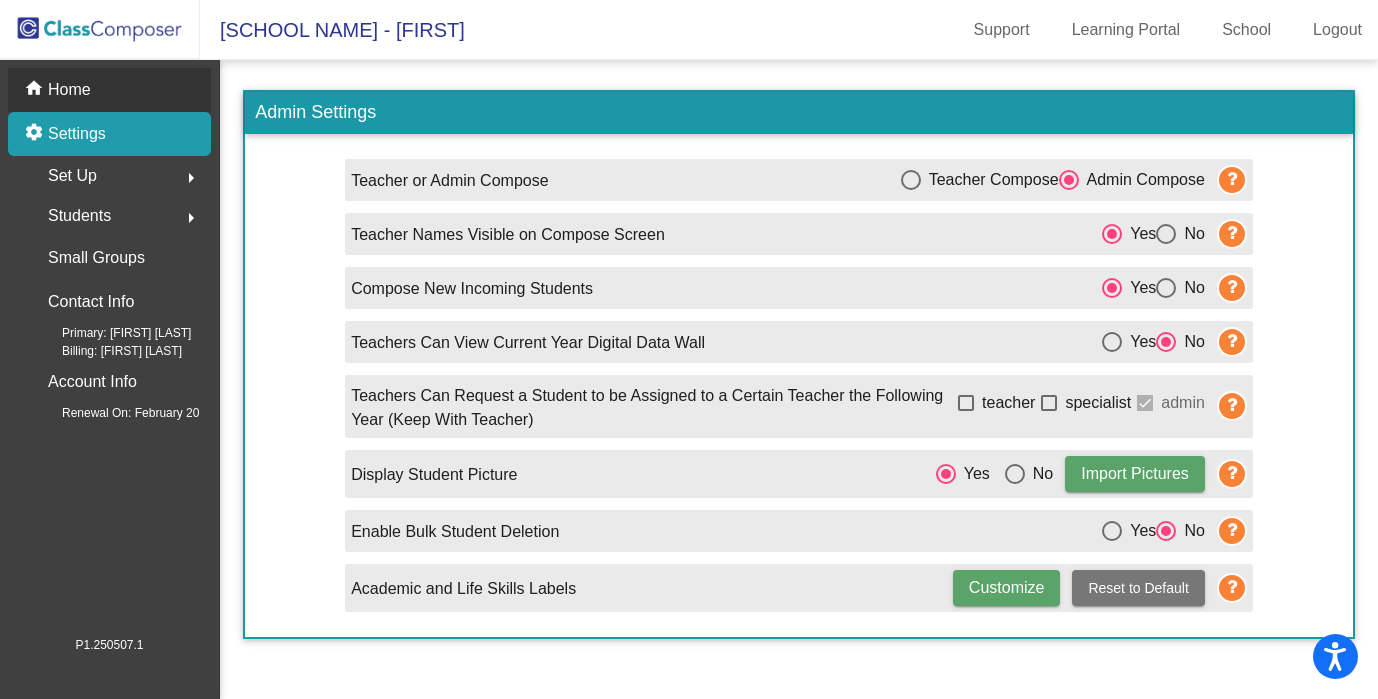 click on "Home" 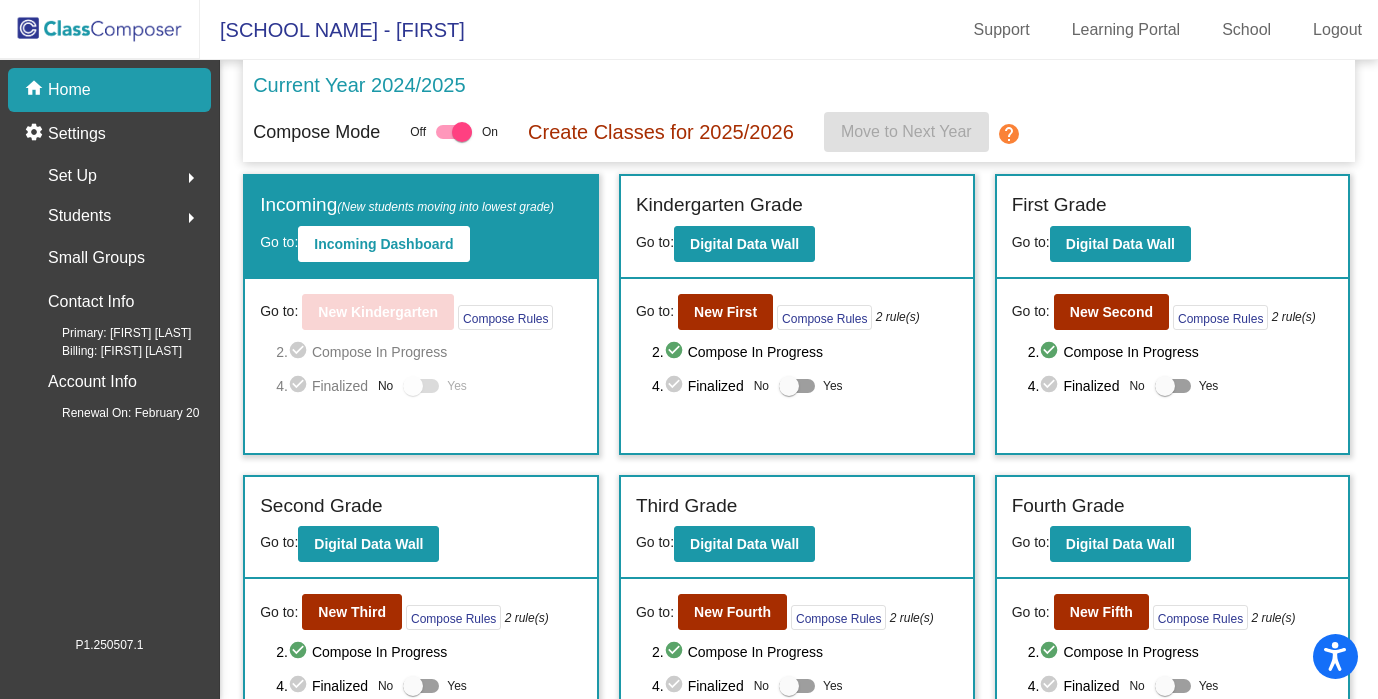 click at bounding box center (1173, 686) 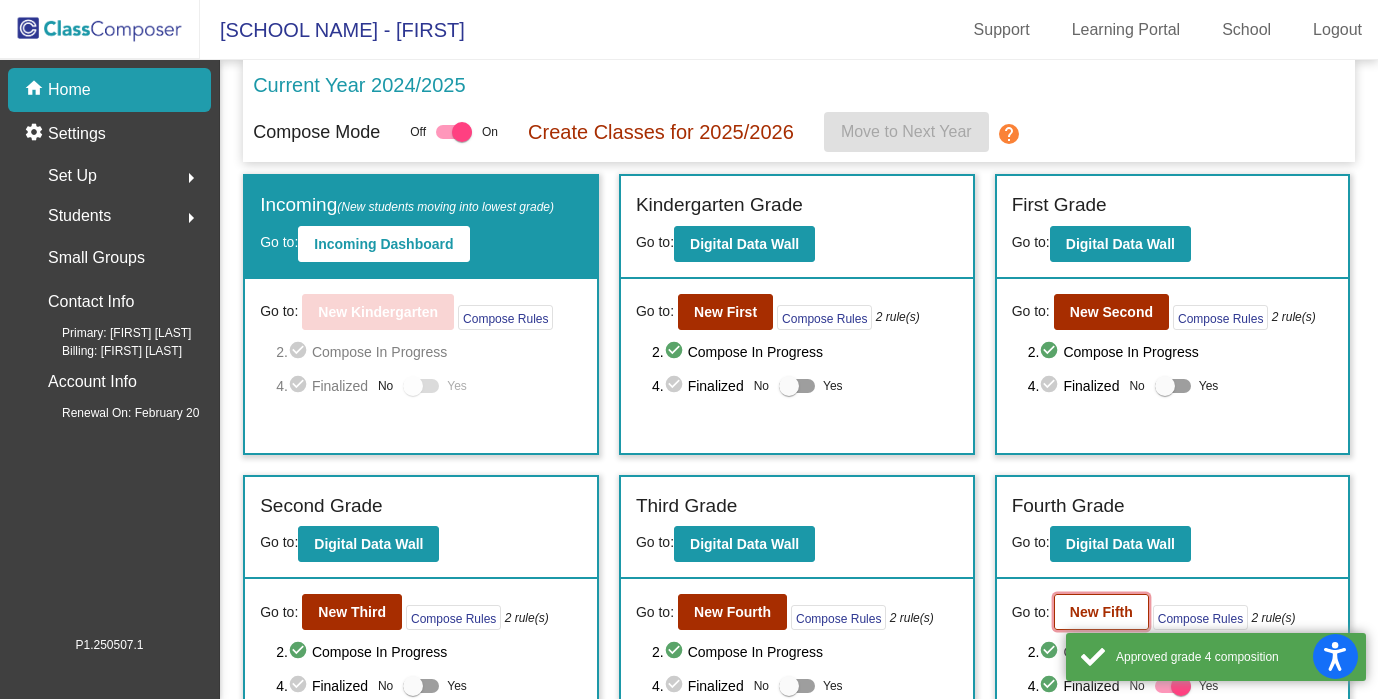 click on "New Fifth" 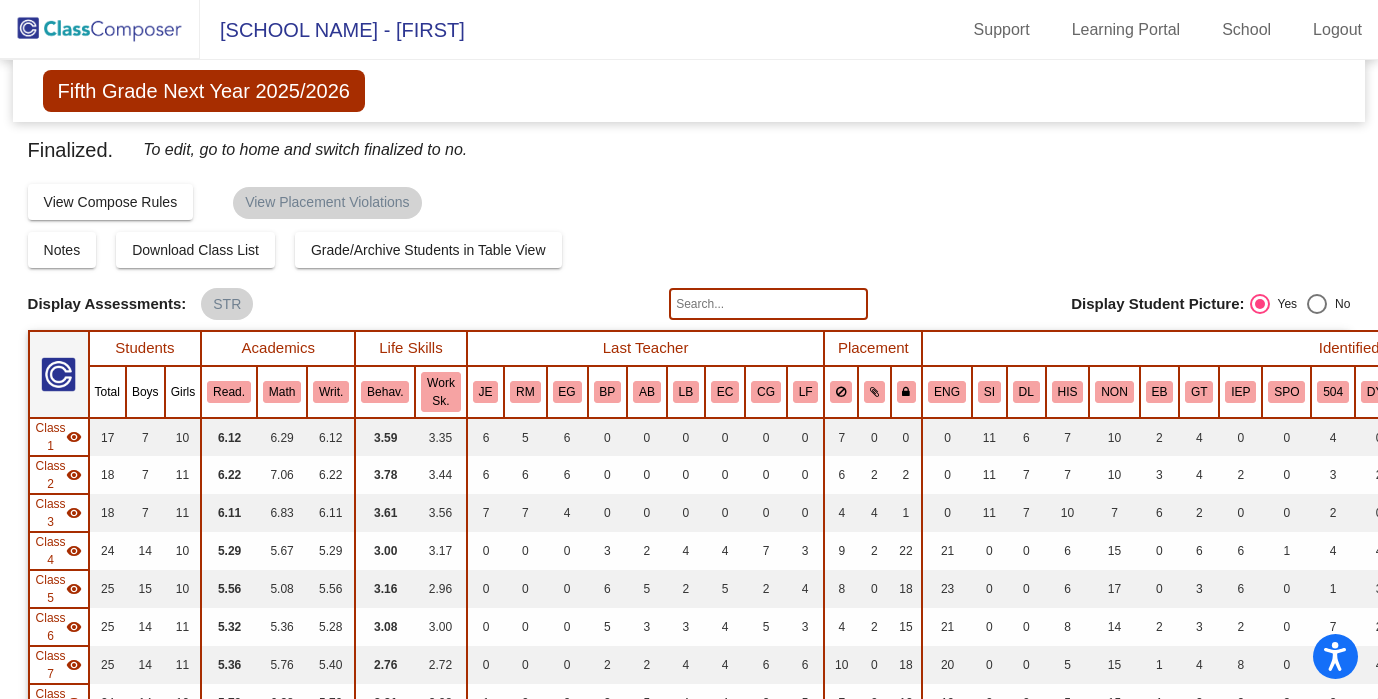 click 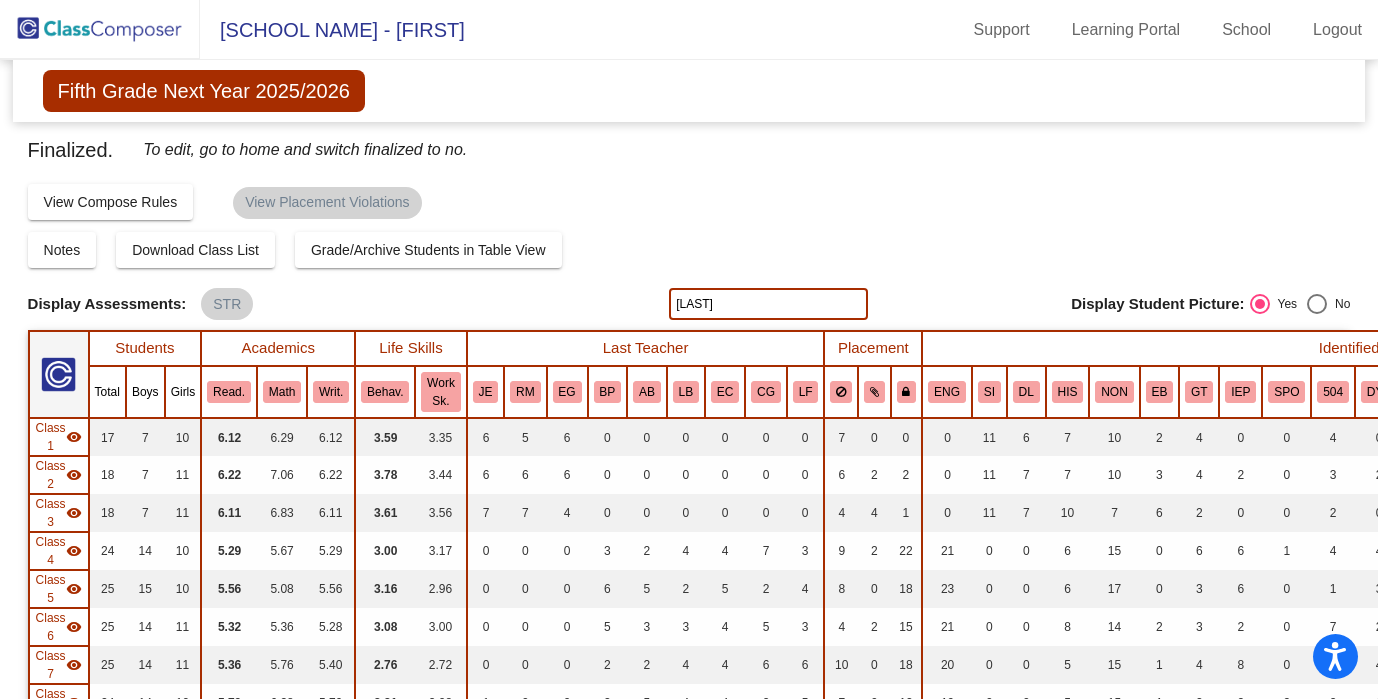 type on "[FIRST]" 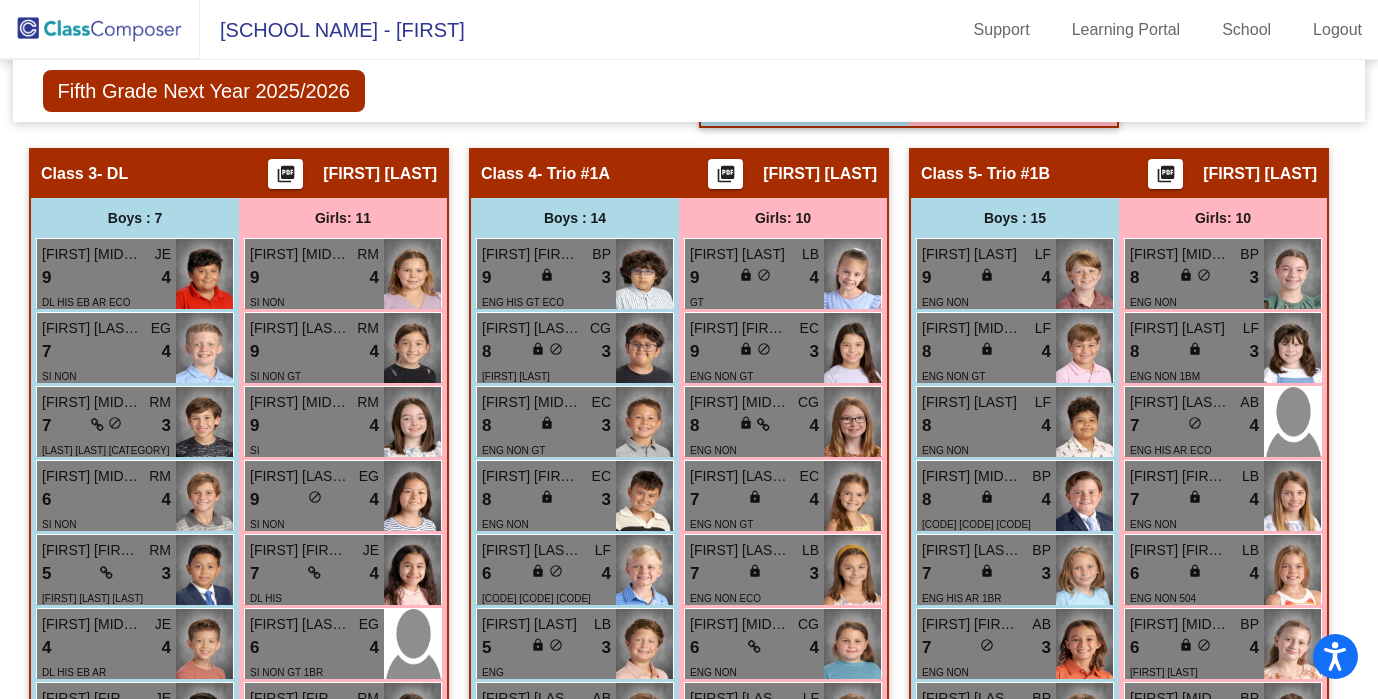 scroll, scrollTop: 1609, scrollLeft: 0, axis: vertical 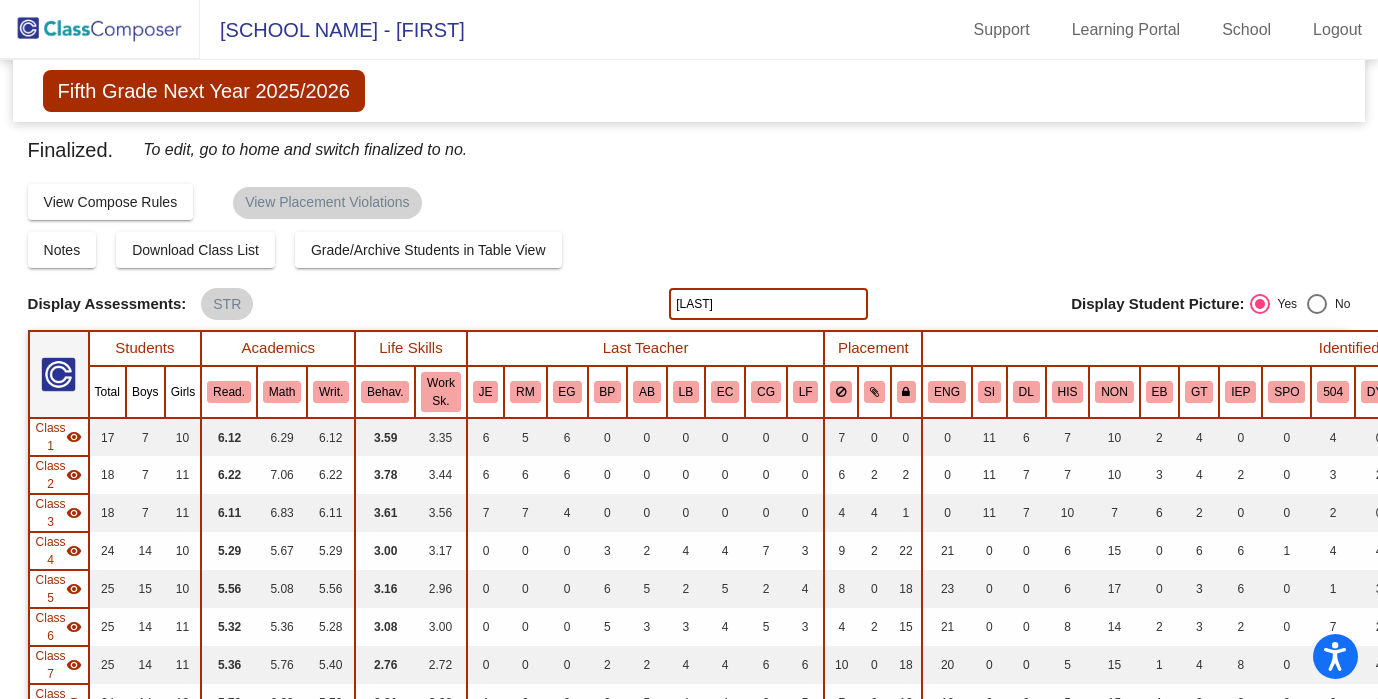 drag, startPoint x: 724, startPoint y: 310, endPoint x: 612, endPoint y: 299, distance: 112.53888 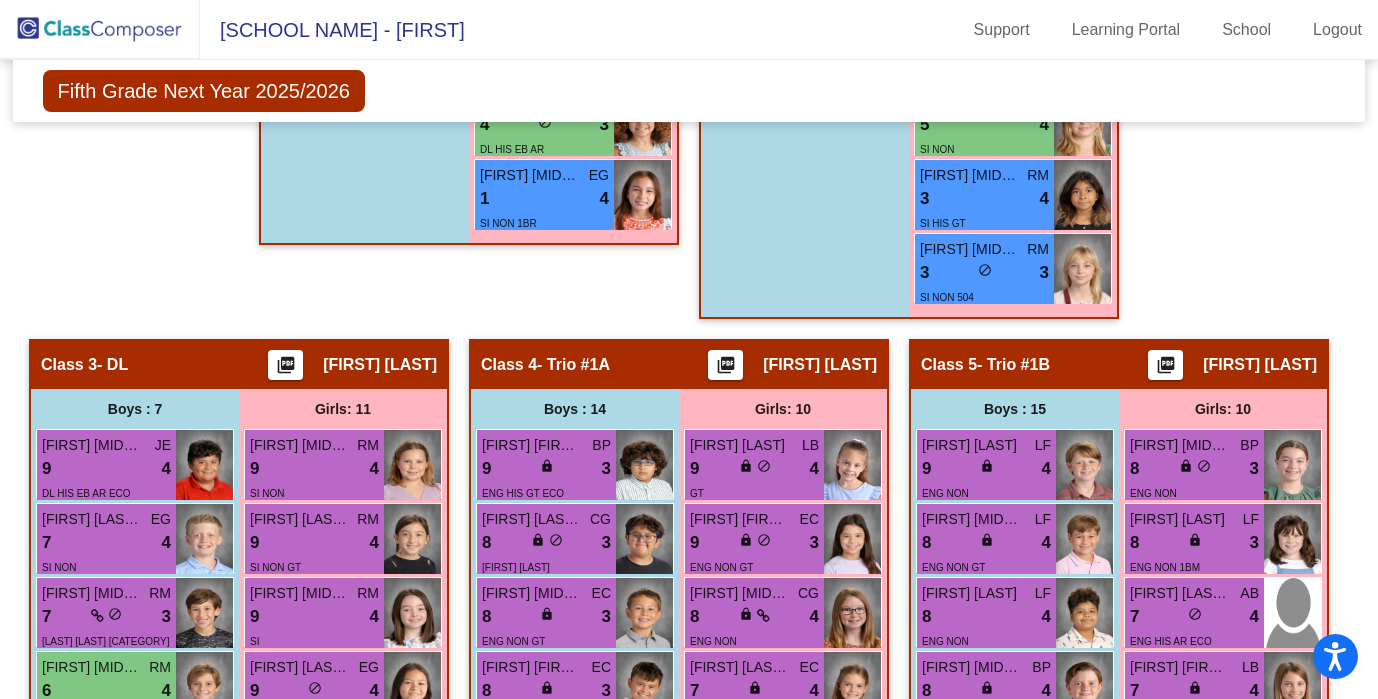 scroll, scrollTop: 1120, scrollLeft: 0, axis: vertical 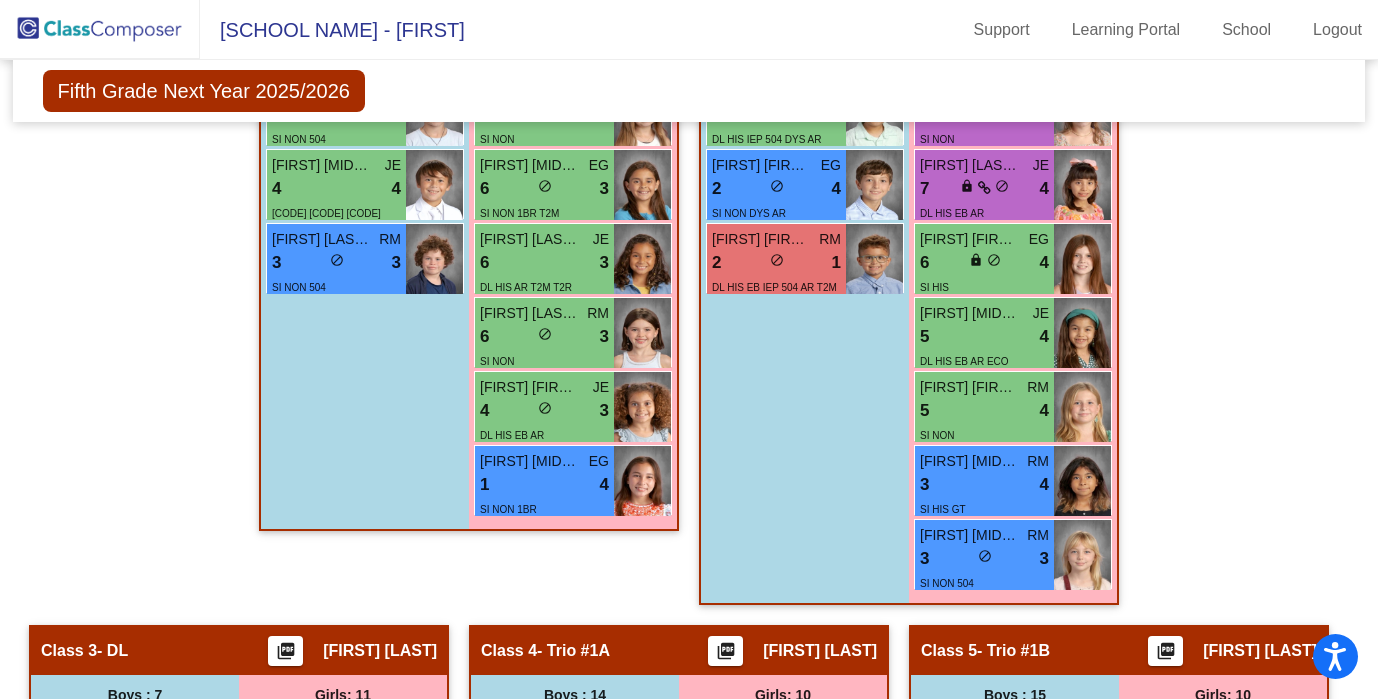 type 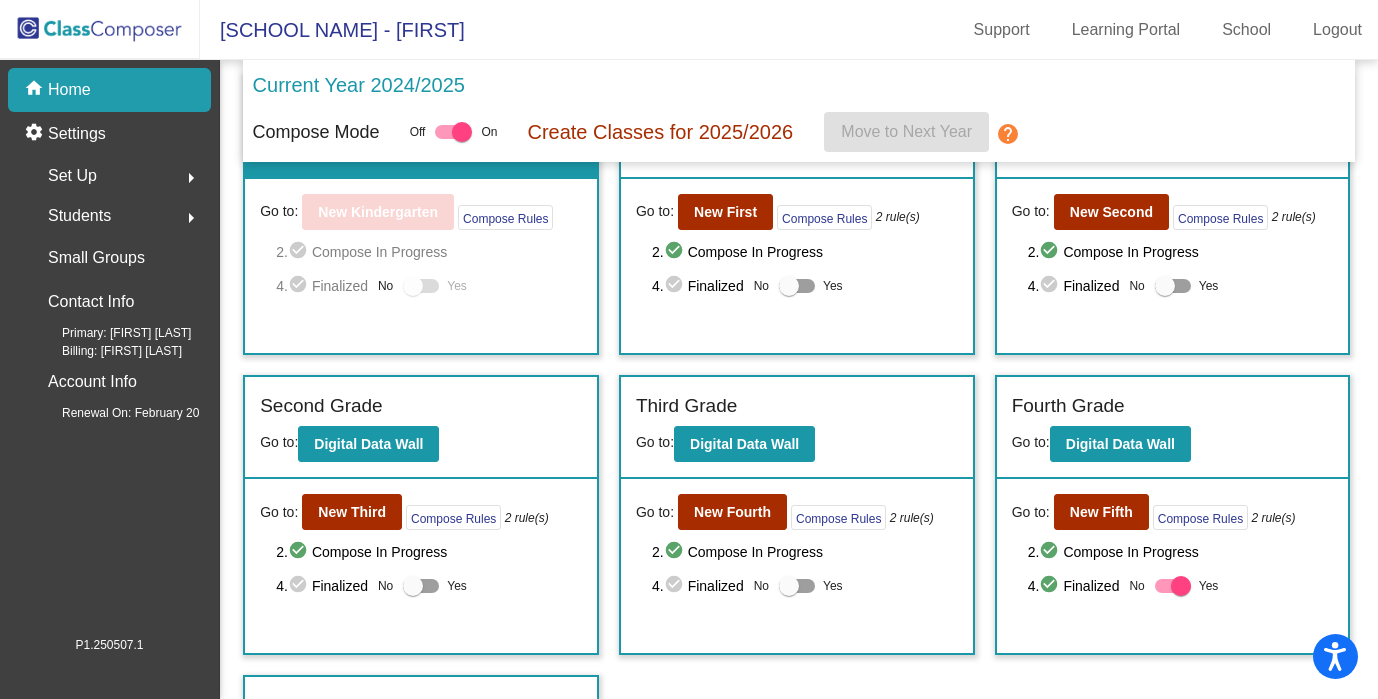 scroll, scrollTop: 102, scrollLeft: 0, axis: vertical 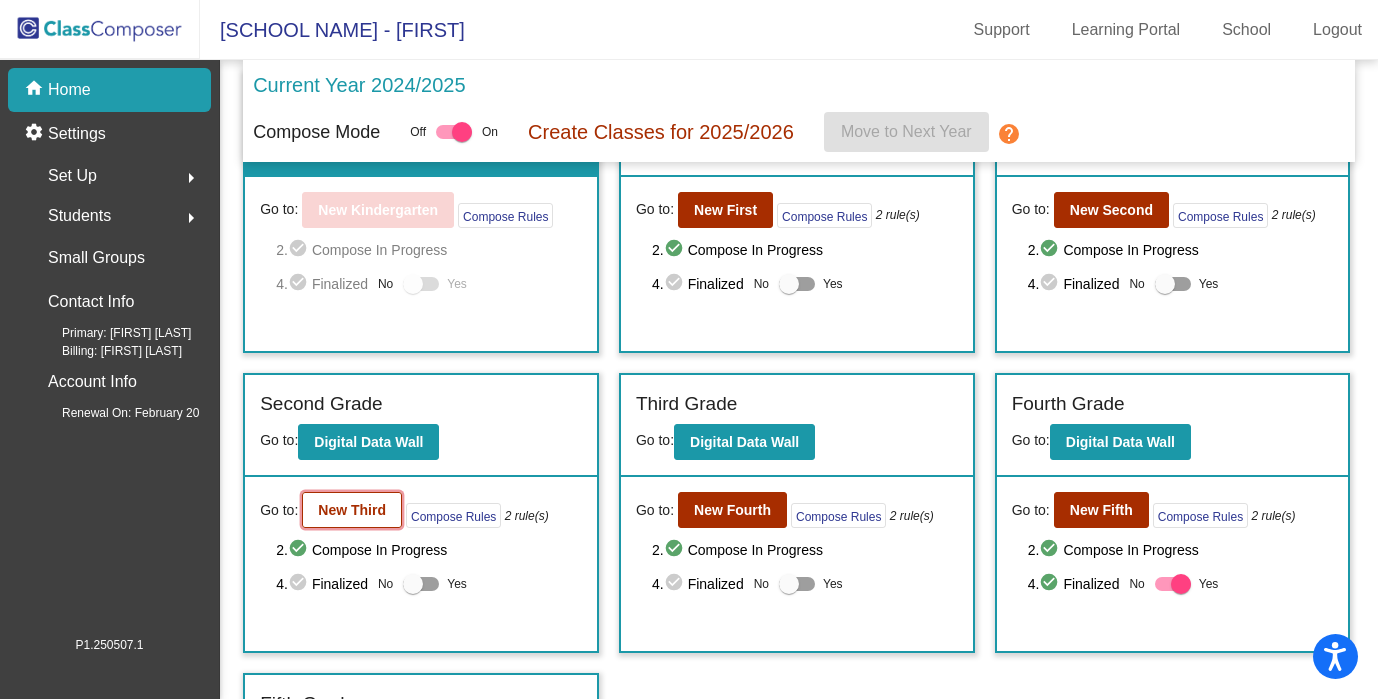 click on "New Third" 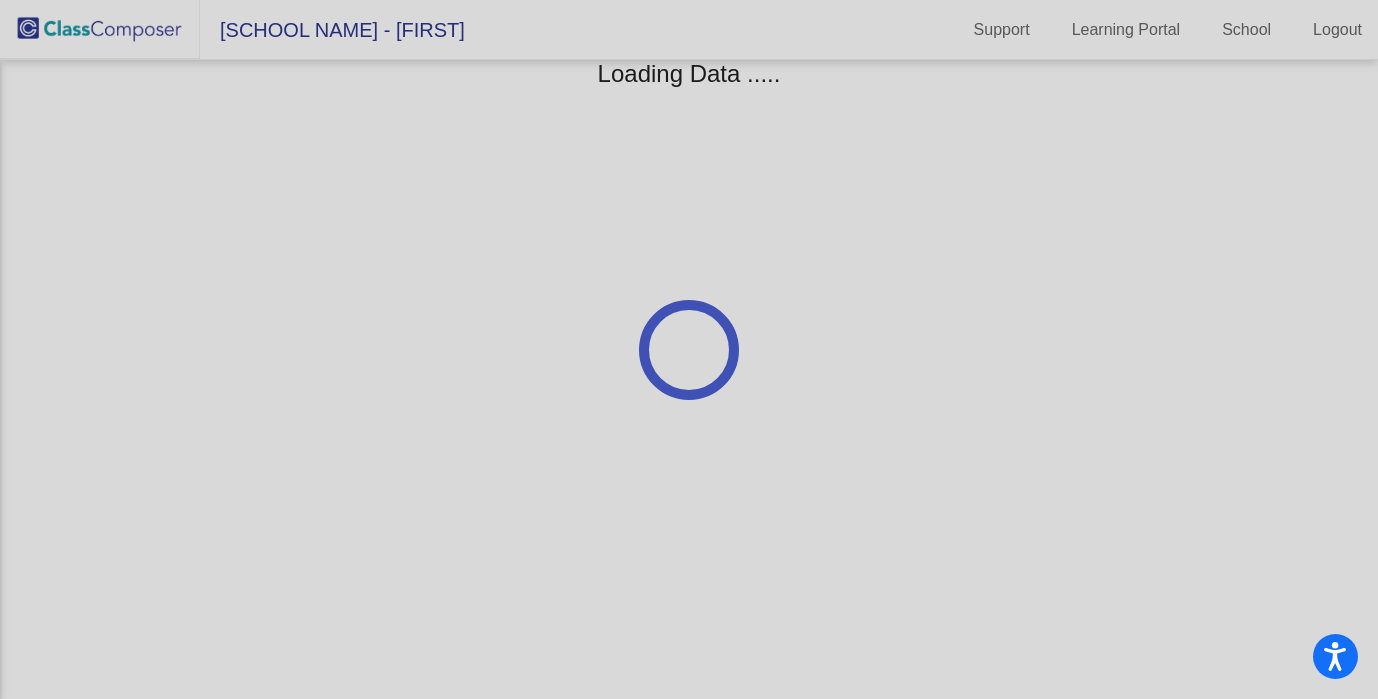 scroll, scrollTop: 0, scrollLeft: 0, axis: both 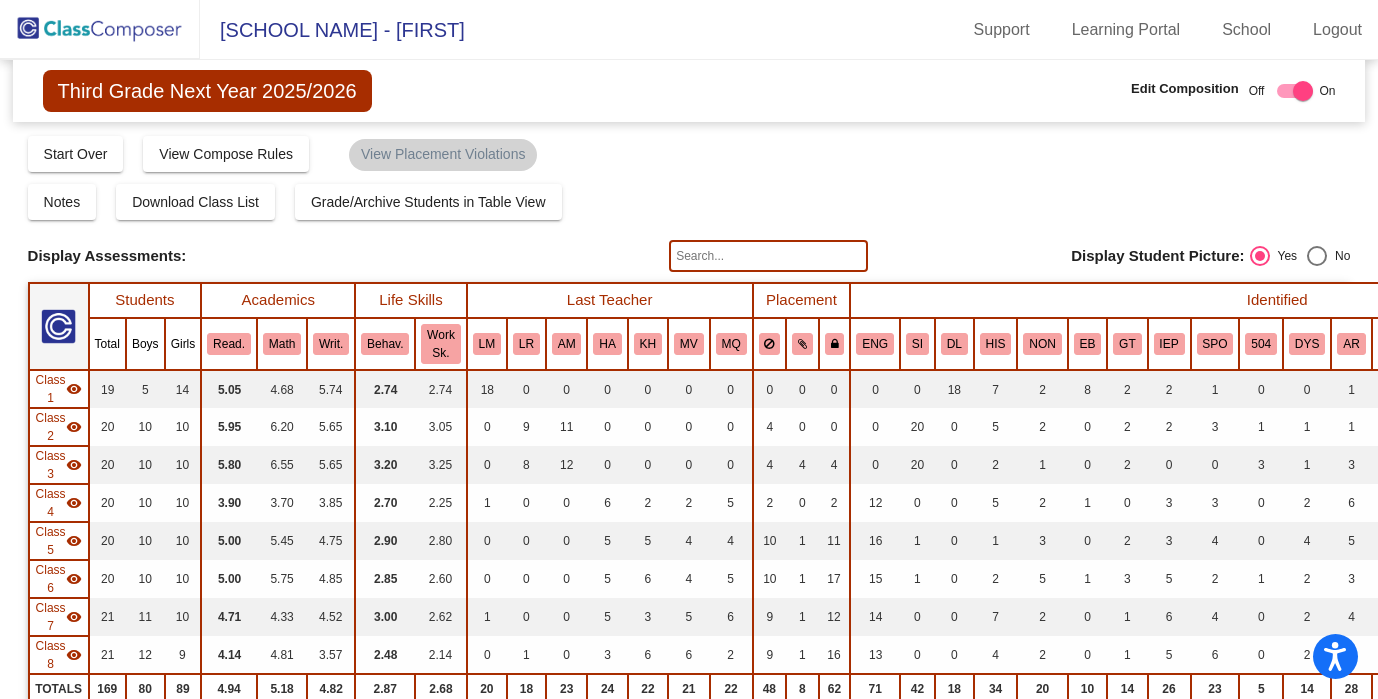 click 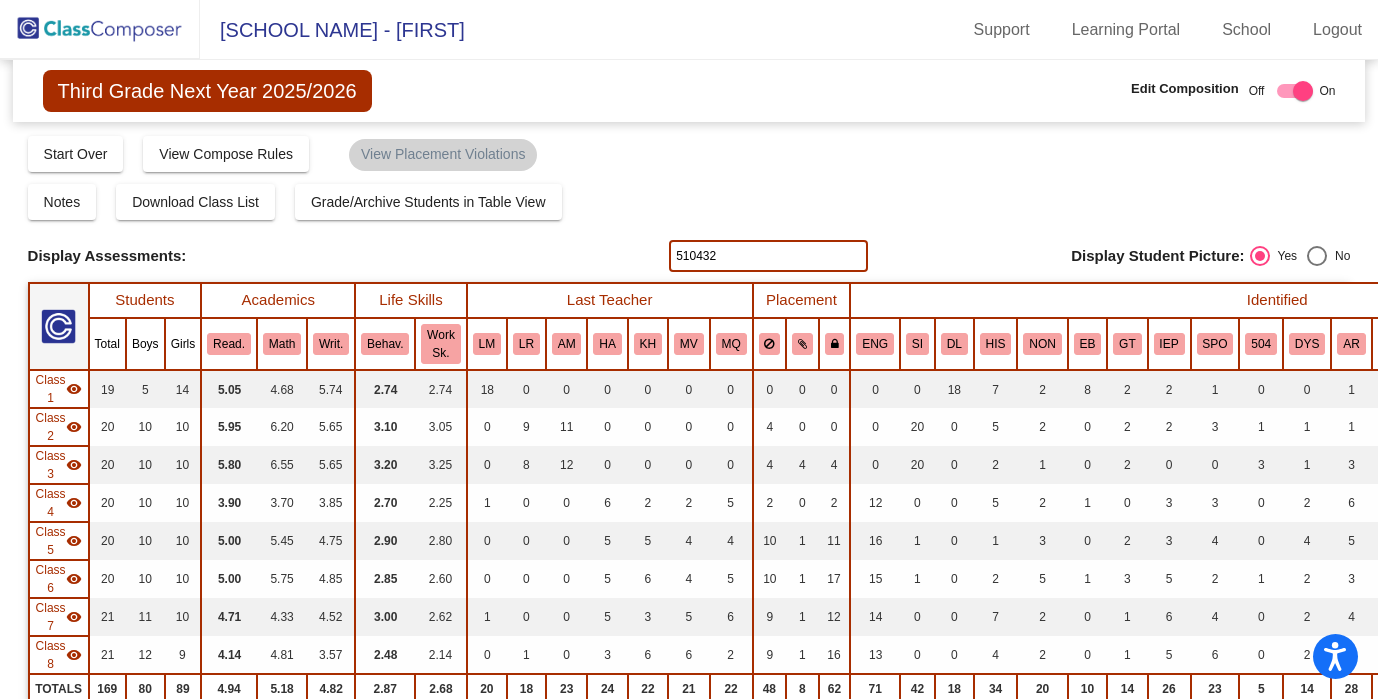 type on "510432" 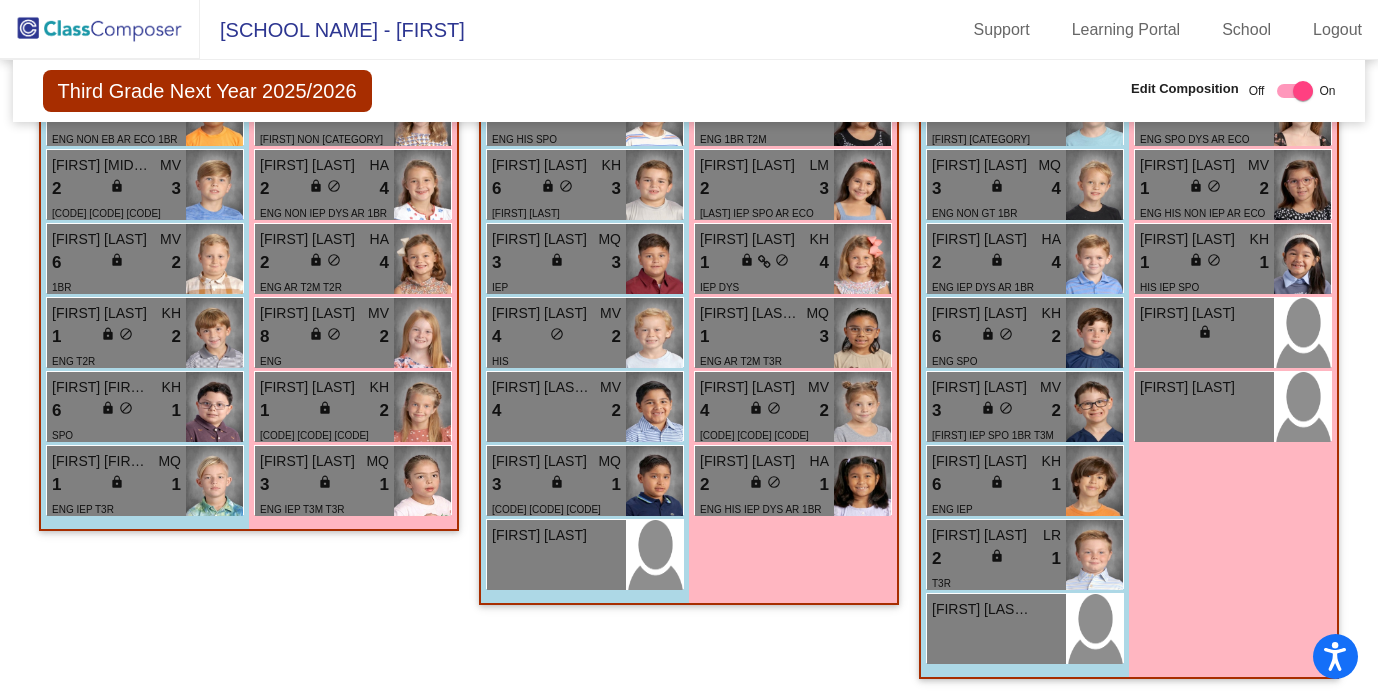 scroll, scrollTop: 3963, scrollLeft: 0, axis: vertical 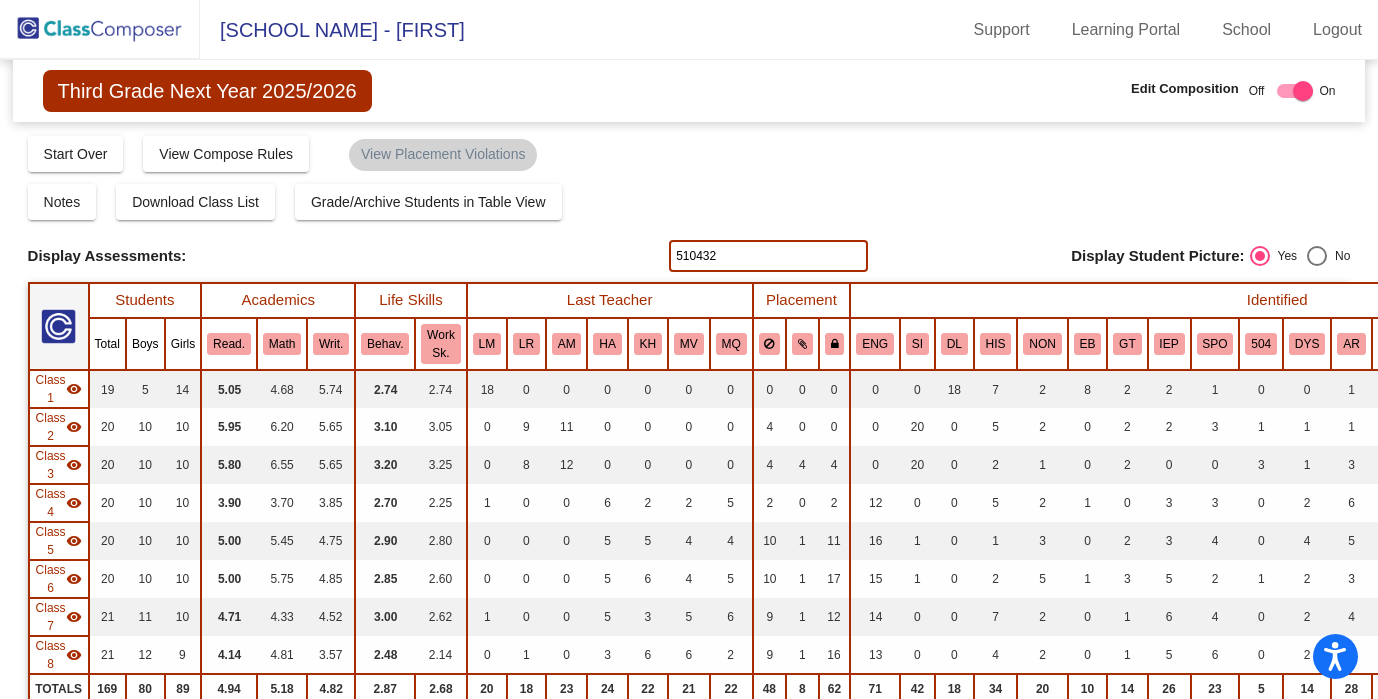 click 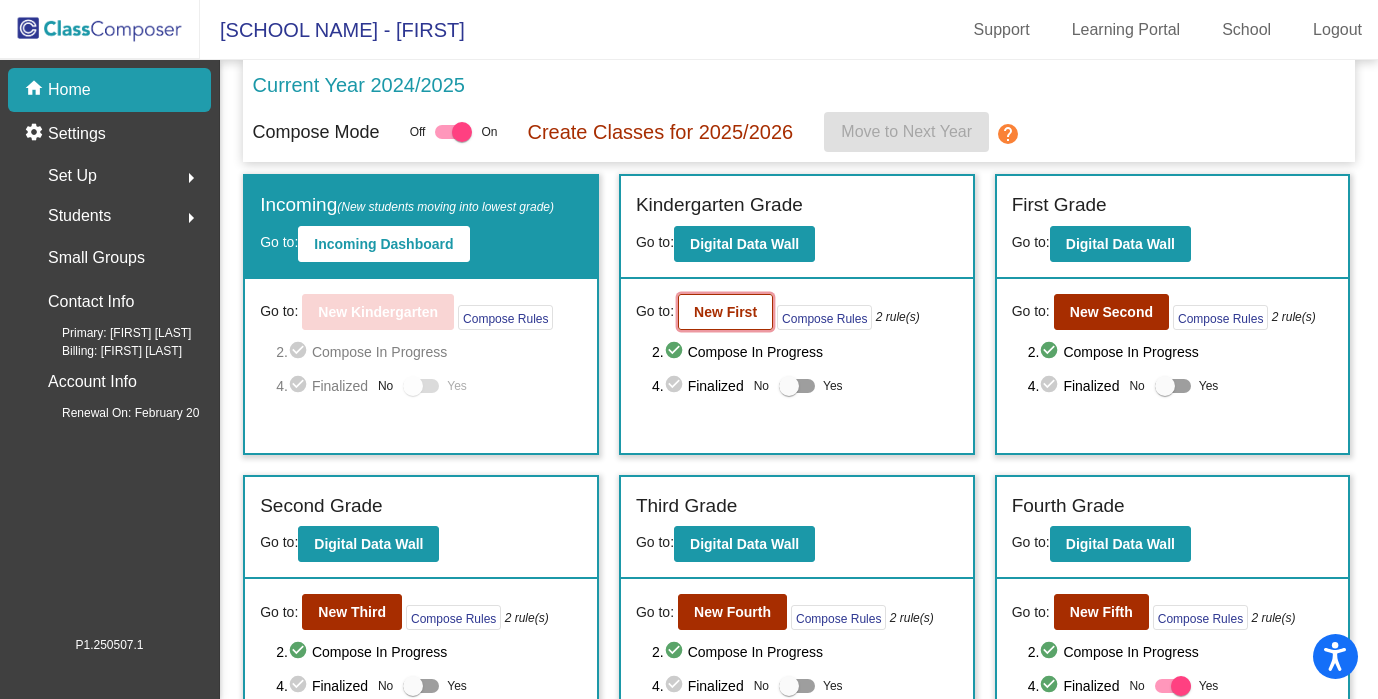 click on "New First" 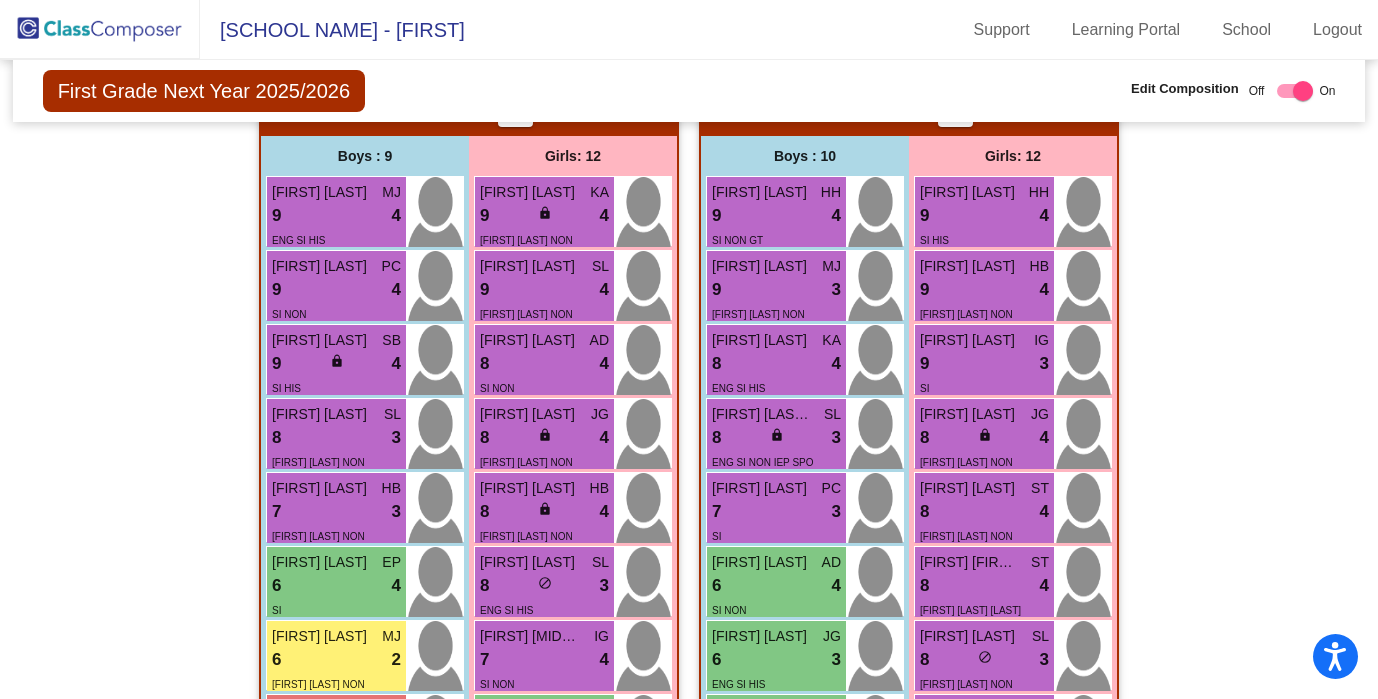 scroll, scrollTop: 490, scrollLeft: 0, axis: vertical 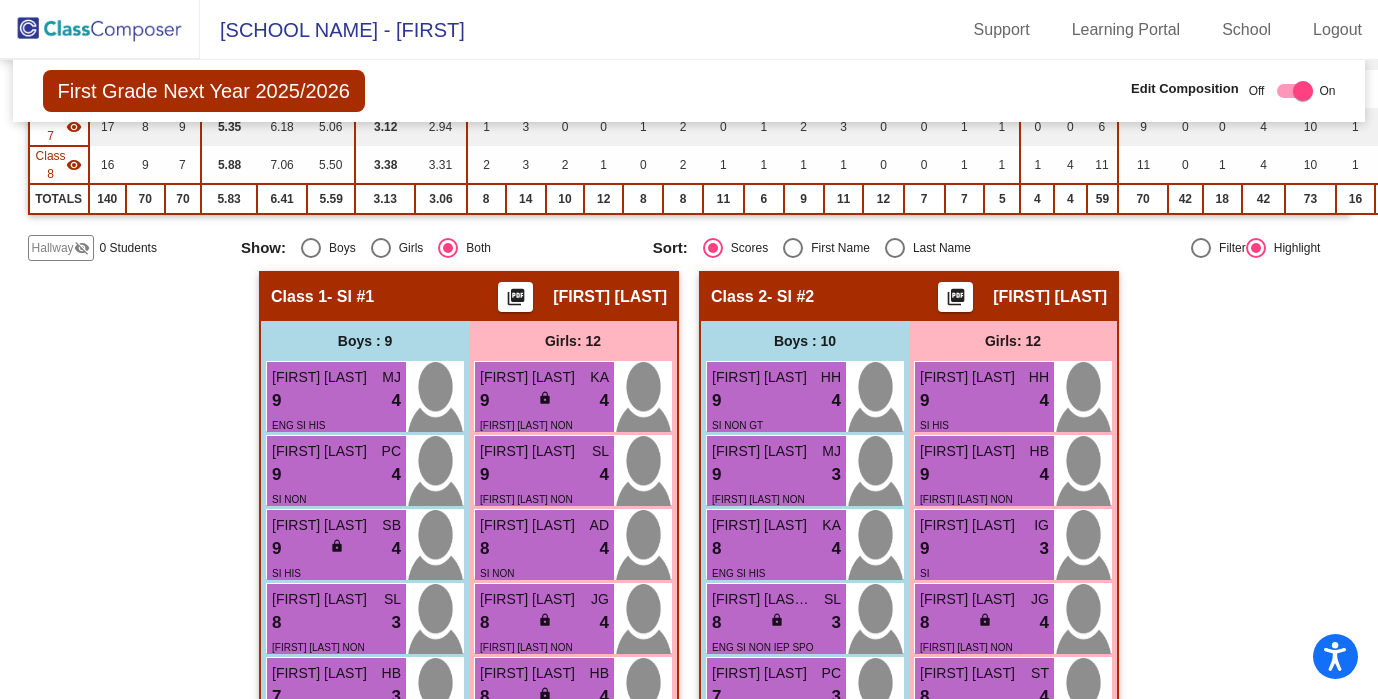 click on "visibility_off" 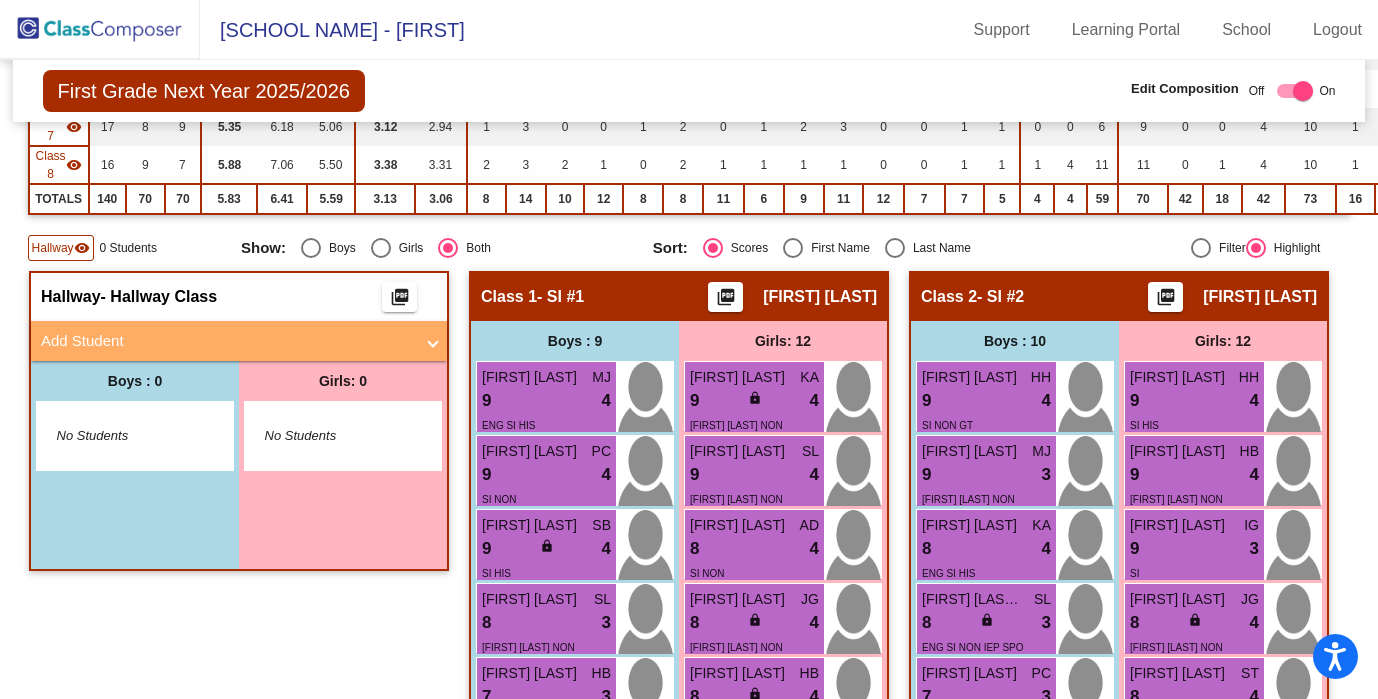 click on "Add Student" at bounding box center (227, 341) 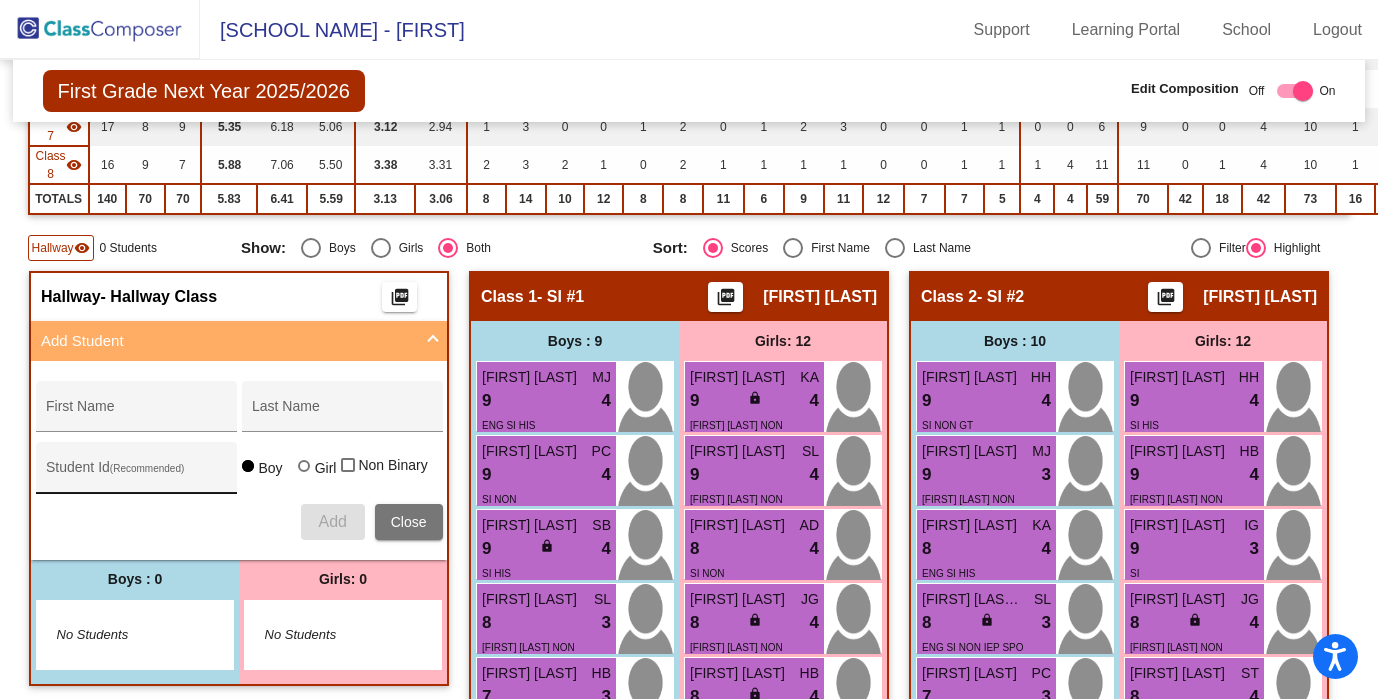 click on "Student Id  (Recommended)" at bounding box center [136, 475] 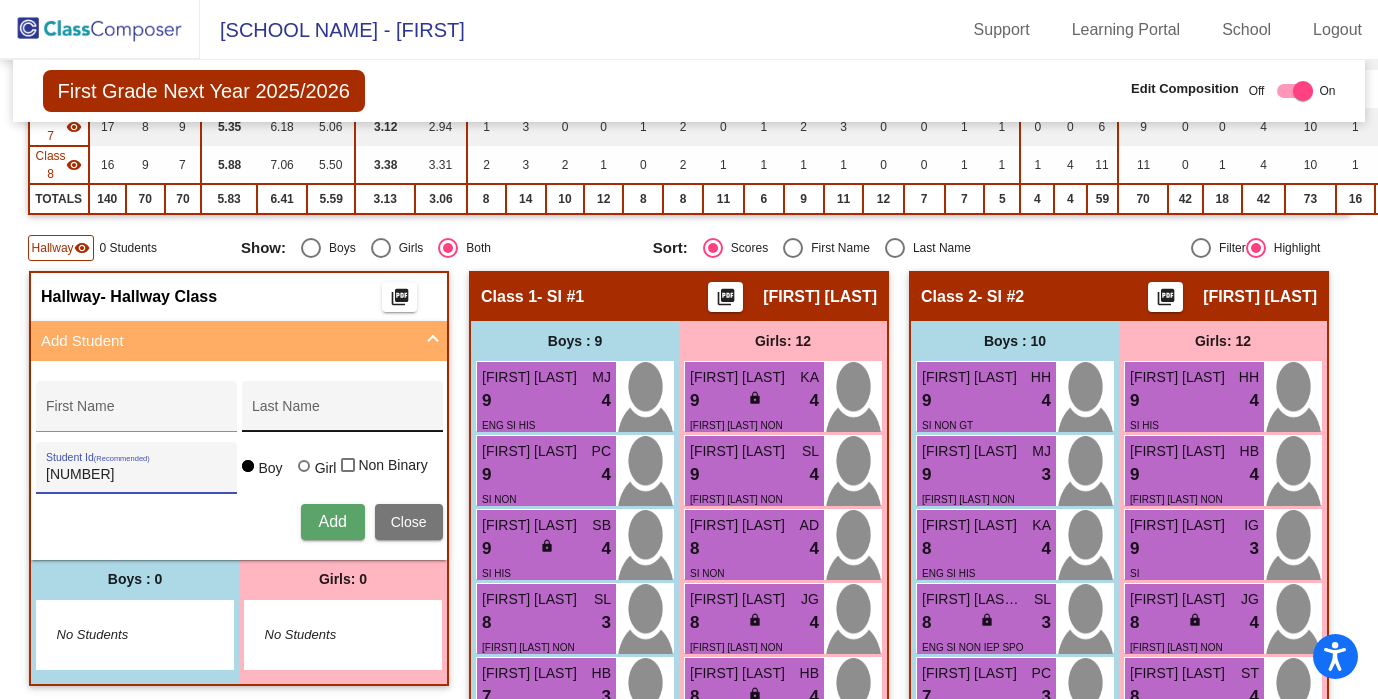 type on "[NUMBER]" 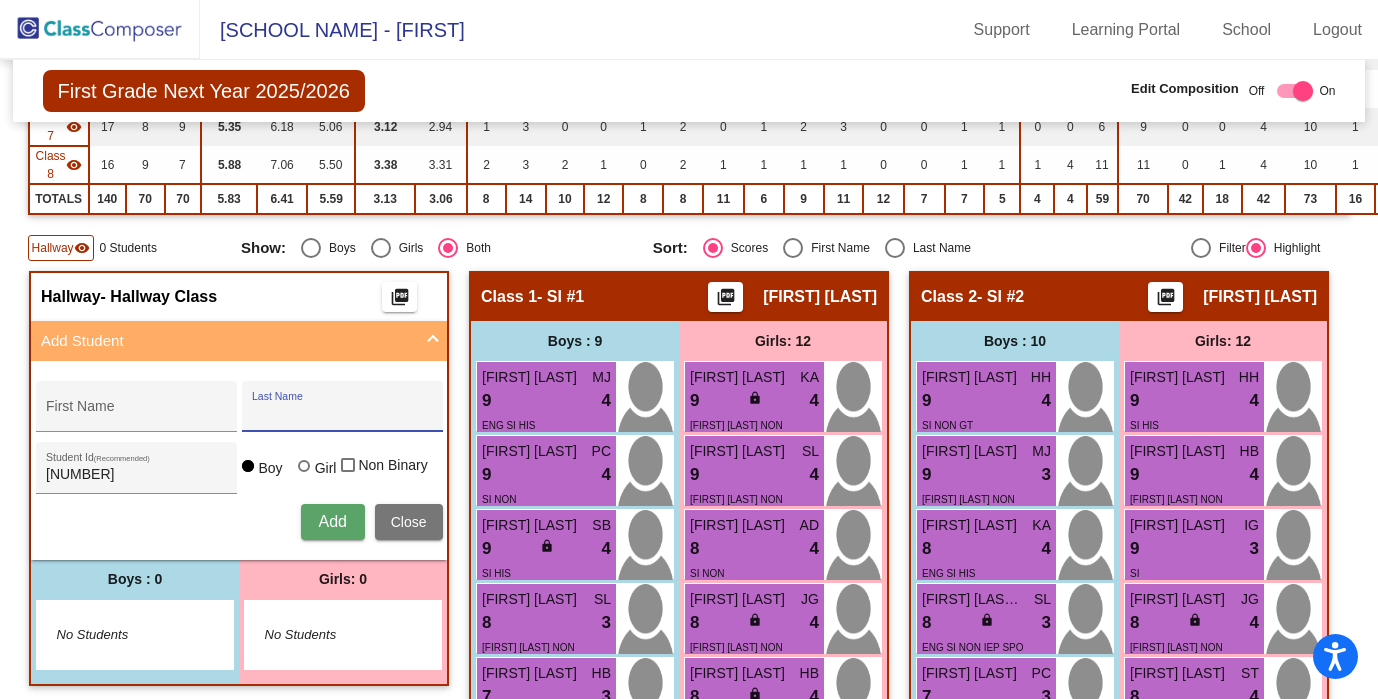 paste on "[FIRST] [LAST]" 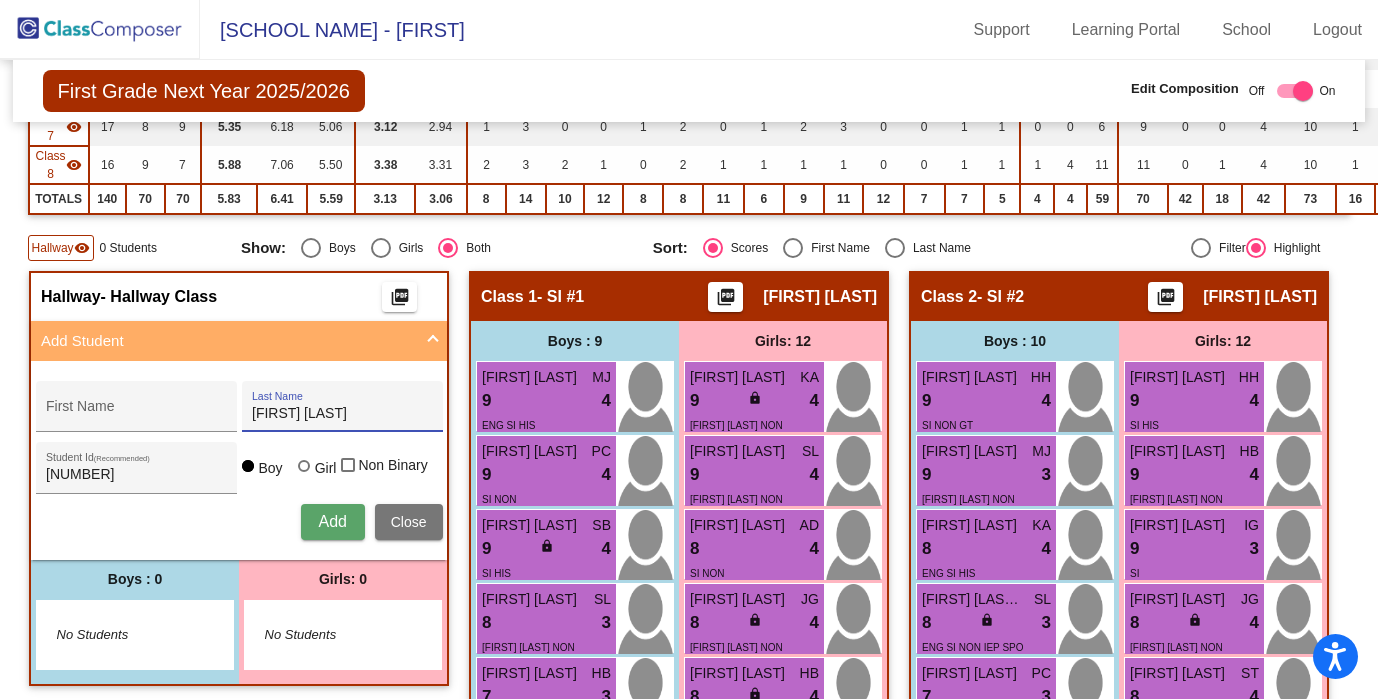 drag, startPoint x: 529, startPoint y: 412, endPoint x: 459, endPoint y: 408, distance: 70.11419 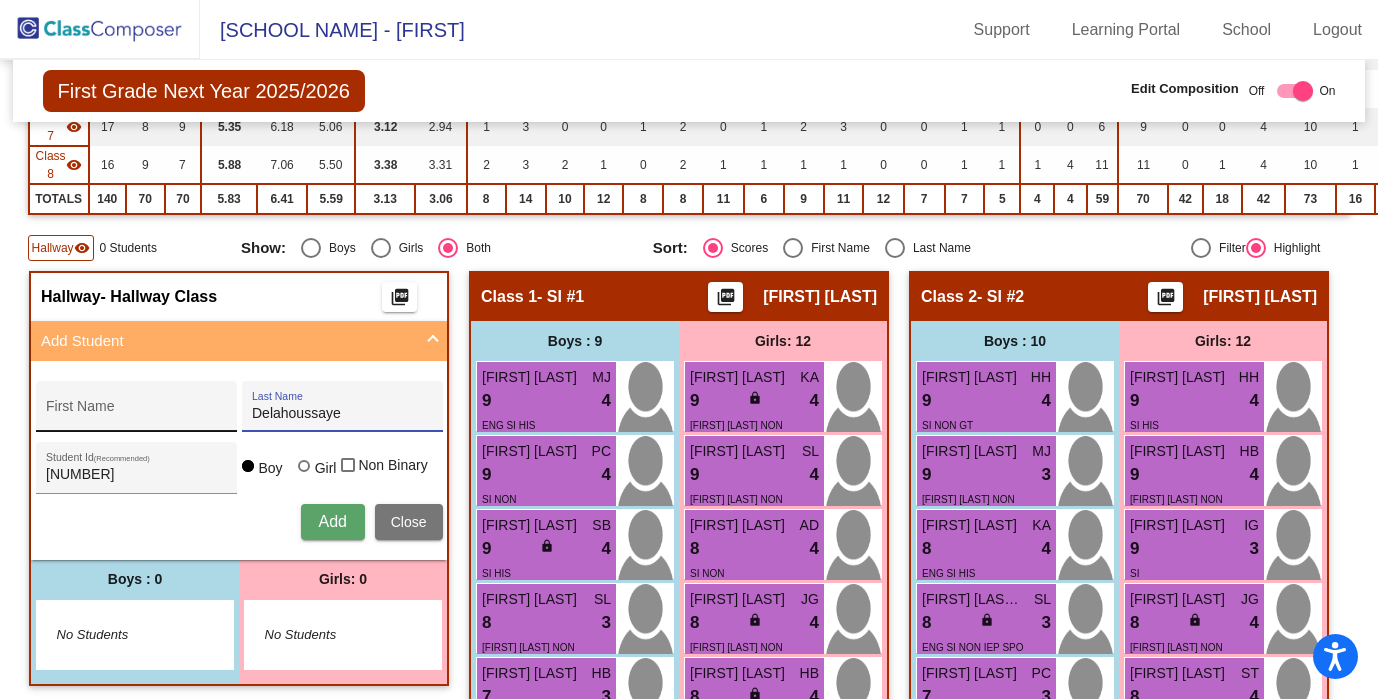 type on "Delahoussaye" 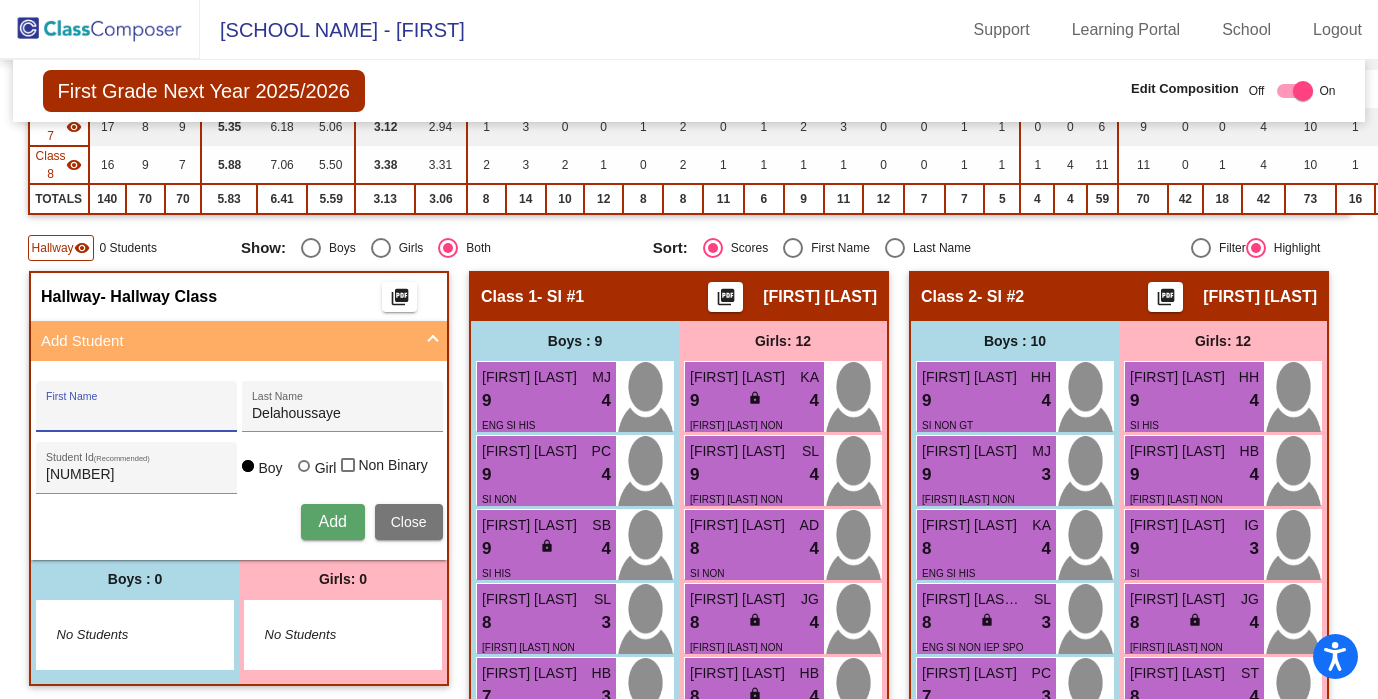 click on "First Name" at bounding box center [136, 414] 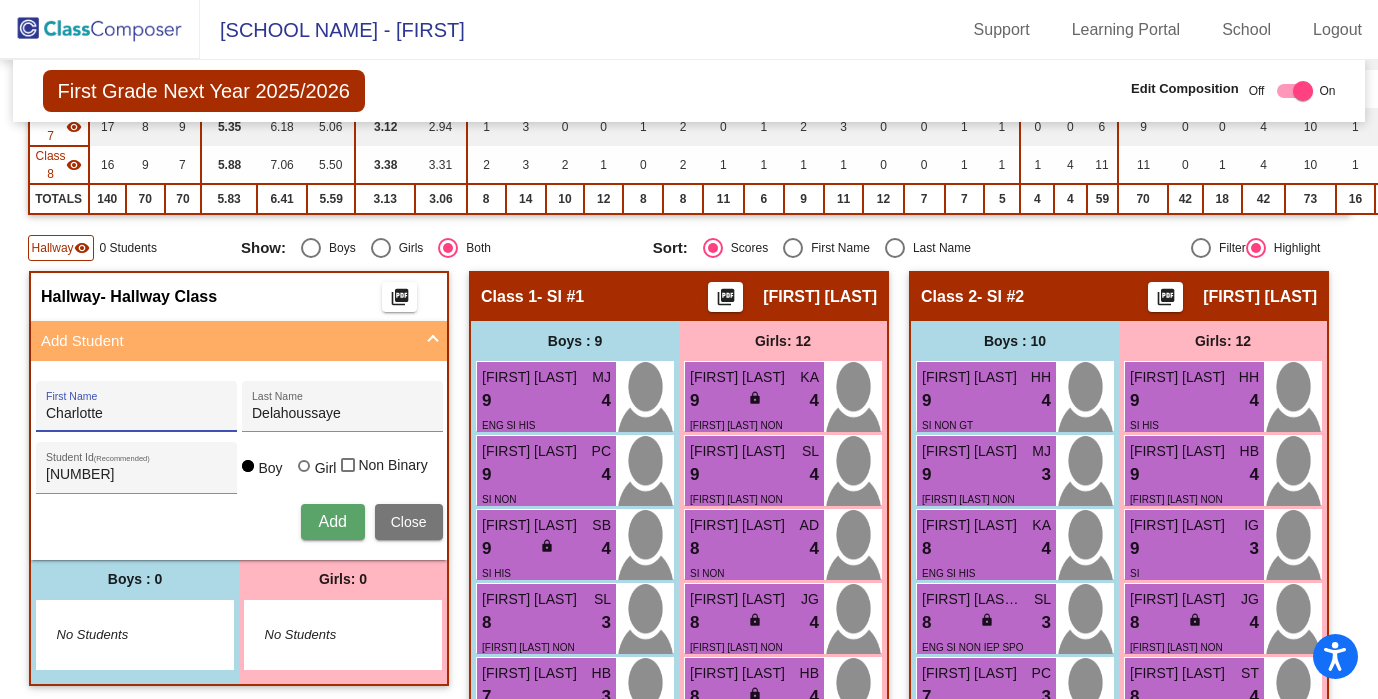 type on "Charlotte" 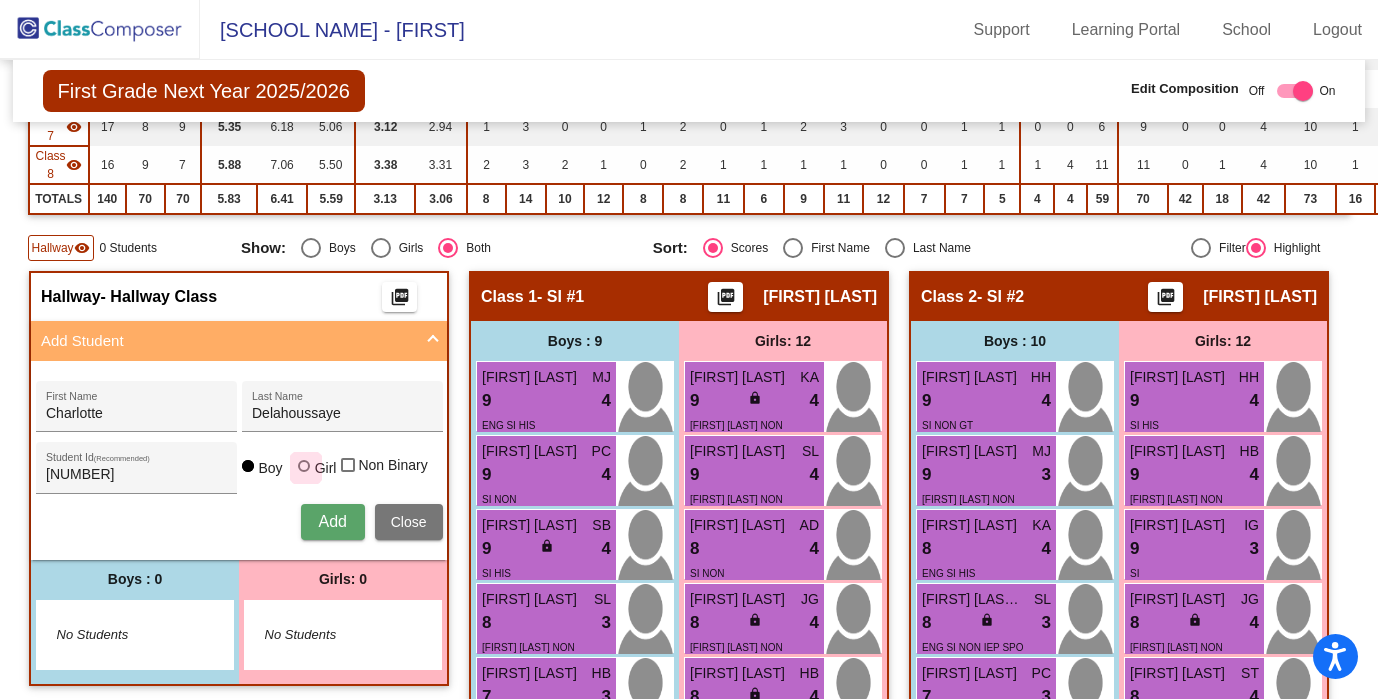 click at bounding box center (304, 466) 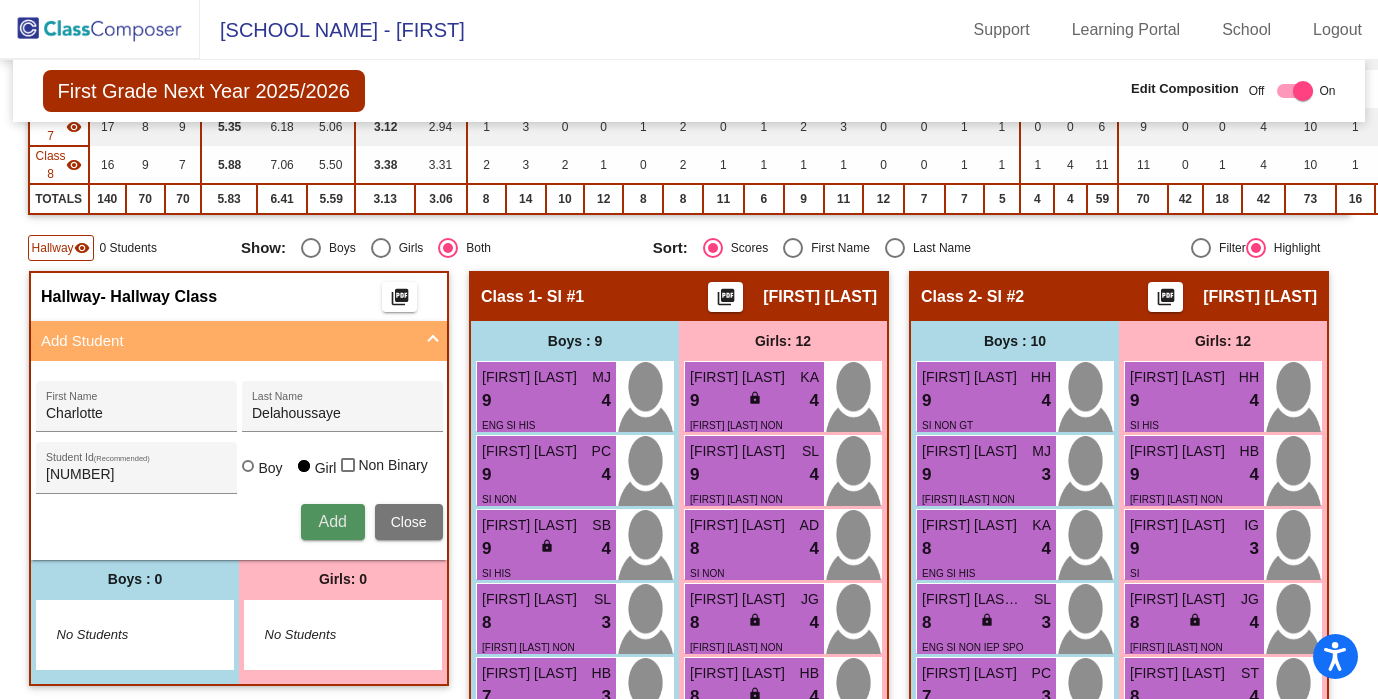click on "Add" at bounding box center [332, 521] 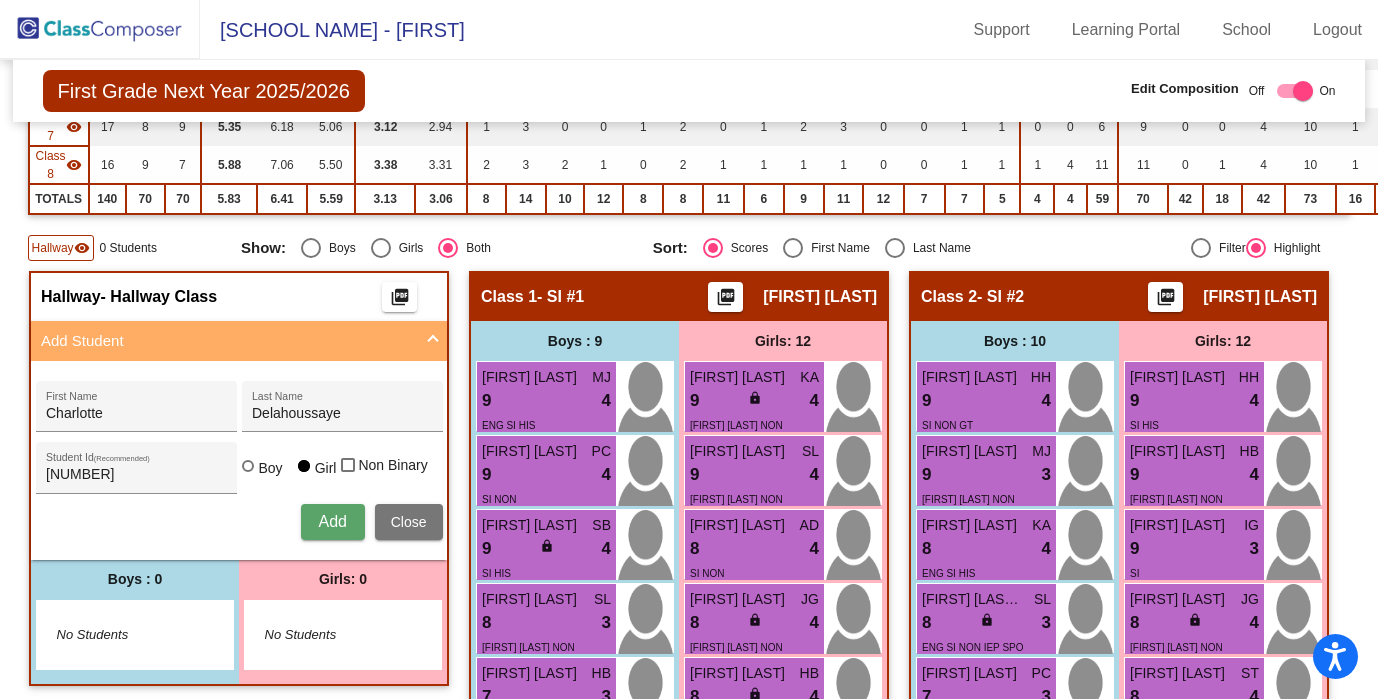 type 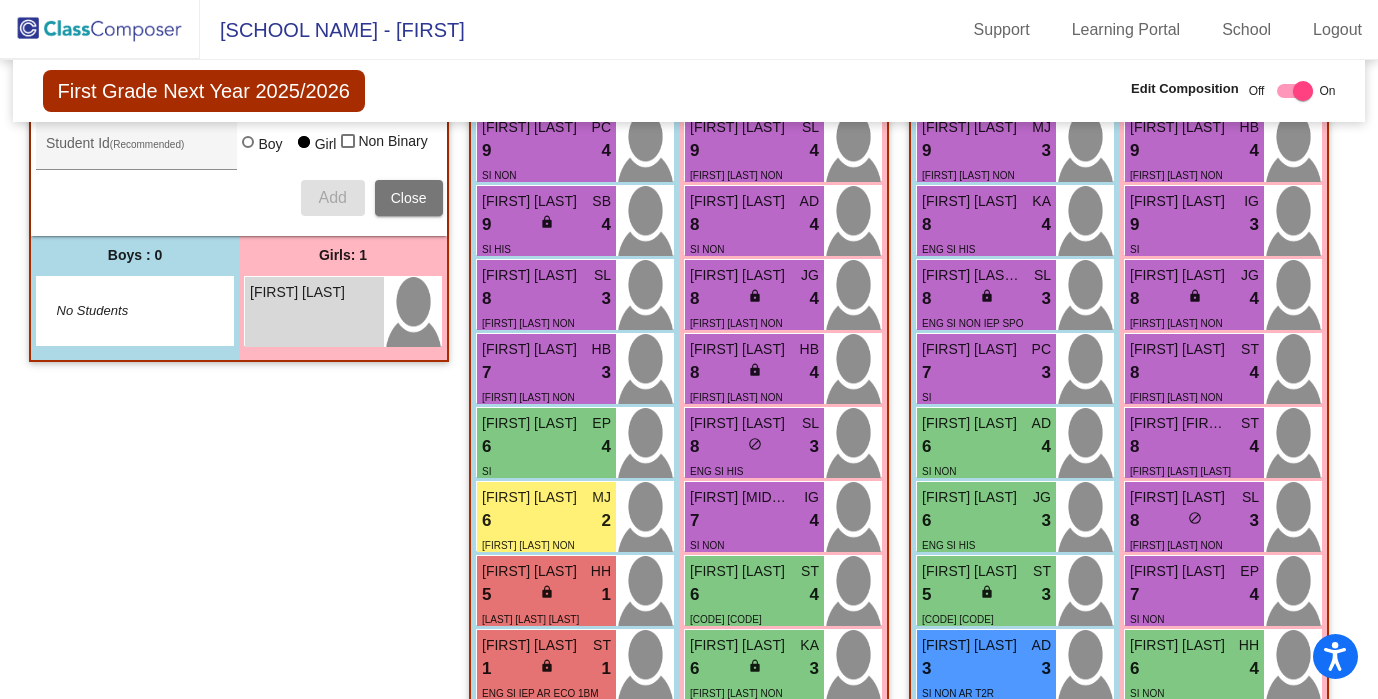 scroll, scrollTop: 719, scrollLeft: 0, axis: vertical 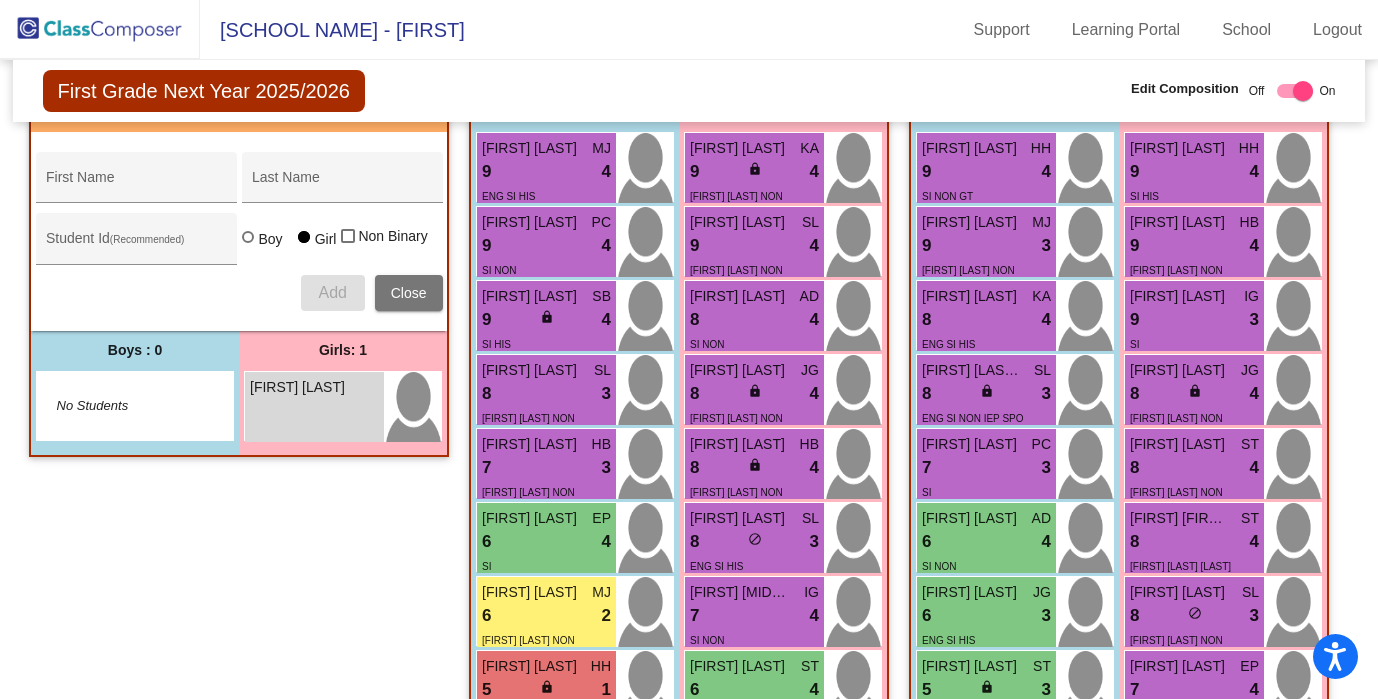 click on "[HALLWAY] - [HALLWAY] [CLASS] [ICON] [ACTION] [FIRST] [LAST] [ID] ([RECOMMENDED]) [GENDER] [GENDER] [GENDER] [COUNT] [COUNT] [GENDER]: [COUNT] [NO STUDENTS] [GENDER]: [COUNT] [FIRST] [LAST] [ICON] [ACTION]" 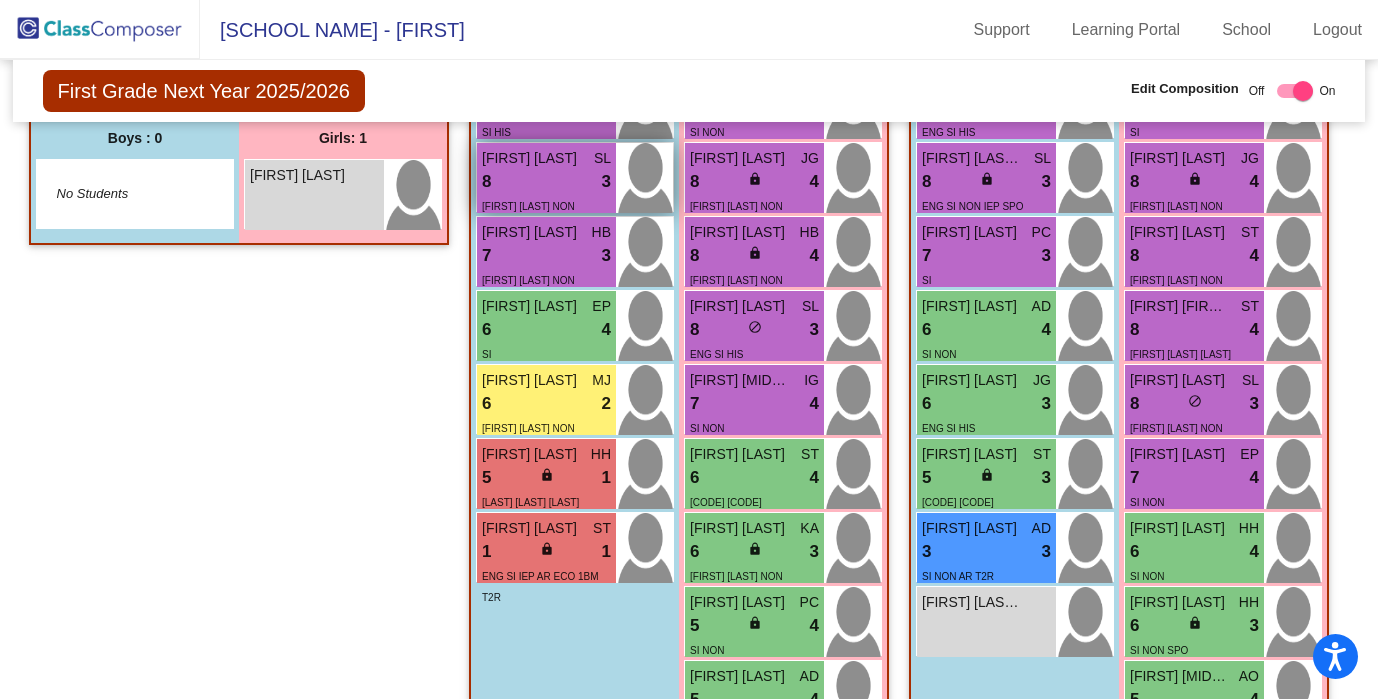scroll, scrollTop: 875, scrollLeft: 0, axis: vertical 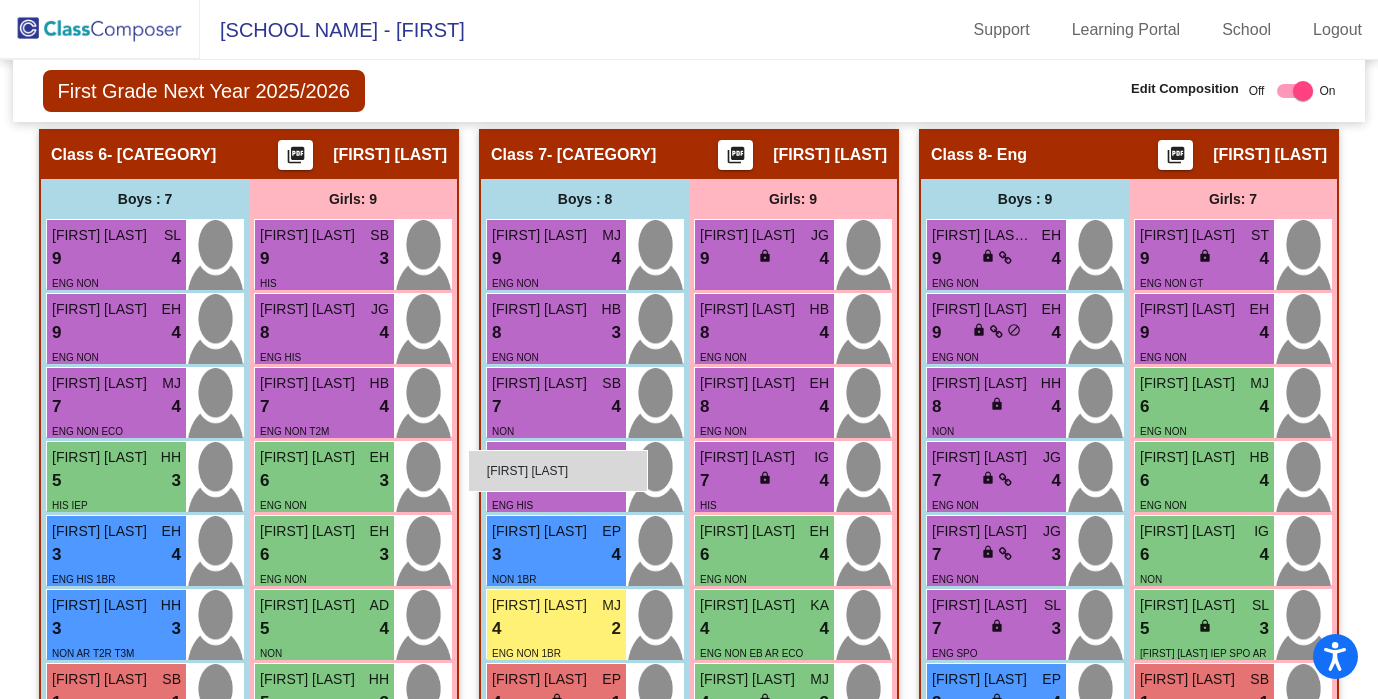 drag, startPoint x: 551, startPoint y: 253, endPoint x: 468, endPoint y: 450, distance: 213.7709 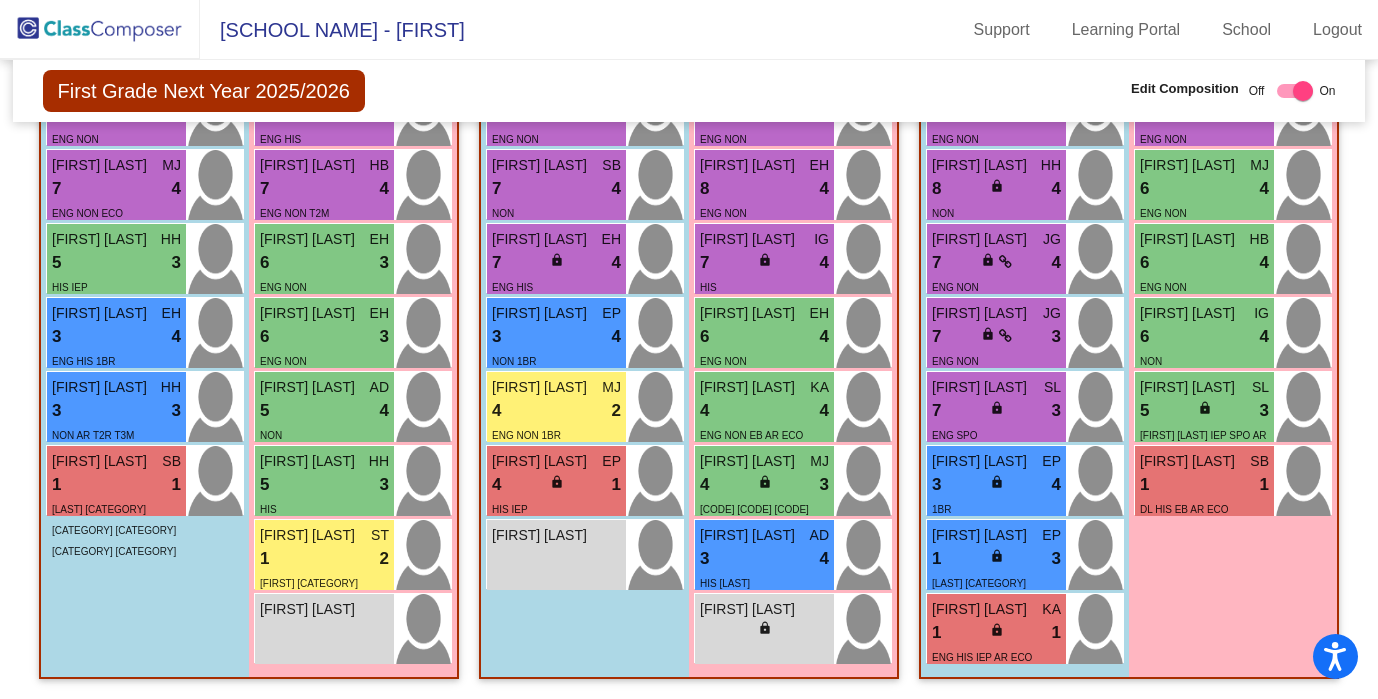 scroll, scrollTop: 2936, scrollLeft: 0, axis: vertical 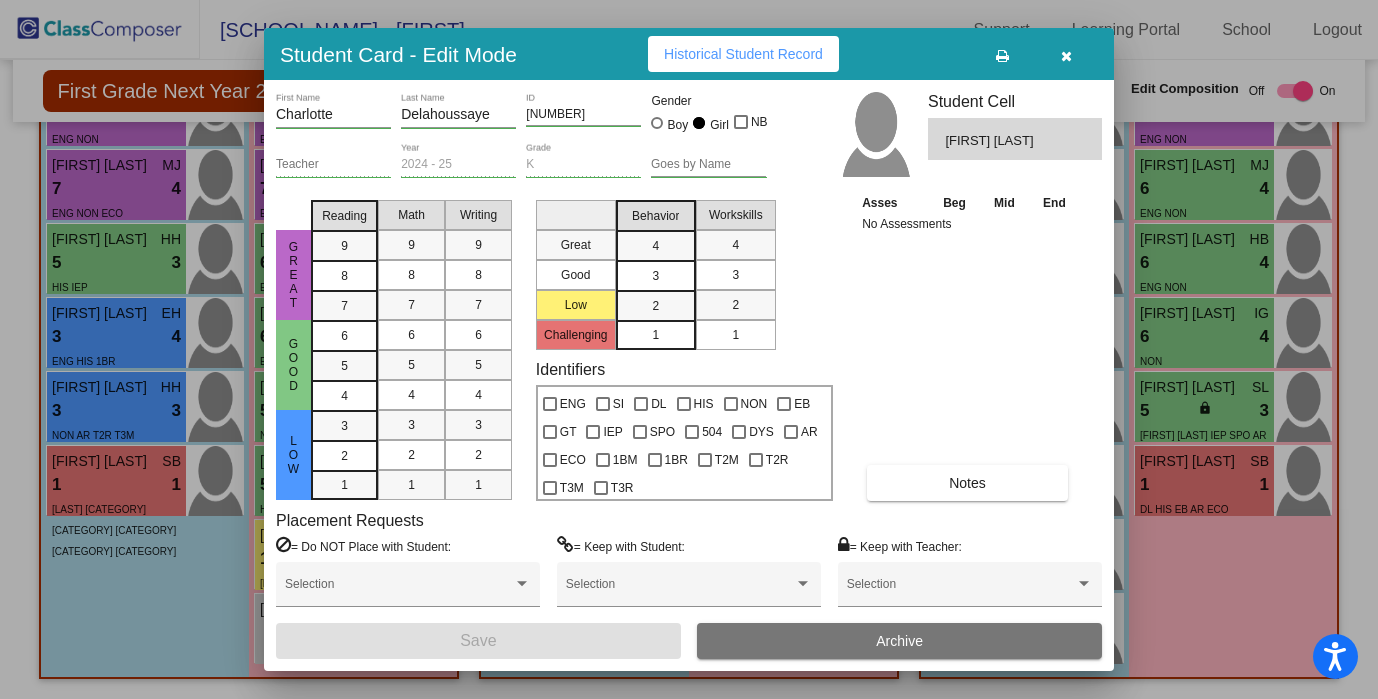 click at bounding box center (1066, 56) 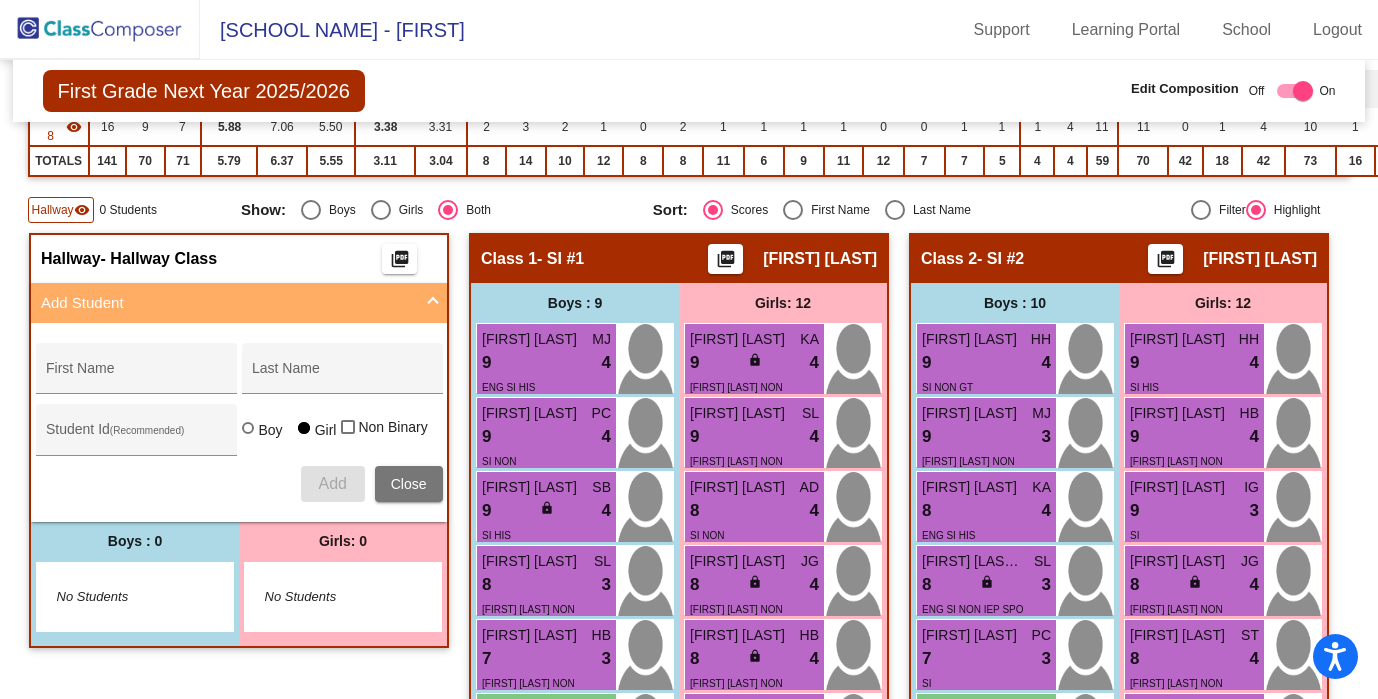 scroll, scrollTop: 0, scrollLeft: 0, axis: both 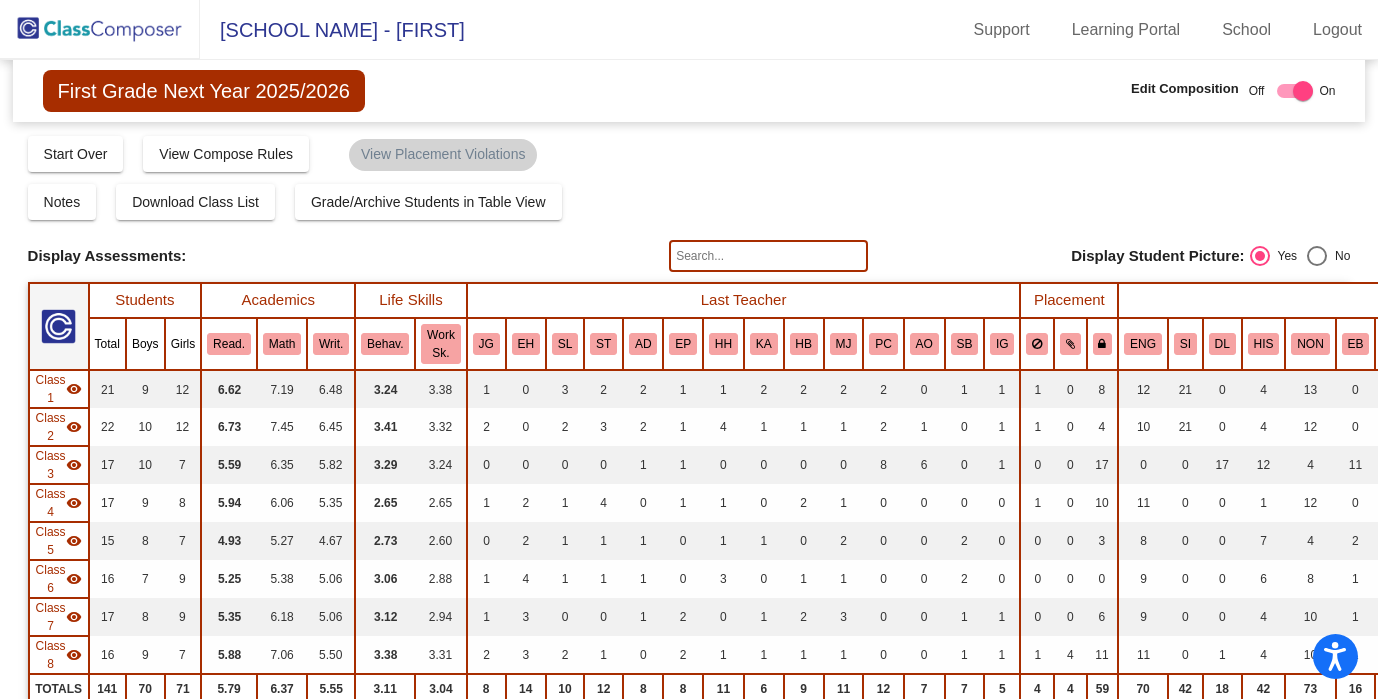 click on "Display Scores for Years:   2023 - 2024   2024 - 2025  Grade/Archive Students in Table View   Download   New Small Group   Saved Small Group   Compose   Start Over   Submit Classes  Compose has been submitted  Check for Incomplete Scores  View Compose Rules   View Placement Violations  Notes   Download Class List   Import Students   Grade/Archive Students in Table View   New Small Group   Saved Small Group  Display Scores for Years:   2023 - 2024   2024 - 2025 Display Assessments: Display Student Picture:    Yes     No  Students Academics Life Skills  Last Teacher  Placement  Identified  Total Boys Girls  Read.   Math   Writ.   Behav.   Work Sk.   JG   EH   SL   ST   AD   EP   HH   KA   HB   MJ   PC   AO   SB   IG   ENG   SI   DL   HIS   NON   EB   GT   IEP   SPO   504   DYS   AR   ECO   1BM   1BR   T2M   T2R   T3M   T3R  Hallway  visibility  0 0 0                 0   0   0   0   0   0   0   0   0   0   0   0   0   0   0   0   0   0   0   0   0   0   0   0   0   0   0   0   0   0   0   0   0   0   0" 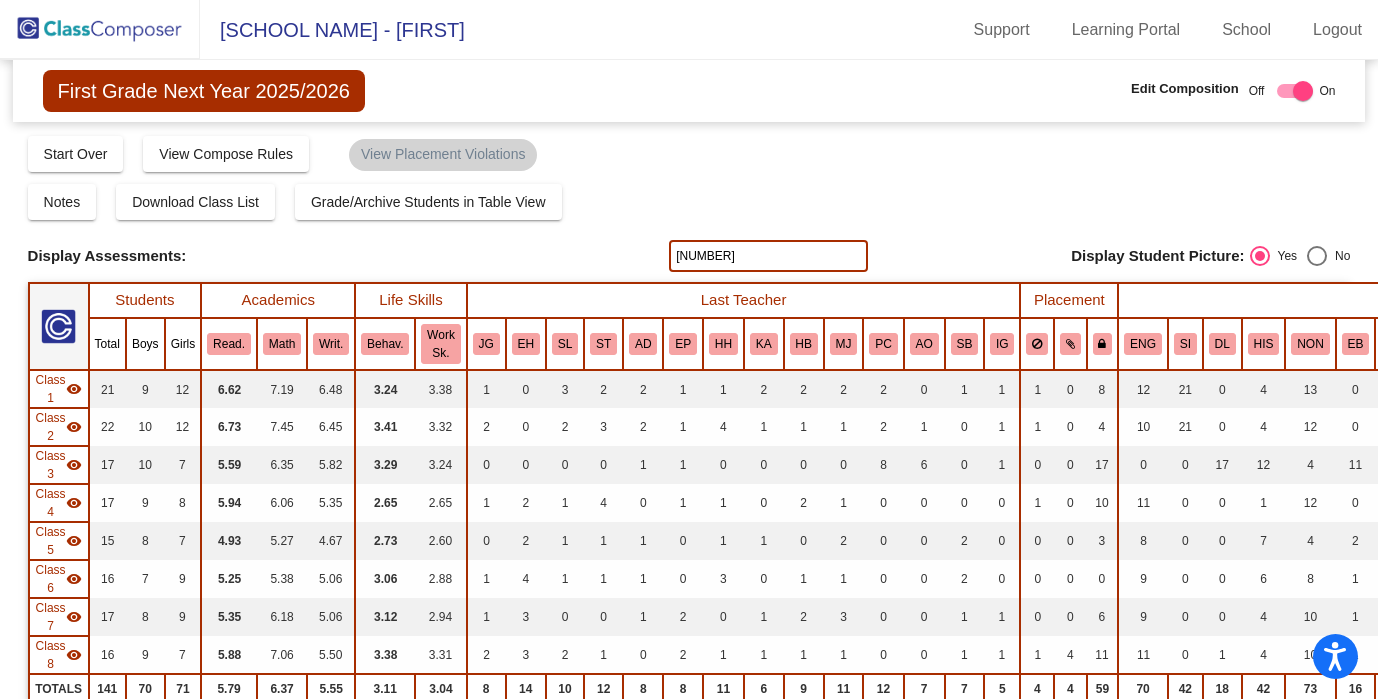 type on "512763" 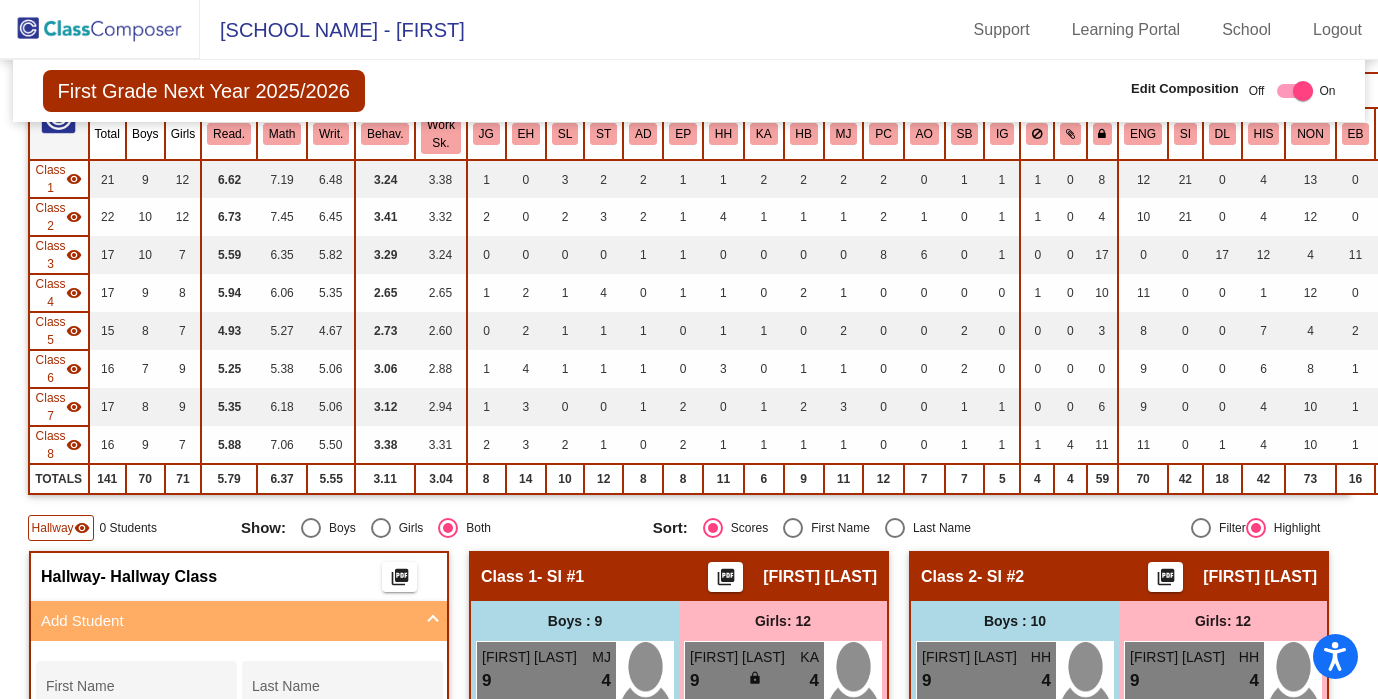 scroll, scrollTop: 339, scrollLeft: 0, axis: vertical 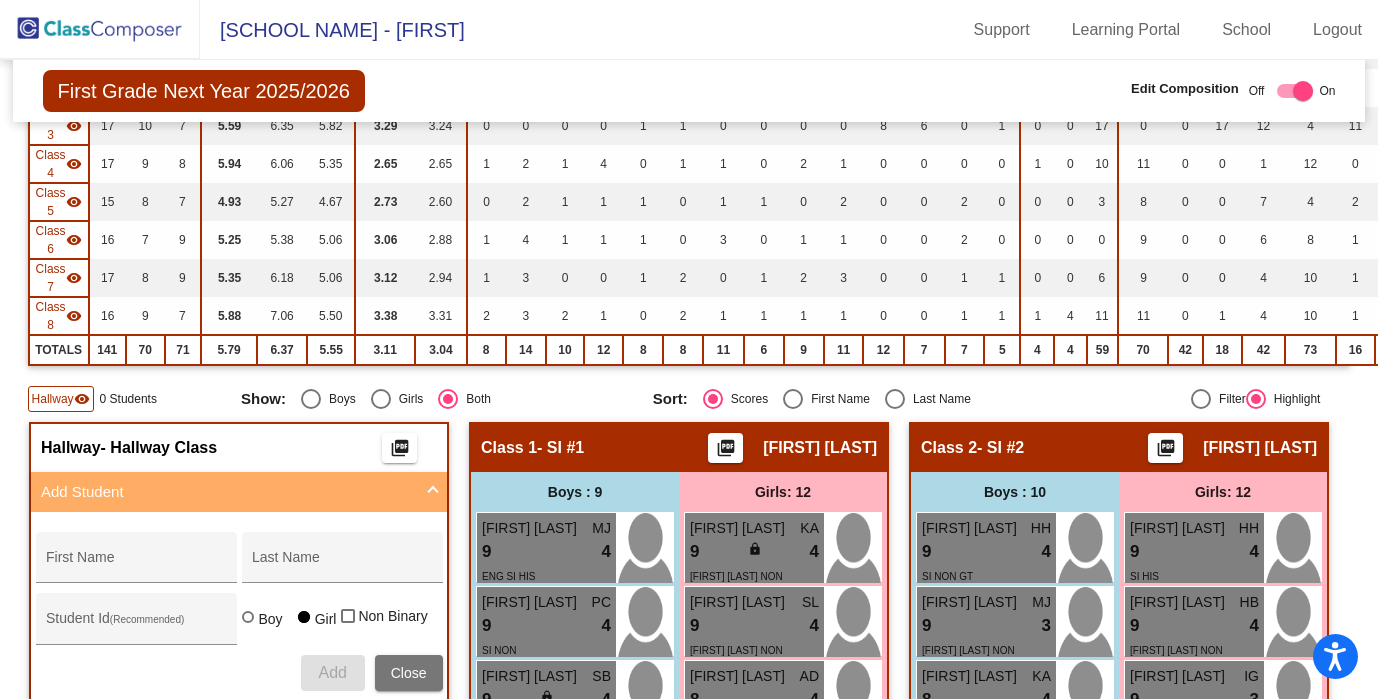 click on "Hallway   - Hallway Class  picture_as_pdf  Add Student  First Name Last Name Student Id  (Recommended)   Boy   Girl   Non Binary Add Close  Boys : 0    No Students   Girls: 0   No Students   Class 1   - SI #1  picture_as_pdf [FIRST] [LAST]  Add Student  First Name Last Name Student Id  (Recommended)   Boy   Girl   Non Binary Add Close  Boys : 9  [FIRST] [LAST] MJ 9 lock do_not_disturb_alt 4 ENG SI HIS [FIRST] [LAST] PC 9 lock do_not_disturb_alt 4 SI NON [FIRST] [LAST] SB 9 lock do_not_disturb_alt 4 SI HIS [FIRST] [LAST] SL 8 lock do_not_disturb_alt 3 ENG SI NON [FIRST] [LAST] HB 7 lock do_not_disturb_alt 3 ENG SI NON [FIRST] [LAST] EP 6 lock do_not_disturb_alt 4 SI [FIRST] [LAST] MJ 6 lock do_not_disturb_alt 2 ENG SI NON [FIRST] [LAST] HH 5 lock do_not_disturb_alt 1 SI HIS IEP [FIRST] [LAST] ST 1 lock do_not_disturb_alt 1 ENG SI IEP AR ECO 1BM T2R Girls: 12 [FIRST] [LAST] KA 9 lock do_not_disturb_alt 4 ENG SI NON [FIRST] [LAST] SL 9 lock do_not_disturb_alt 4 ENG SI NON [FIRST] [LAST] AD 8 lock do_not_disturb_alt" 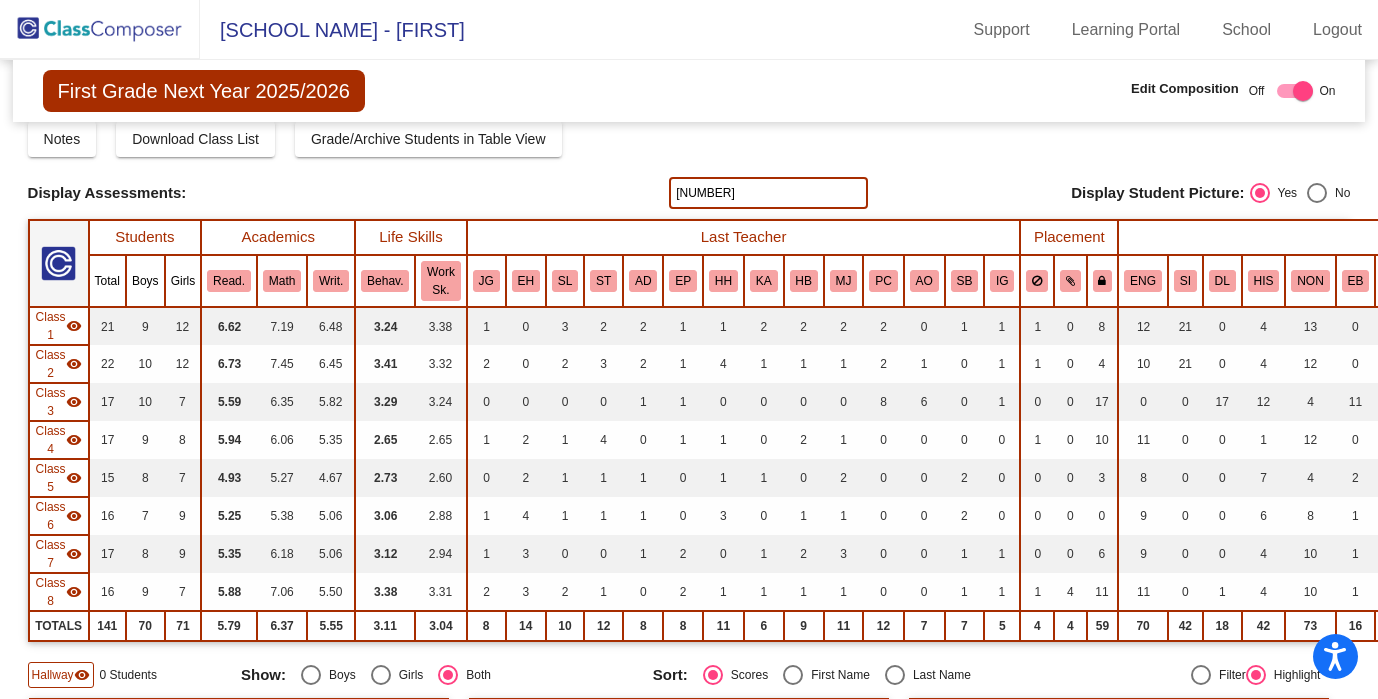 scroll, scrollTop: 0, scrollLeft: 0, axis: both 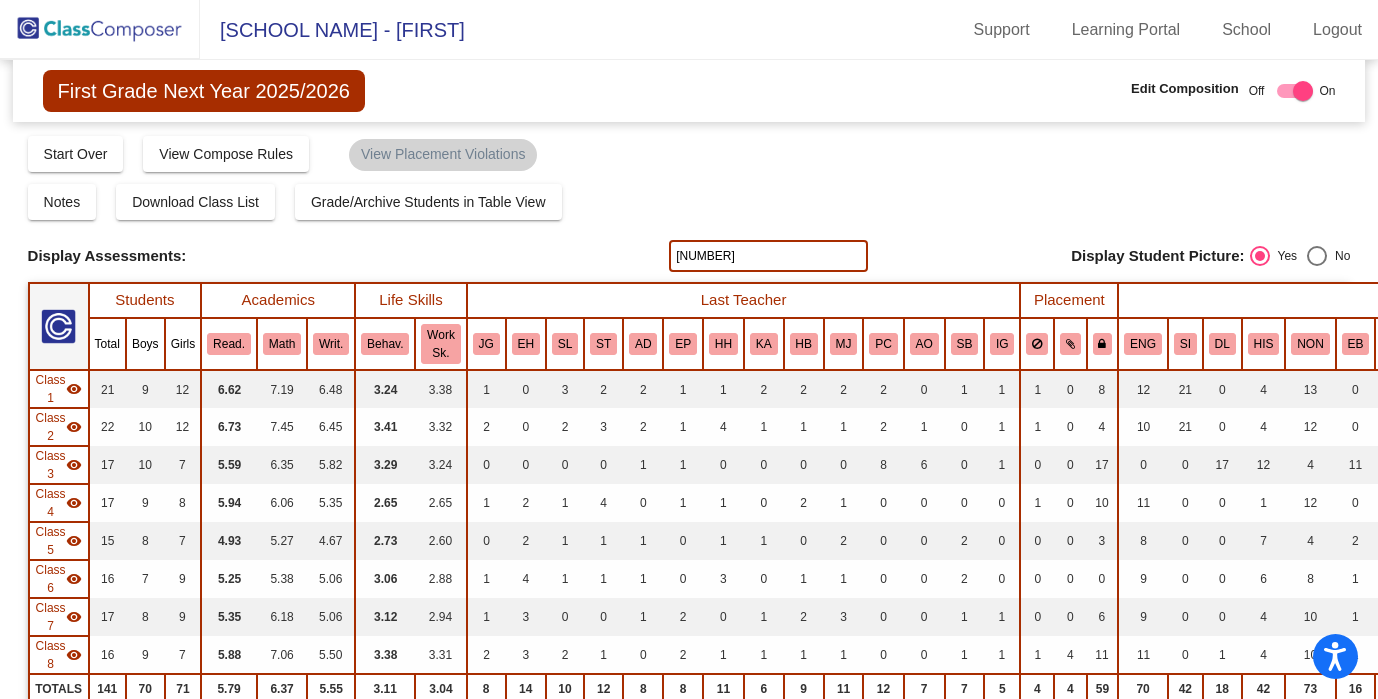 drag, startPoint x: 735, startPoint y: 260, endPoint x: 567, endPoint y: 255, distance: 168.07439 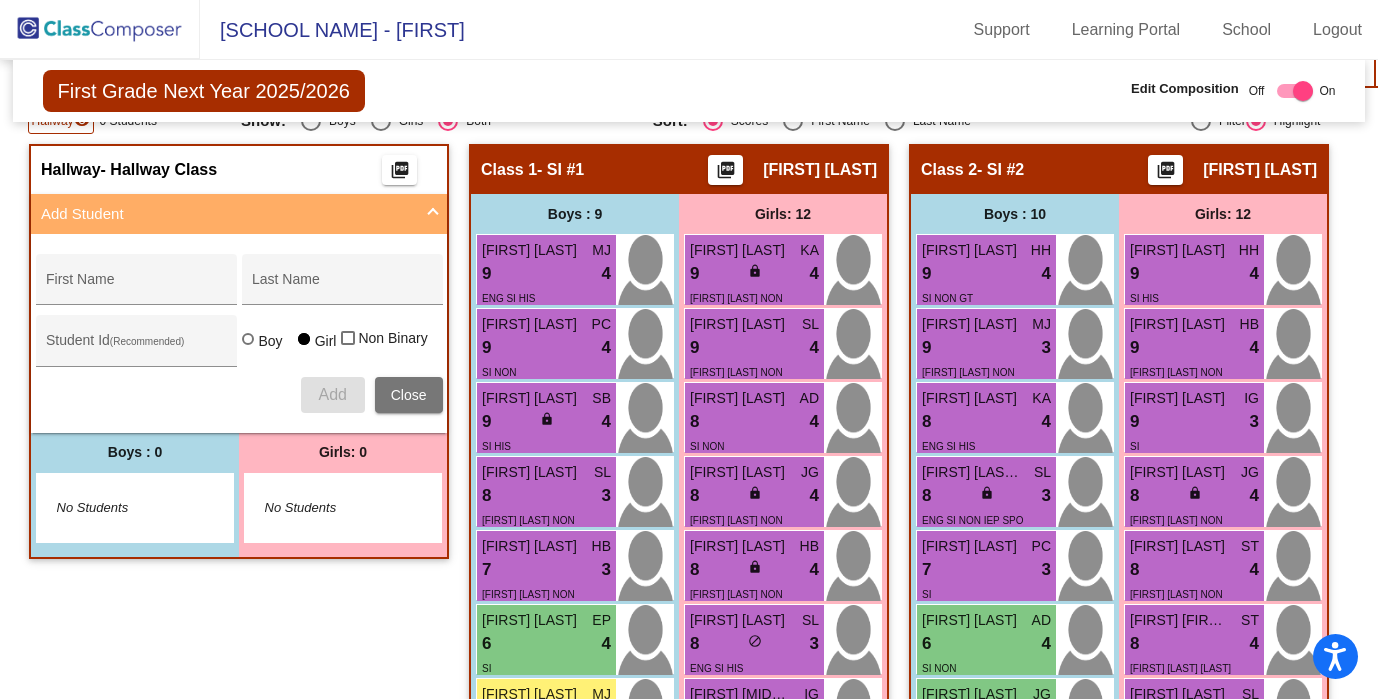 scroll, scrollTop: 326, scrollLeft: 0, axis: vertical 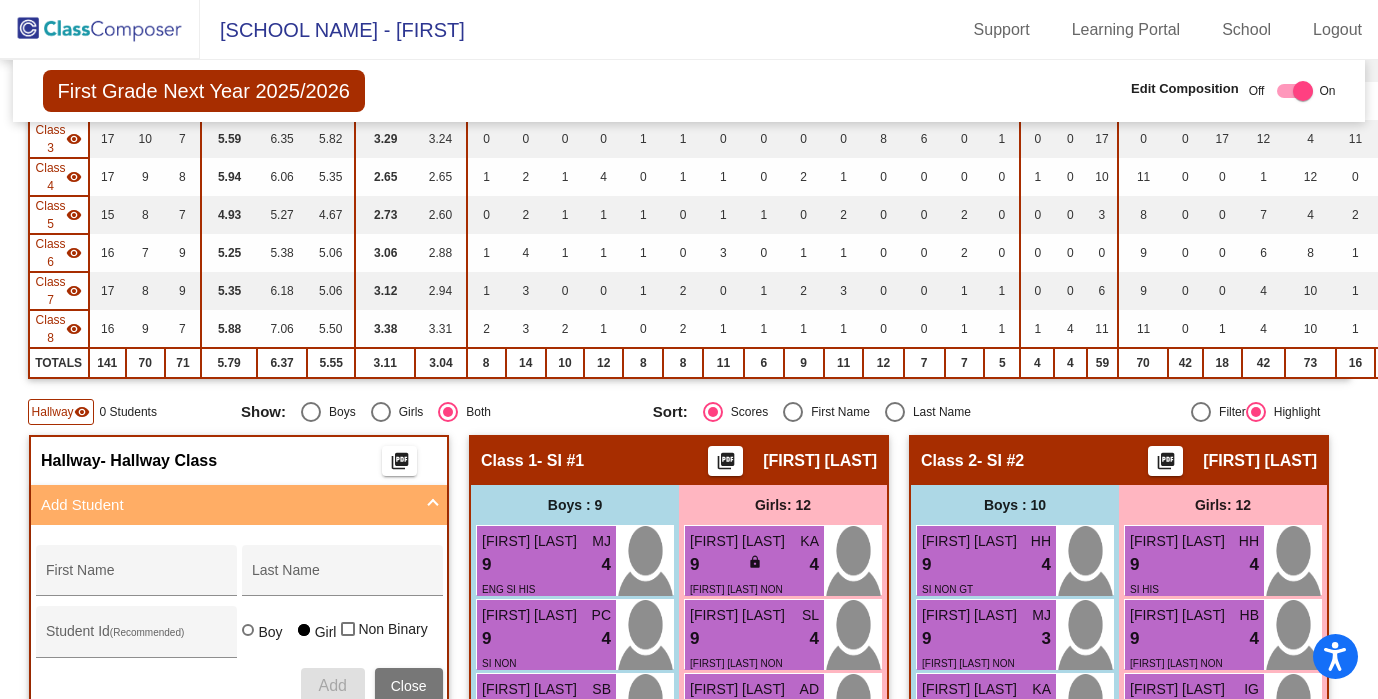 click on "Hallway" 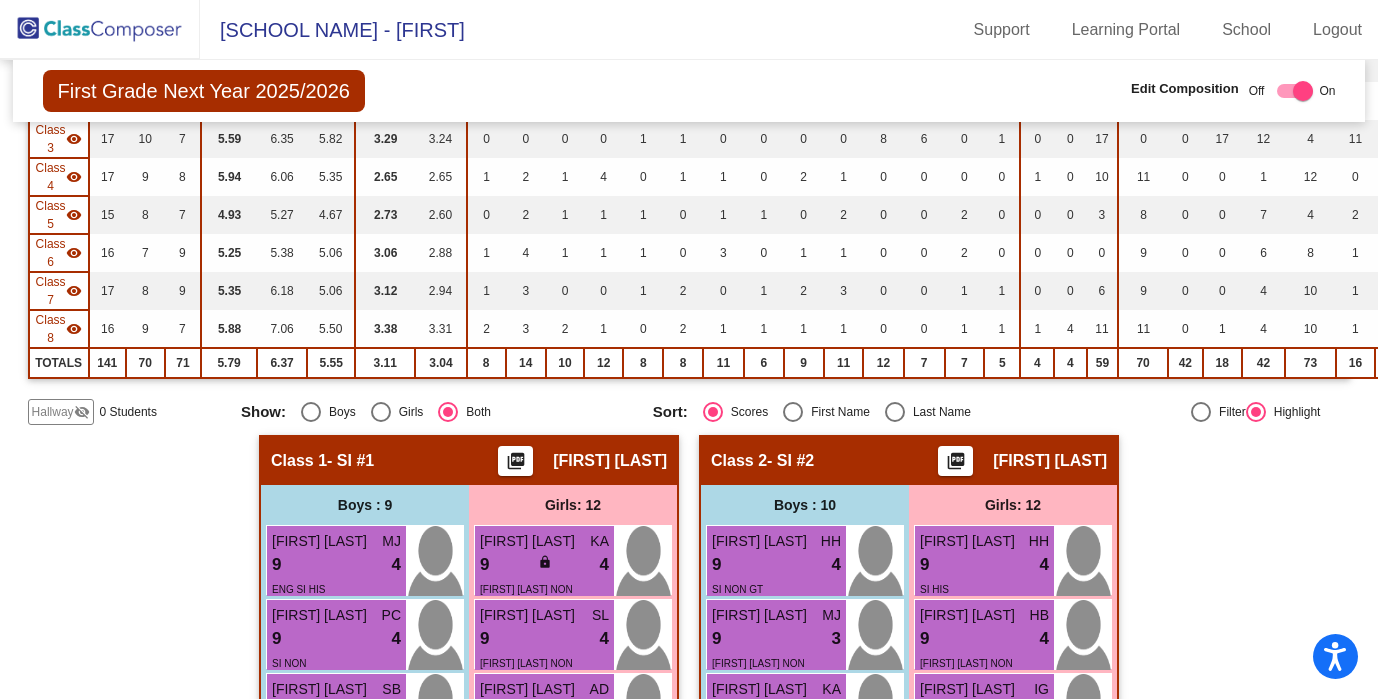 scroll, scrollTop: 0, scrollLeft: 0, axis: both 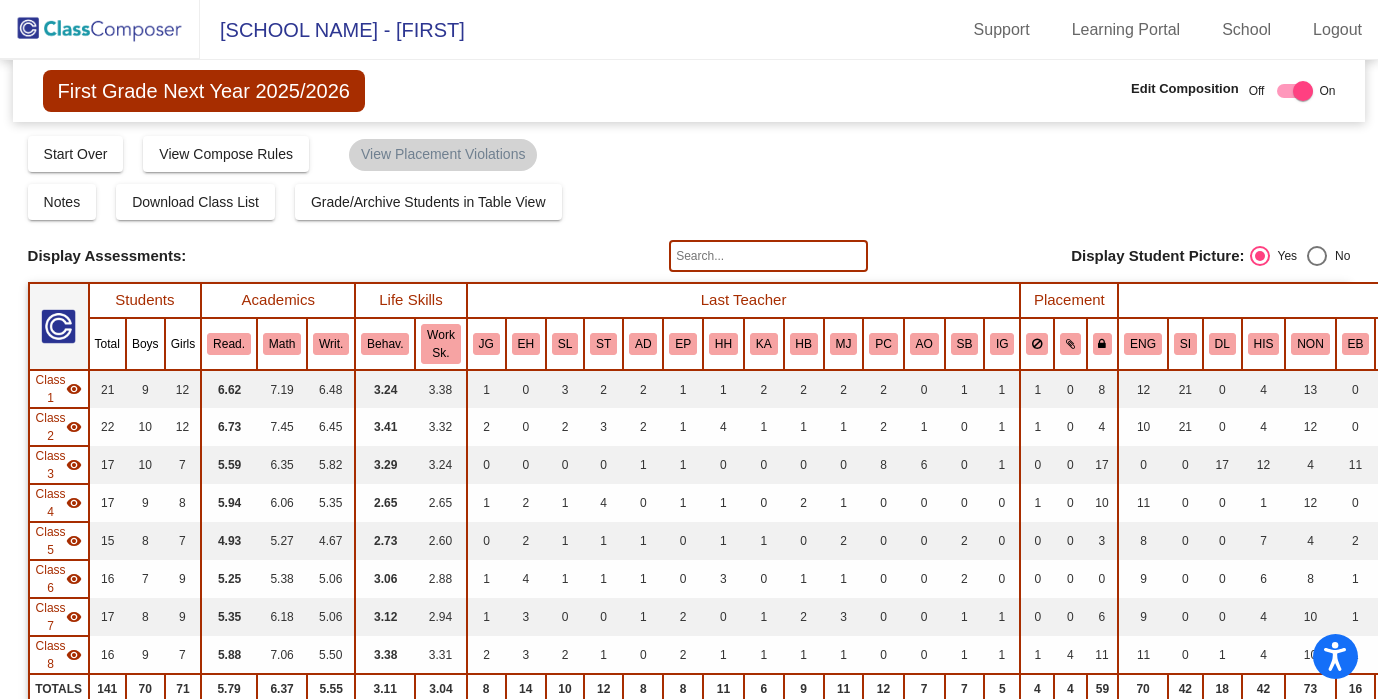 click 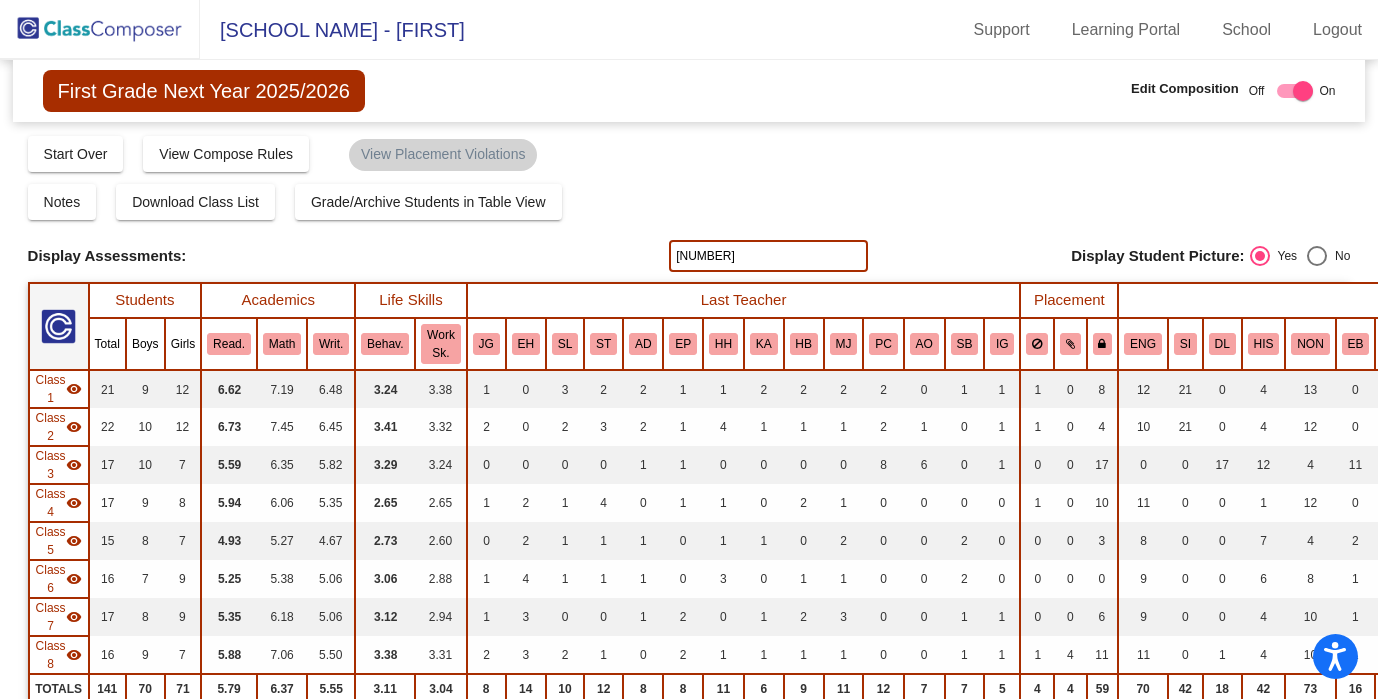 type on "512763" 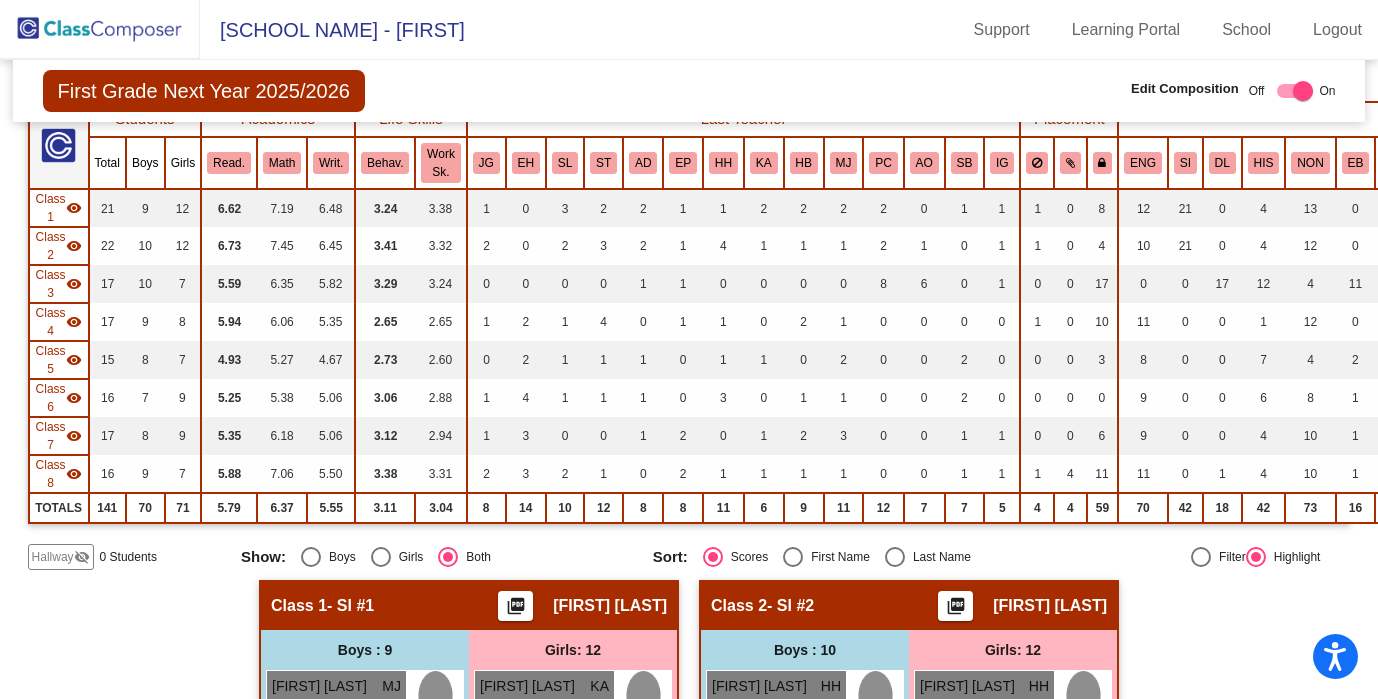 scroll, scrollTop: 0, scrollLeft: 0, axis: both 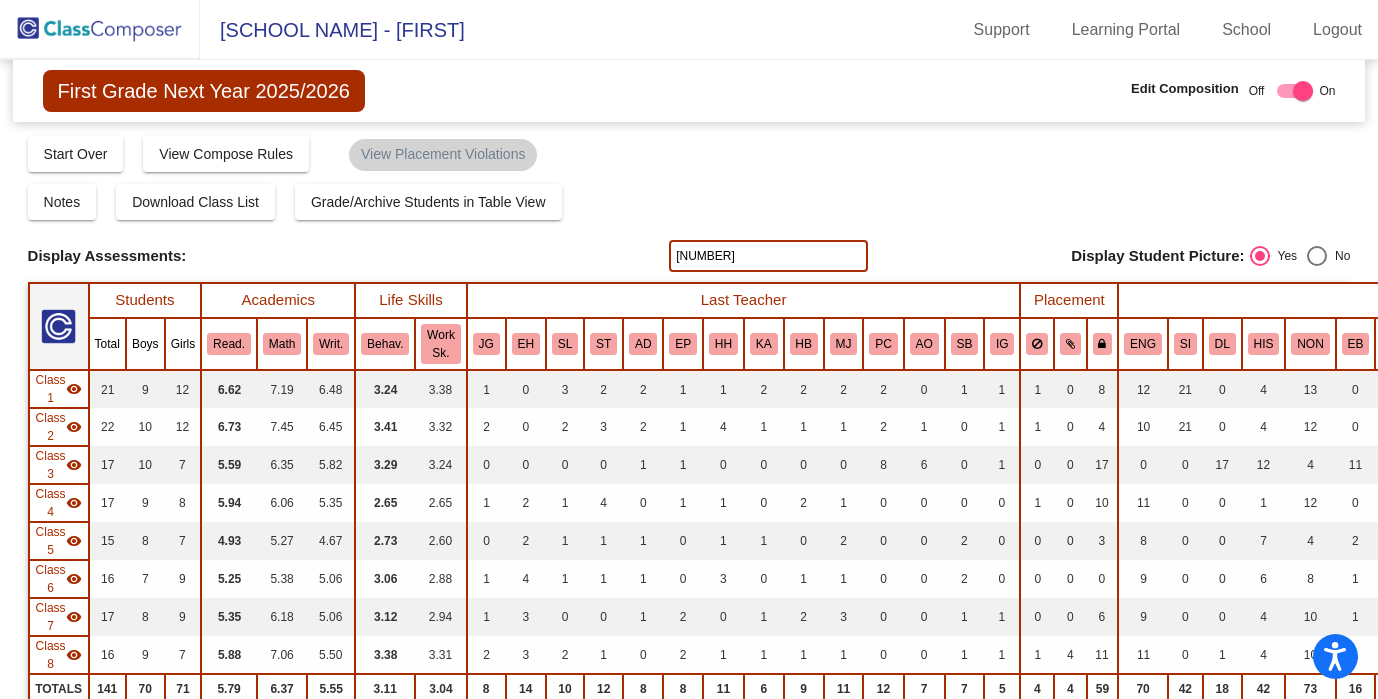 drag, startPoint x: 723, startPoint y: 255, endPoint x: 656, endPoint y: 249, distance: 67.26812 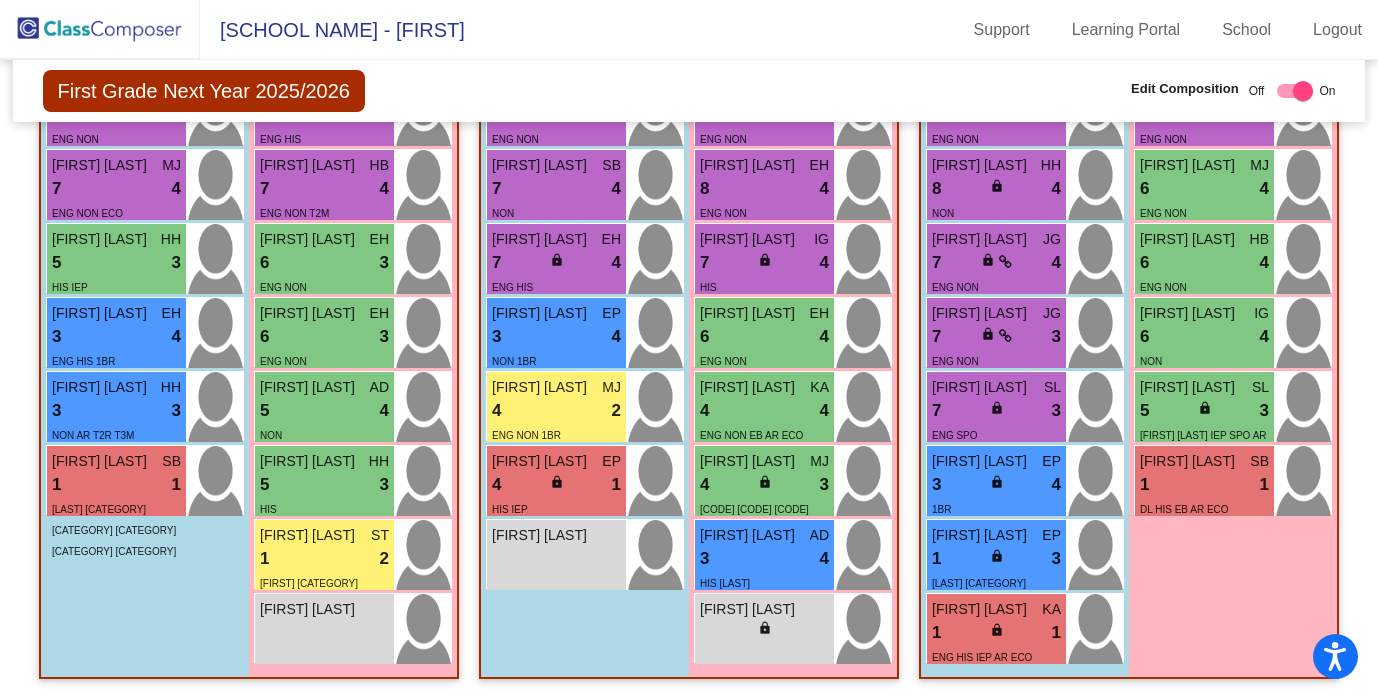 scroll, scrollTop: 3519, scrollLeft: 0, axis: vertical 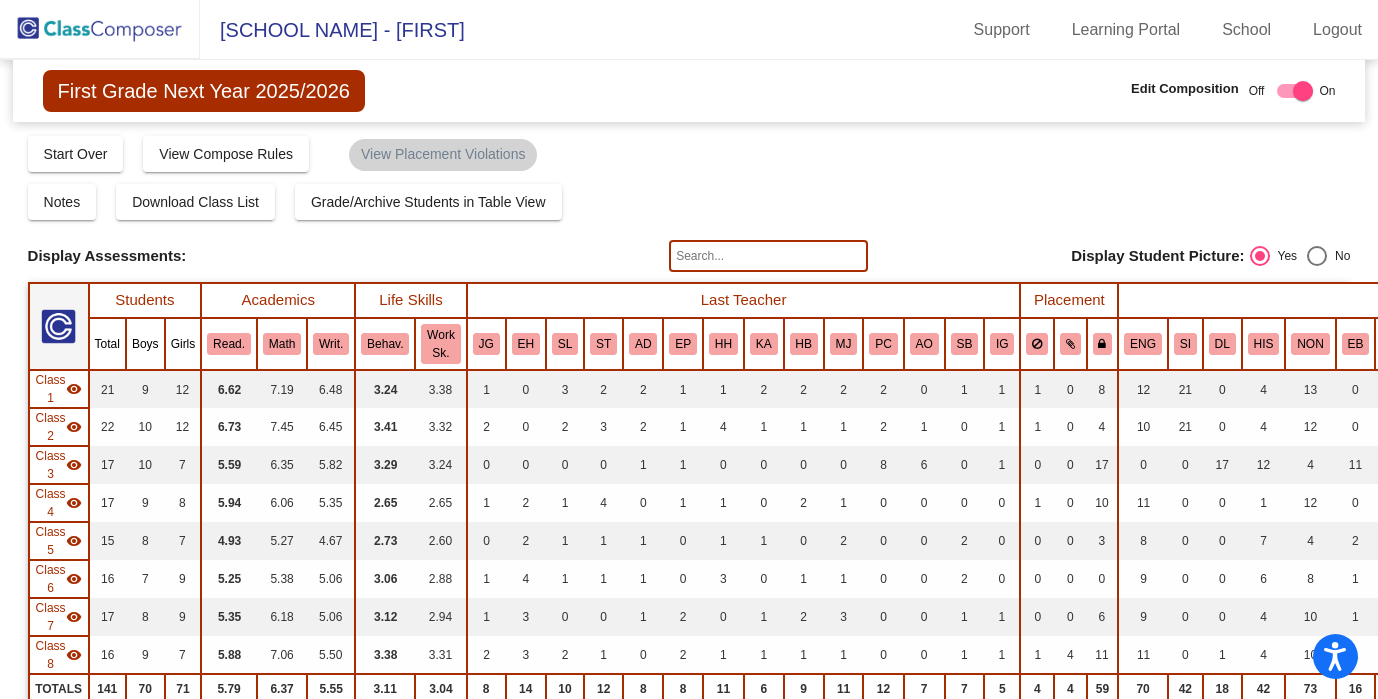 type 